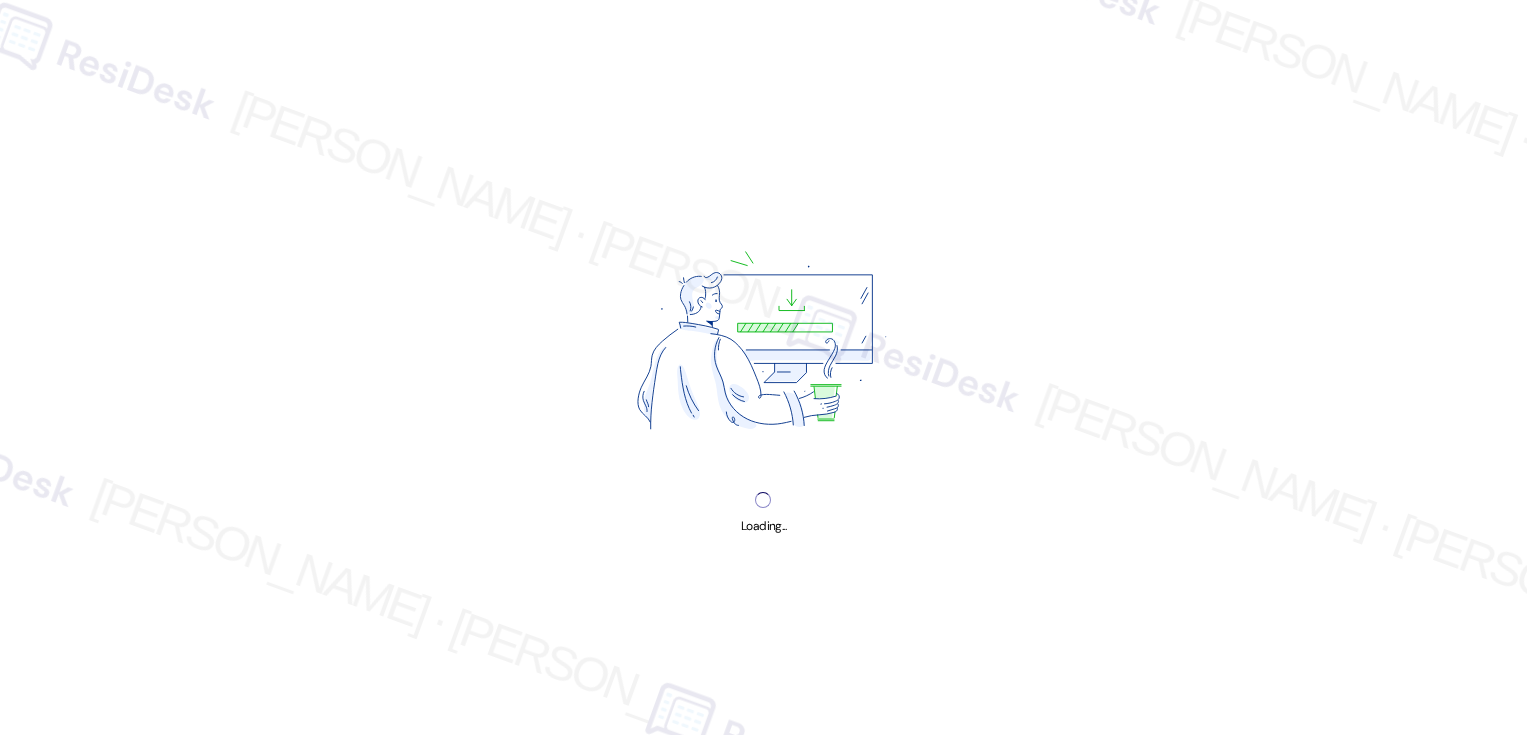 scroll, scrollTop: 0, scrollLeft: 0, axis: both 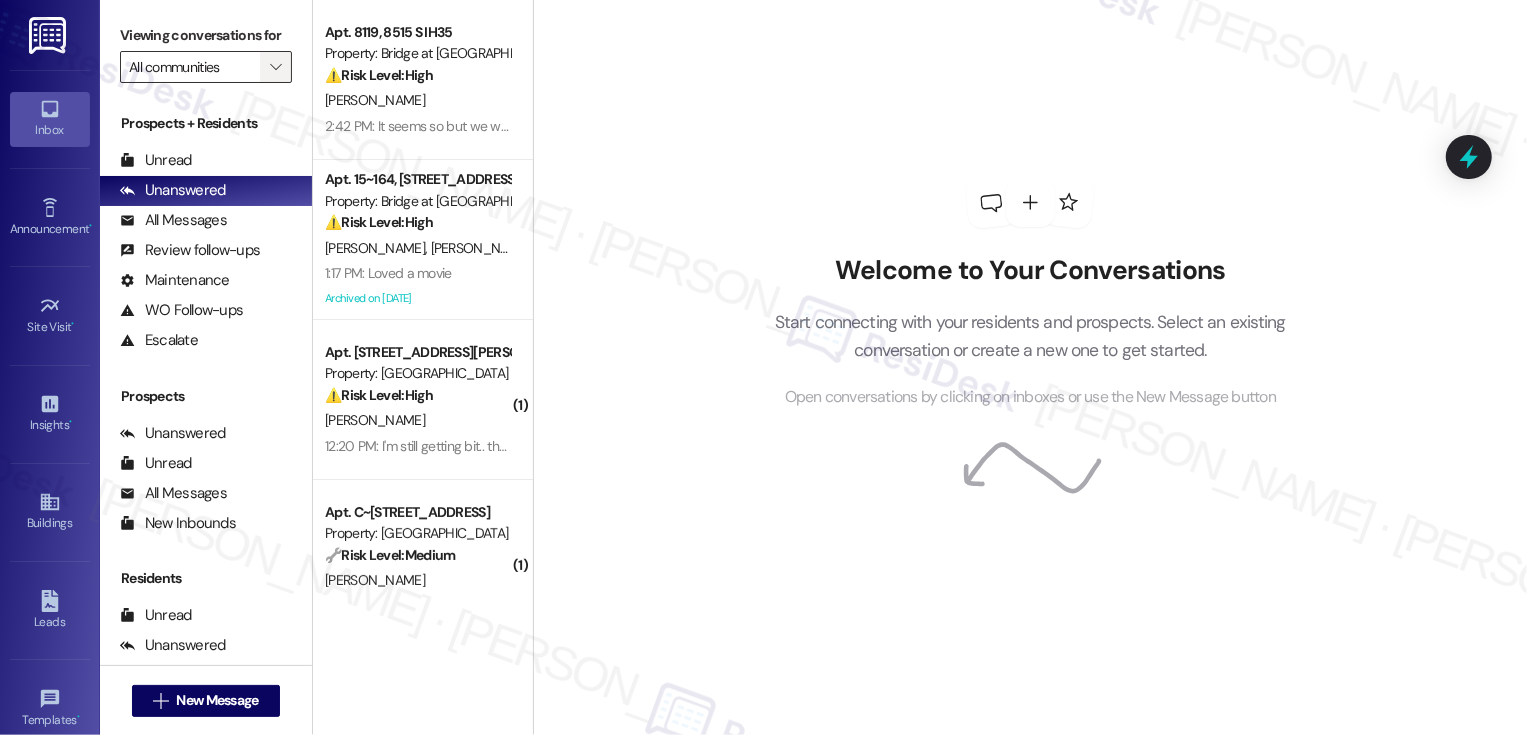 click on "" at bounding box center [275, 67] 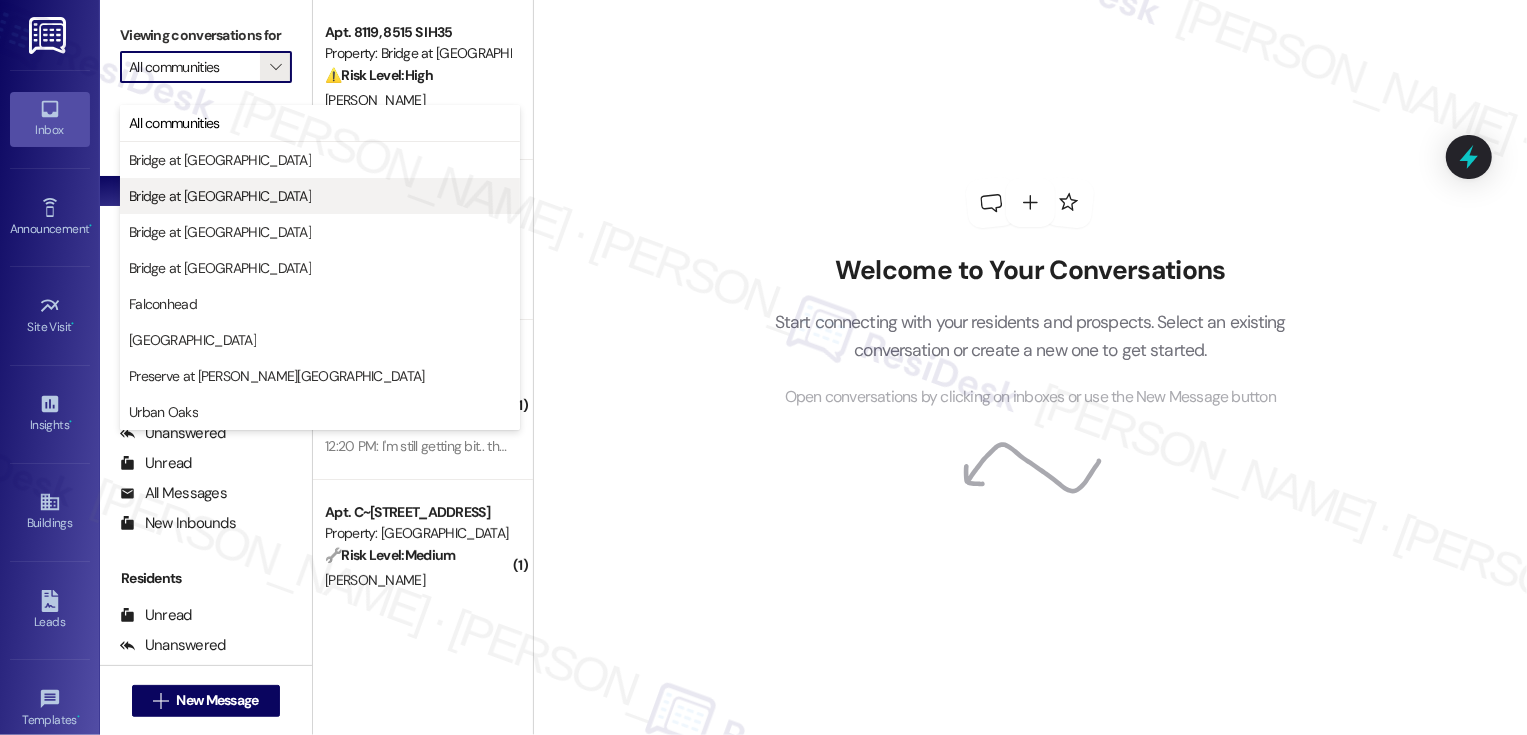 click on "Bridge at [GEOGRAPHIC_DATA]" at bounding box center [220, 196] 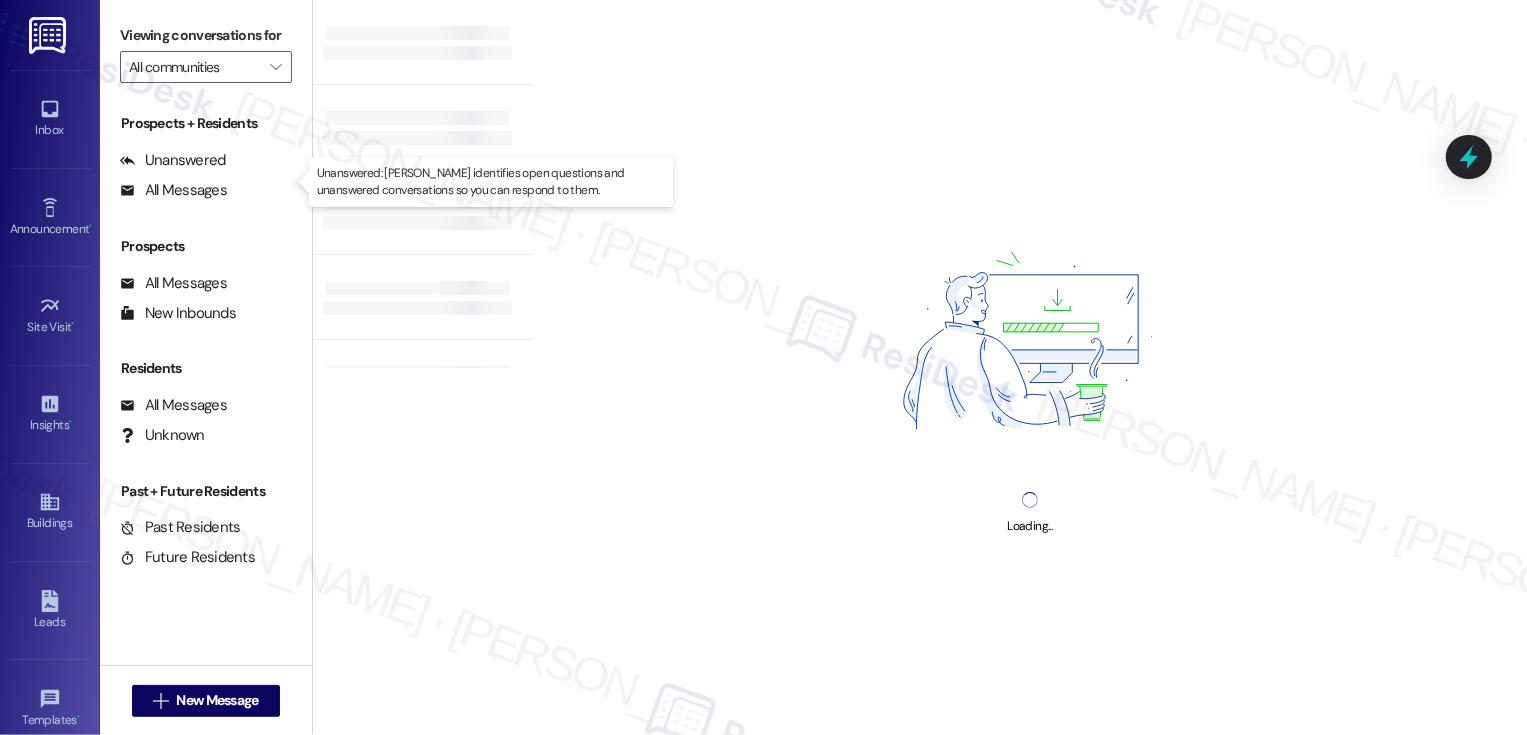 type on "Bridge at [GEOGRAPHIC_DATA]" 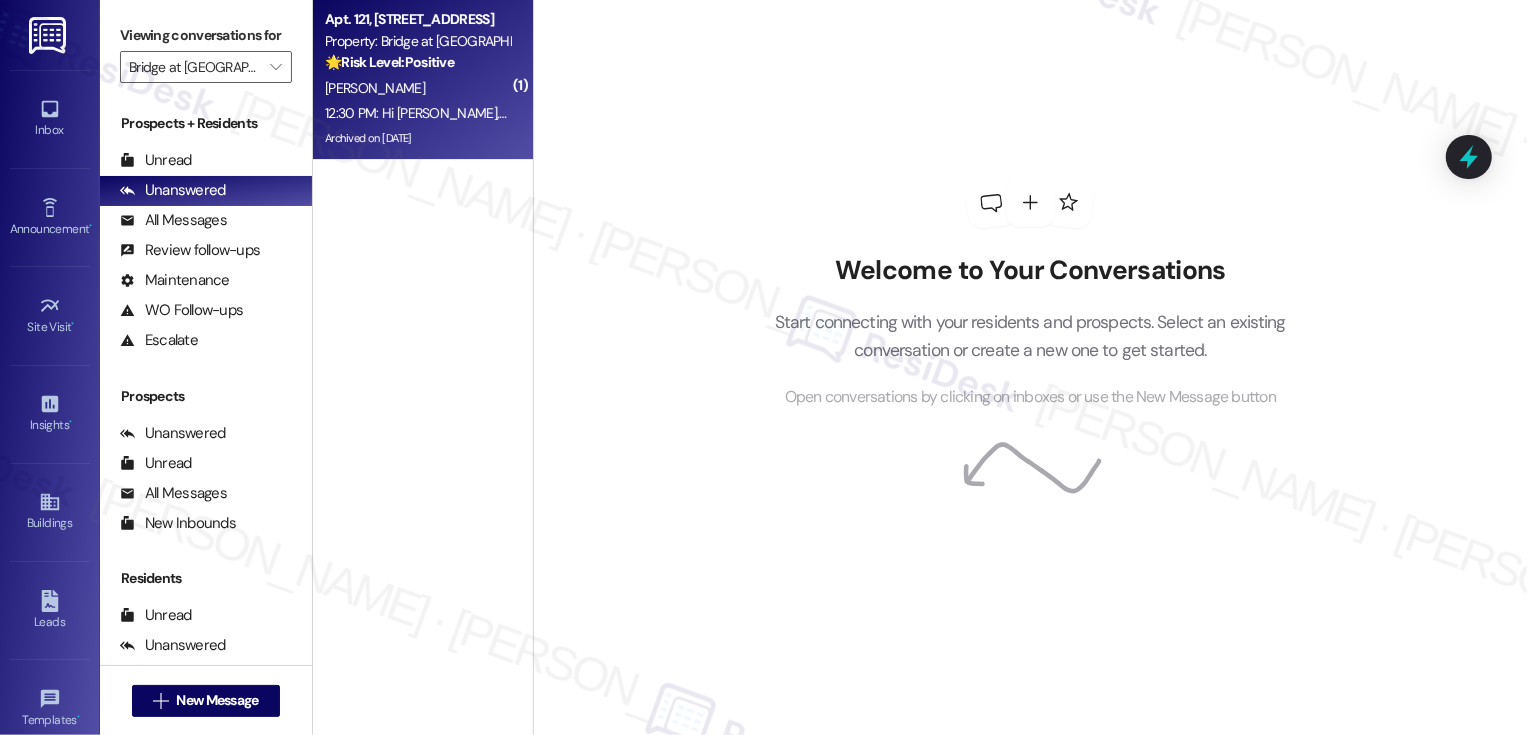 click on "12:30 PM: Hi Sarah,
Thank you for the kind message! I’ve truly enjoyed my time here at Bridge at South Point—it's been a great experience. I’d be happy to renew and look forward to continuing to call this place home for another year.
12:30 PM: Hi Sarah,
Thank you for the kind message! I’ve truly enjoyed my time here at Bridge at South Point—it's been a great experience. I’d be happy to renew and look forward to continuing to call this place home for another year." at bounding box center [1100, 113] 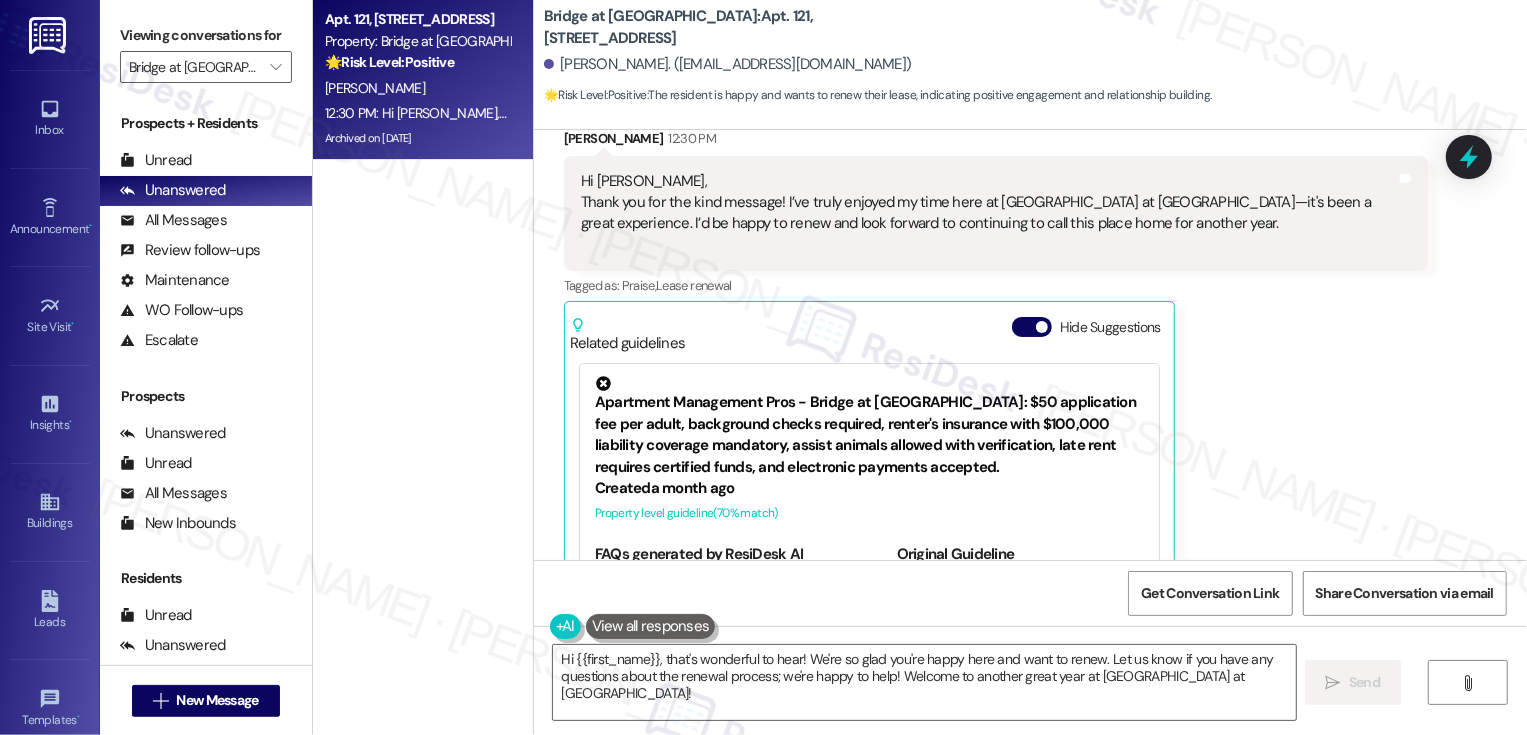 scroll, scrollTop: 1452, scrollLeft: 0, axis: vertical 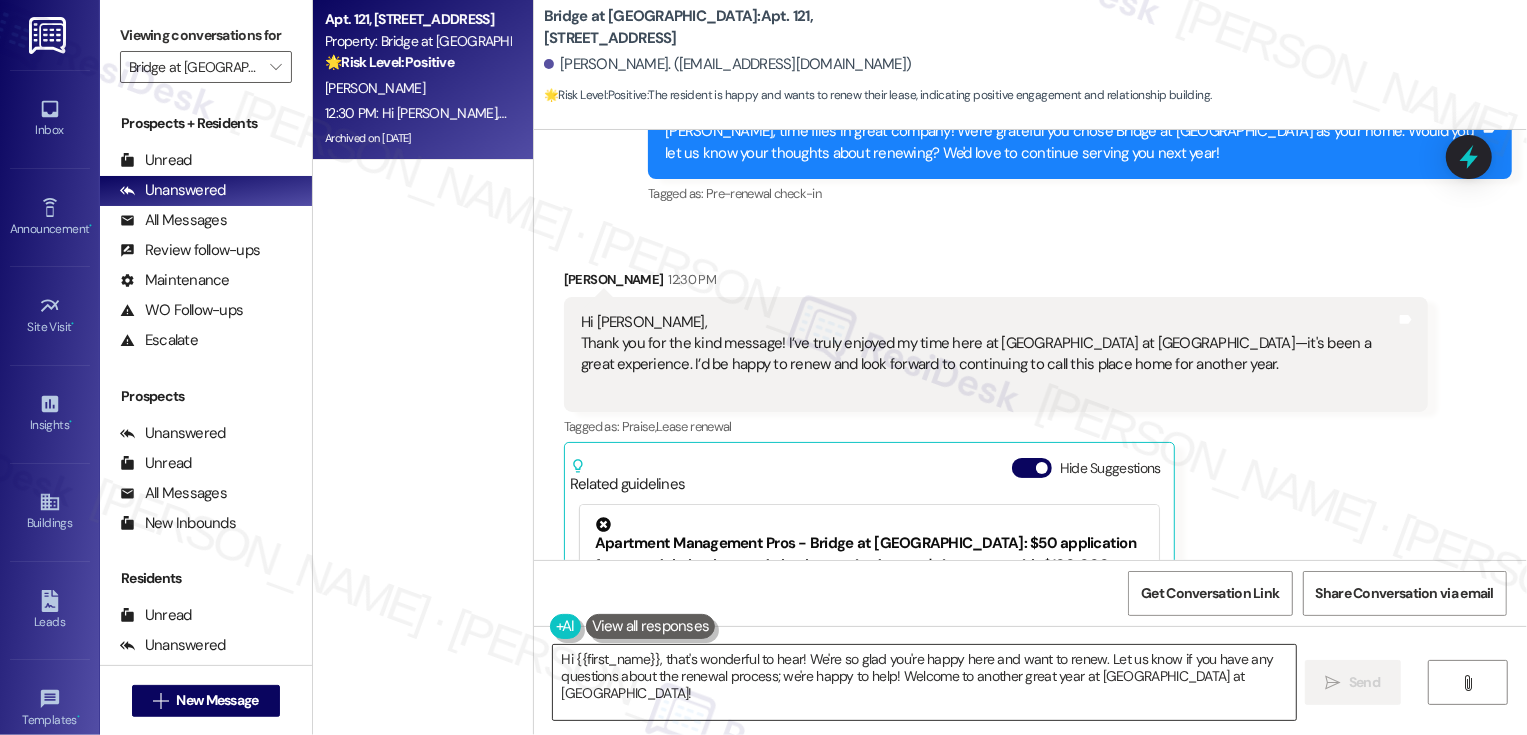 click on "Hi {{first_name}}, that's wonderful to hear! We're so glad you're happy here and want to renew. Let us know if you have any questions about the renewal process; we're happy to help! Welcome to another great year at Bridge at South Point!" at bounding box center [924, 682] 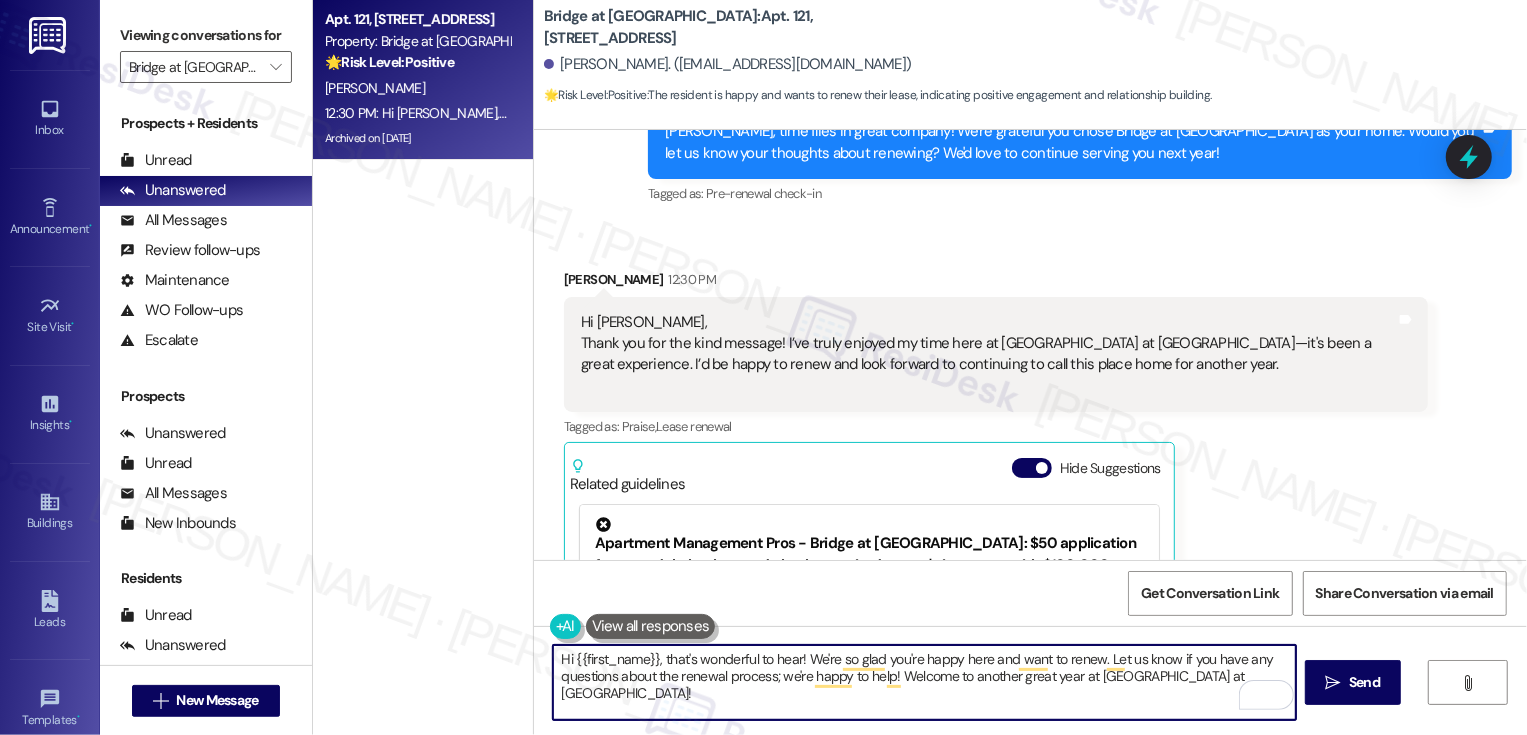 drag, startPoint x: 1097, startPoint y: 659, endPoint x: 1131, endPoint y: 691, distance: 46.69047 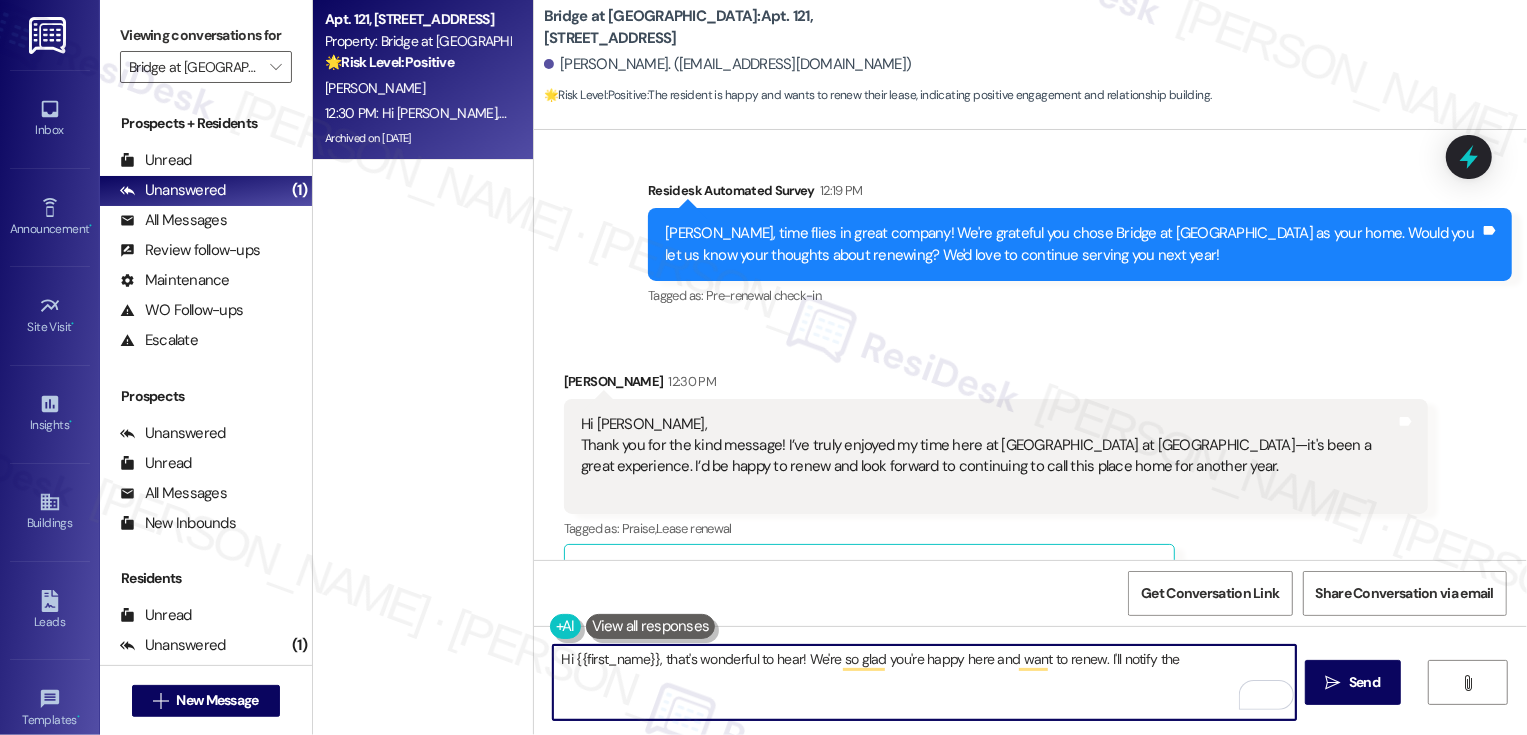 scroll, scrollTop: 1680, scrollLeft: 0, axis: vertical 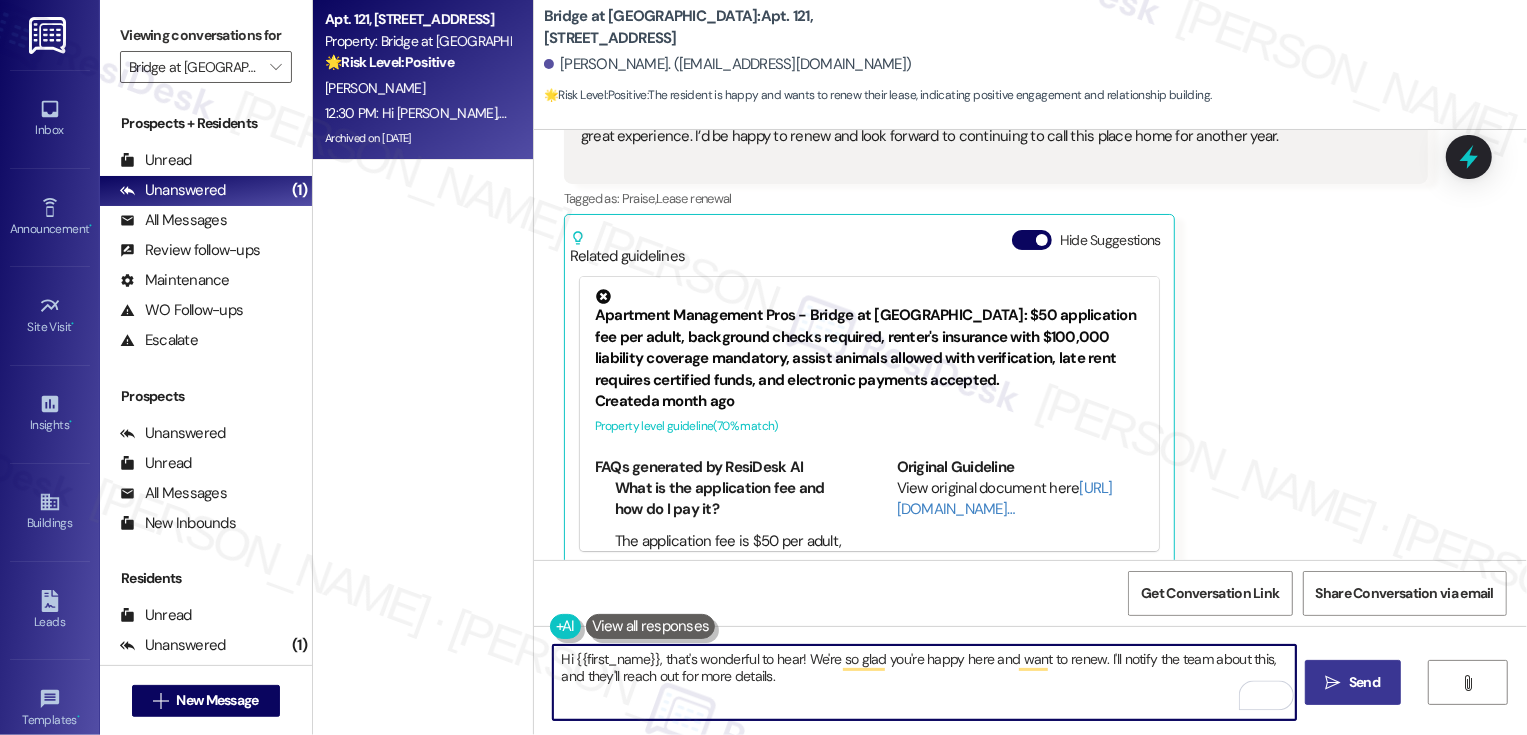 type on "Hi {{first_name}}, that's wonderful to hear! We're so glad you're happy here and want to renew. I'll notify the team about this, and they'll reach out for more details." 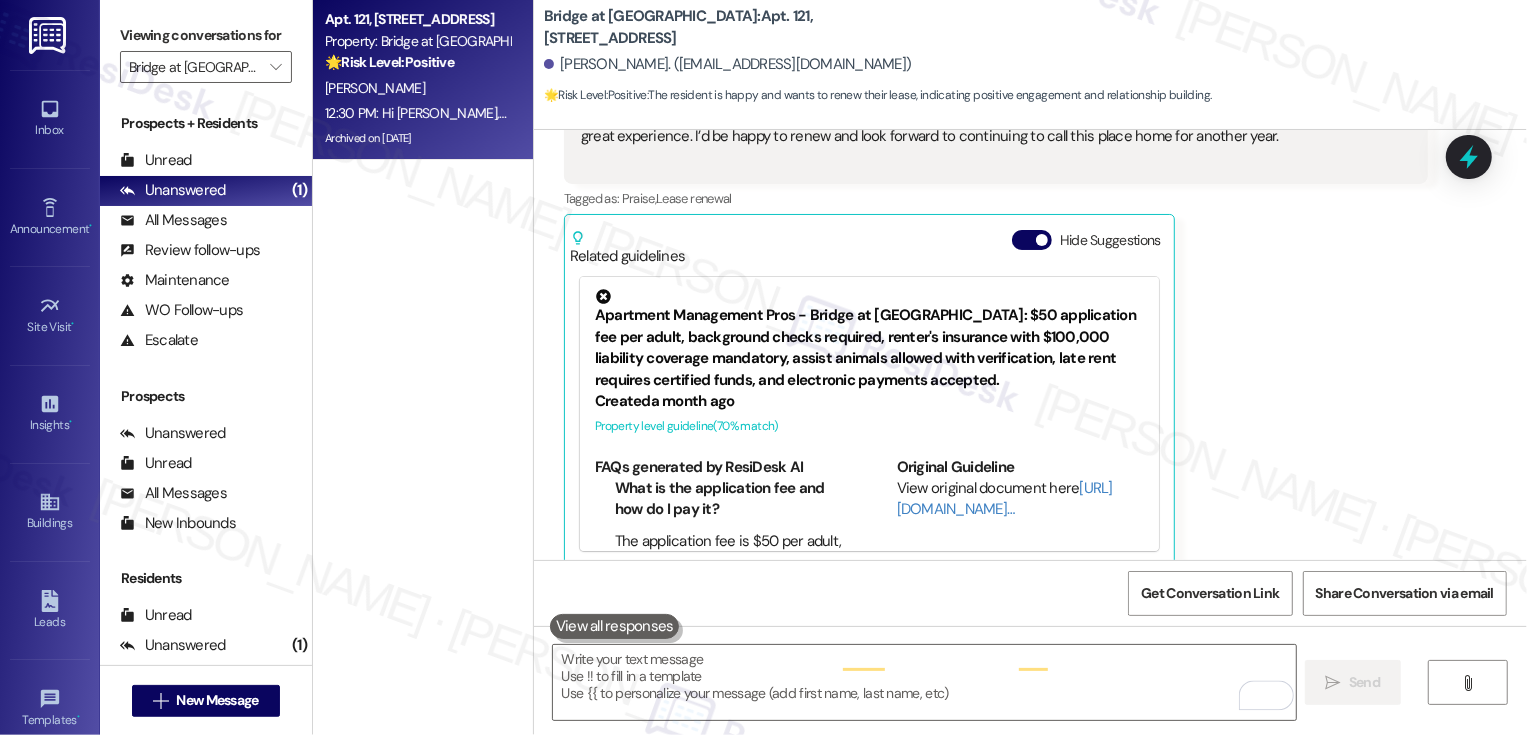 scroll, scrollTop: 1680, scrollLeft: 0, axis: vertical 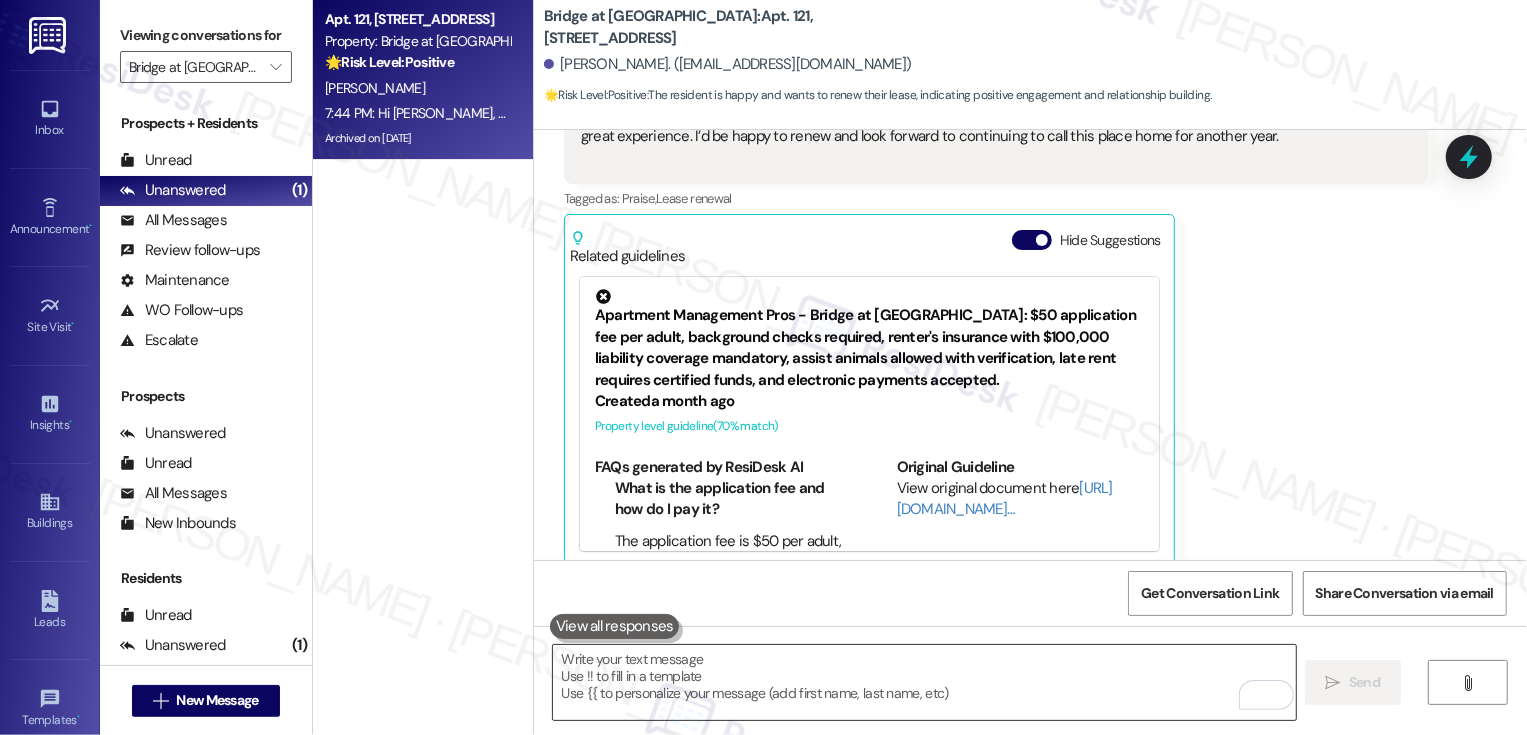 click at bounding box center [924, 682] 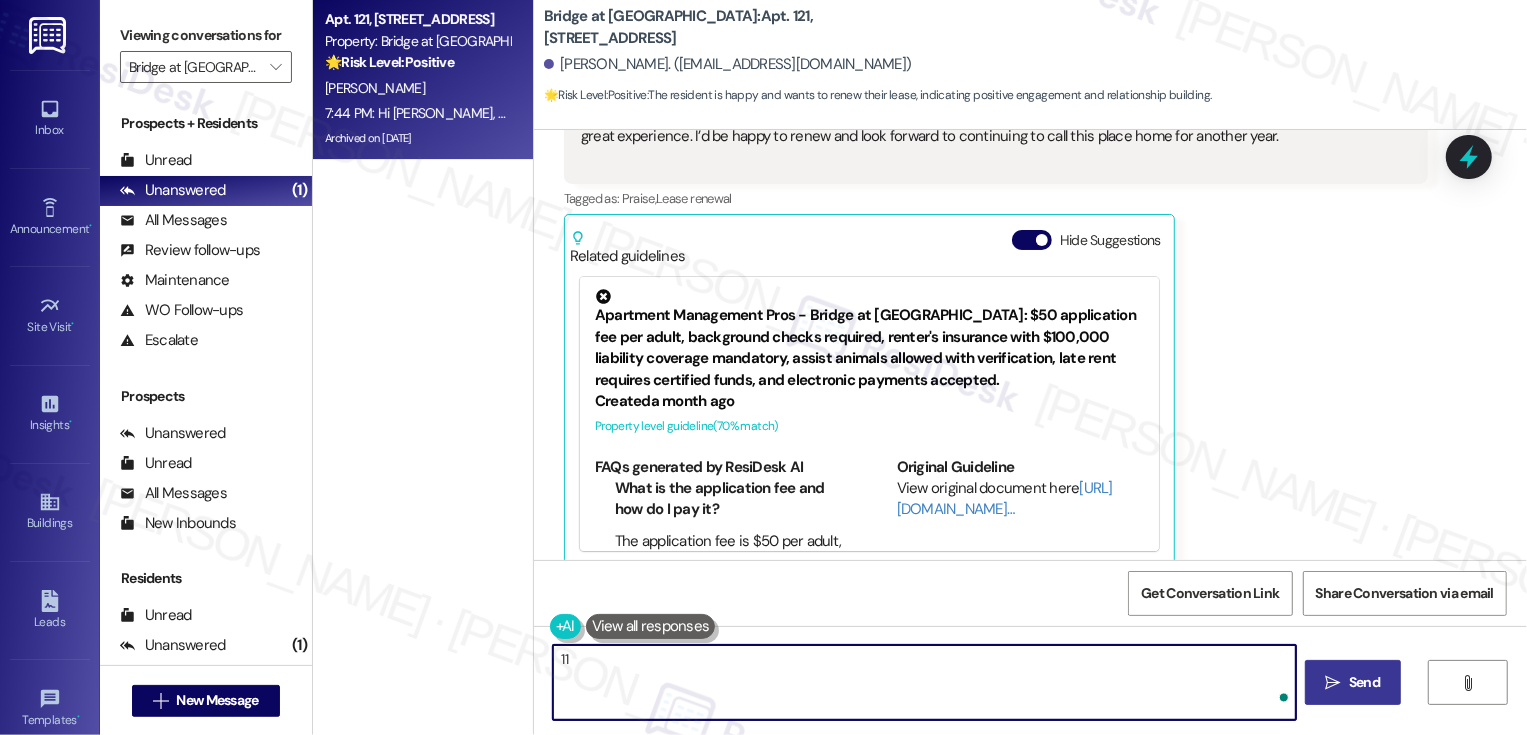type on "1" 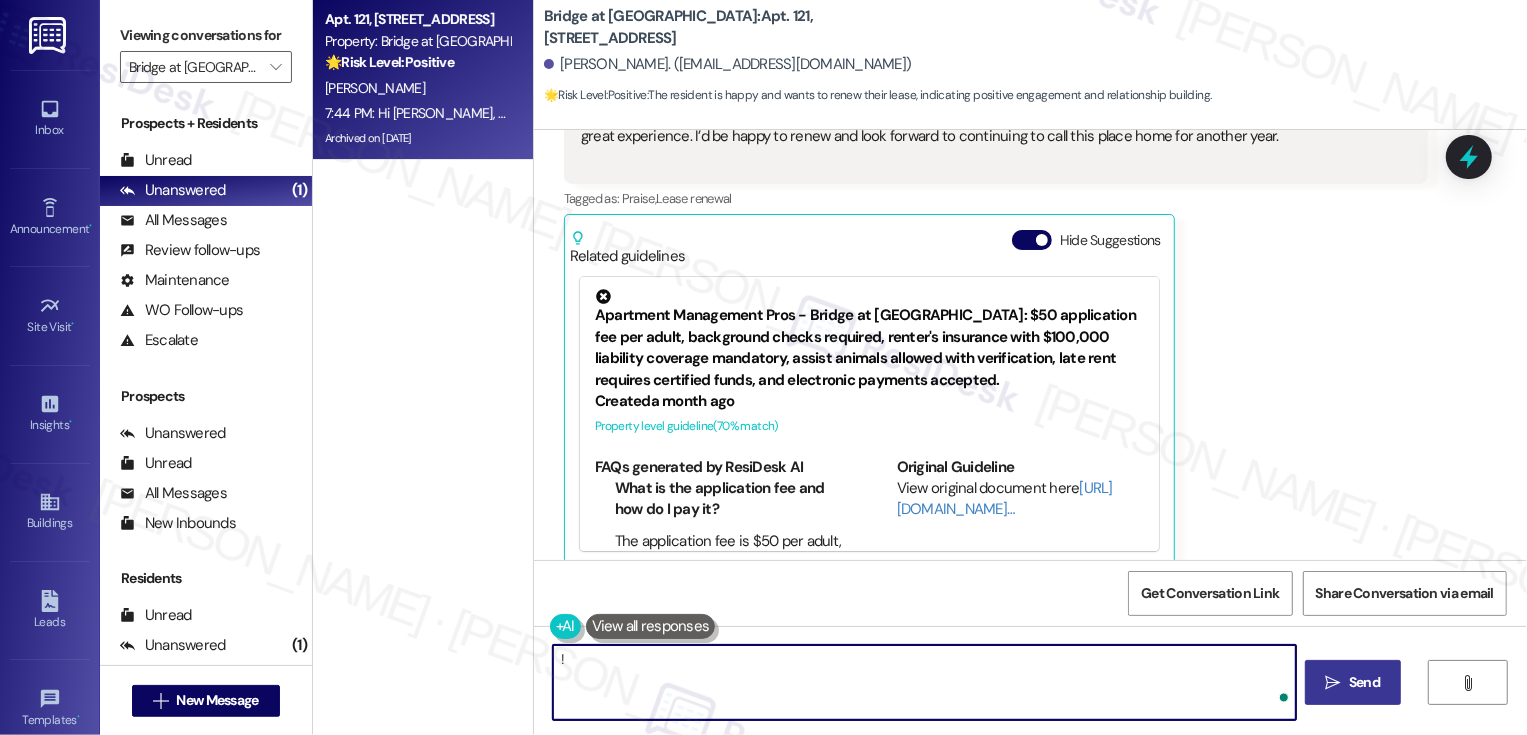 type on "!!" 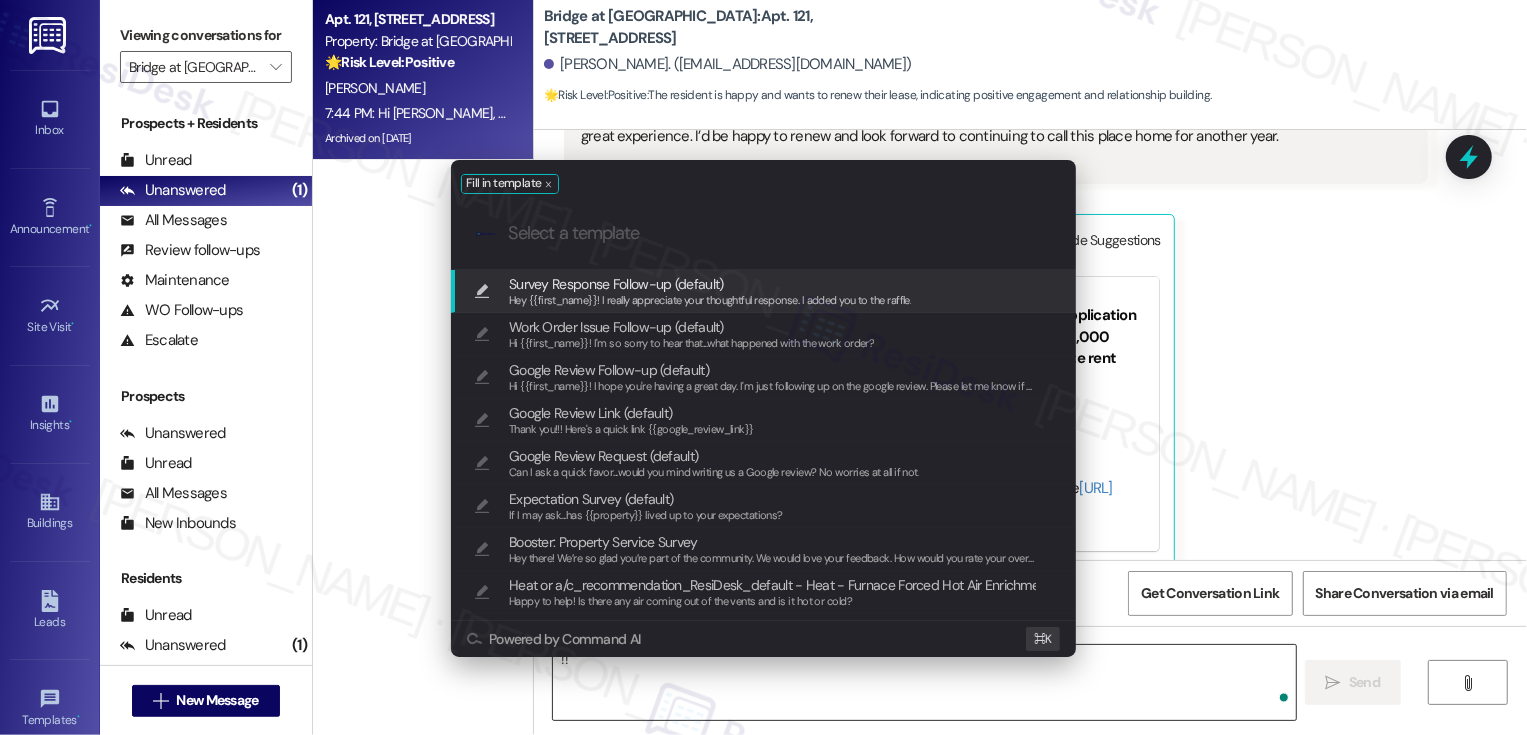 type 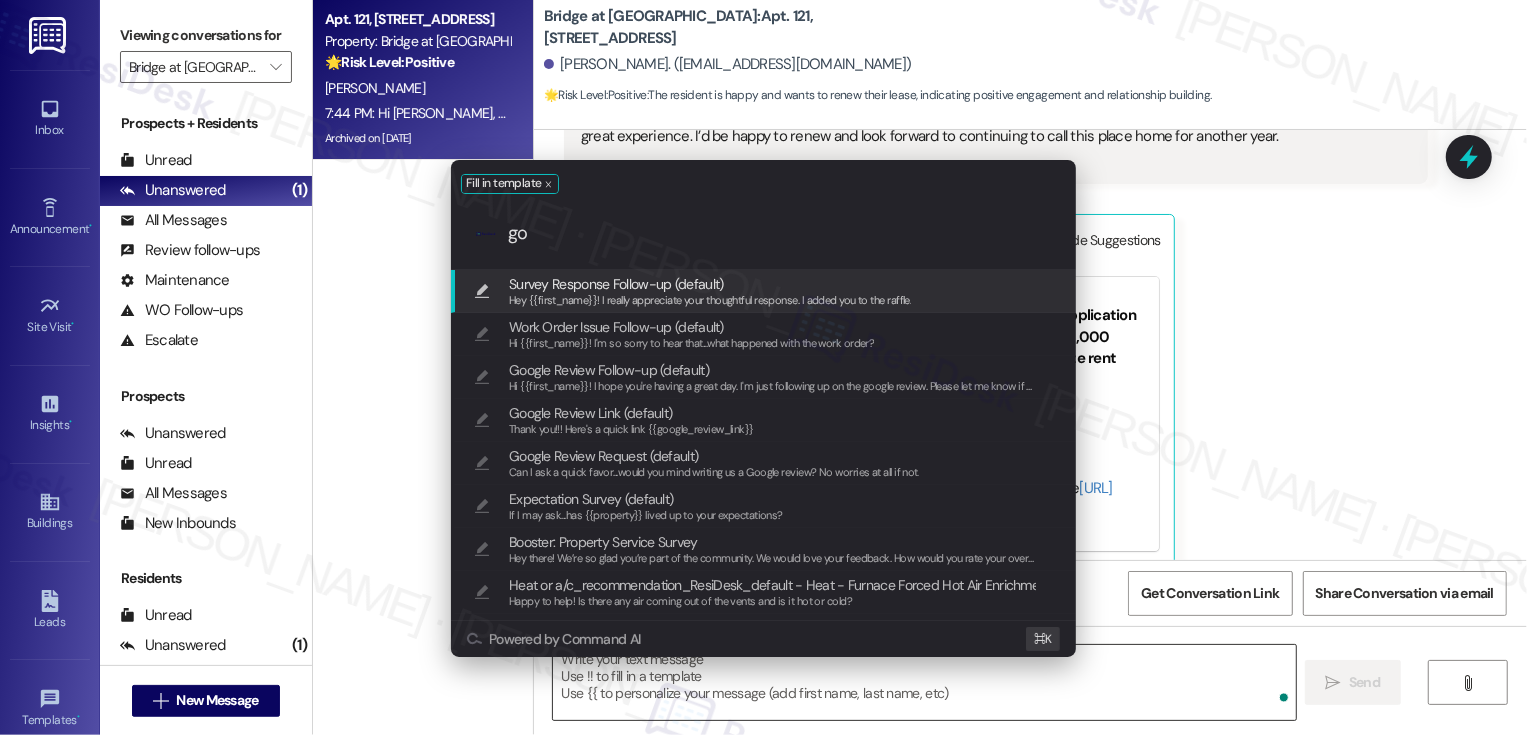 type on "goo" 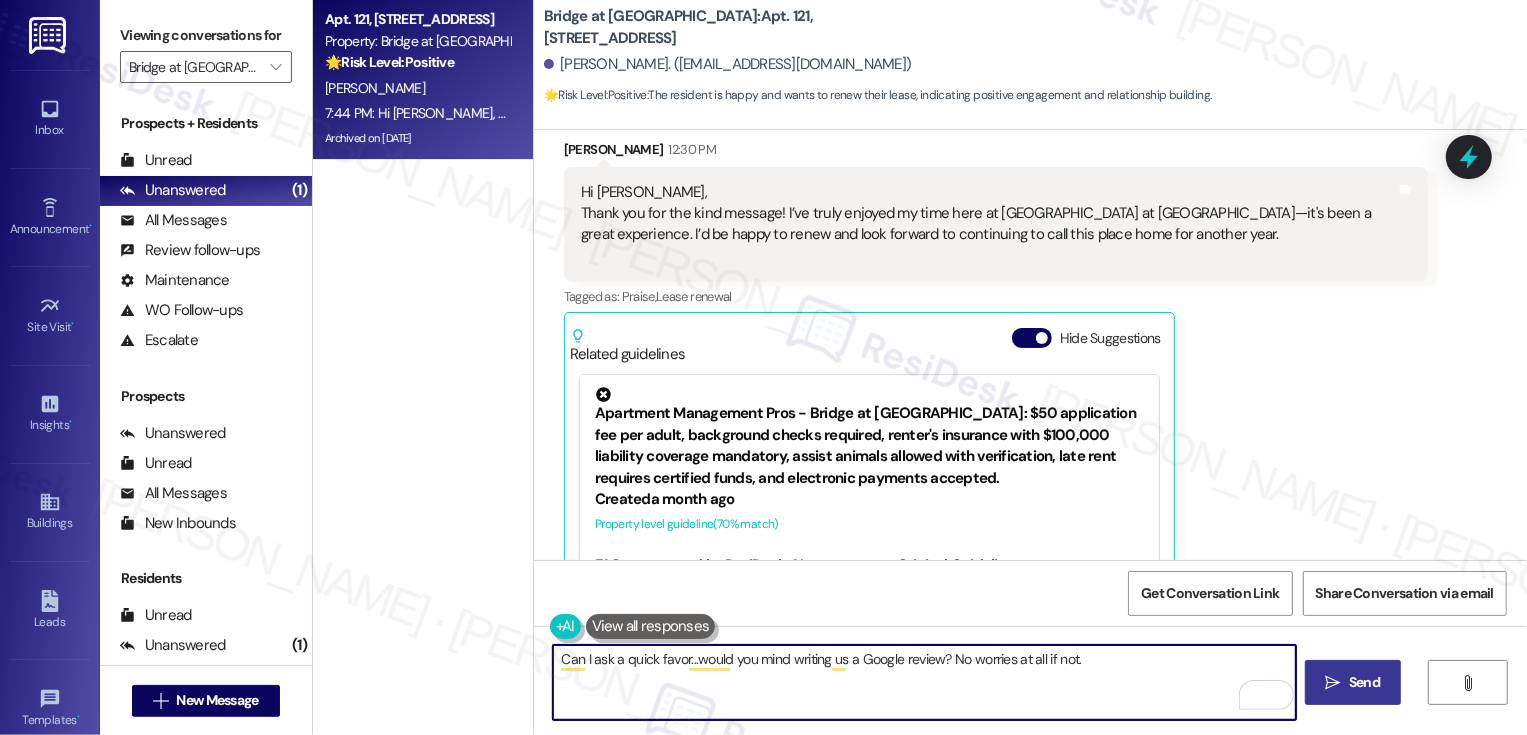scroll, scrollTop: 1570, scrollLeft: 0, axis: vertical 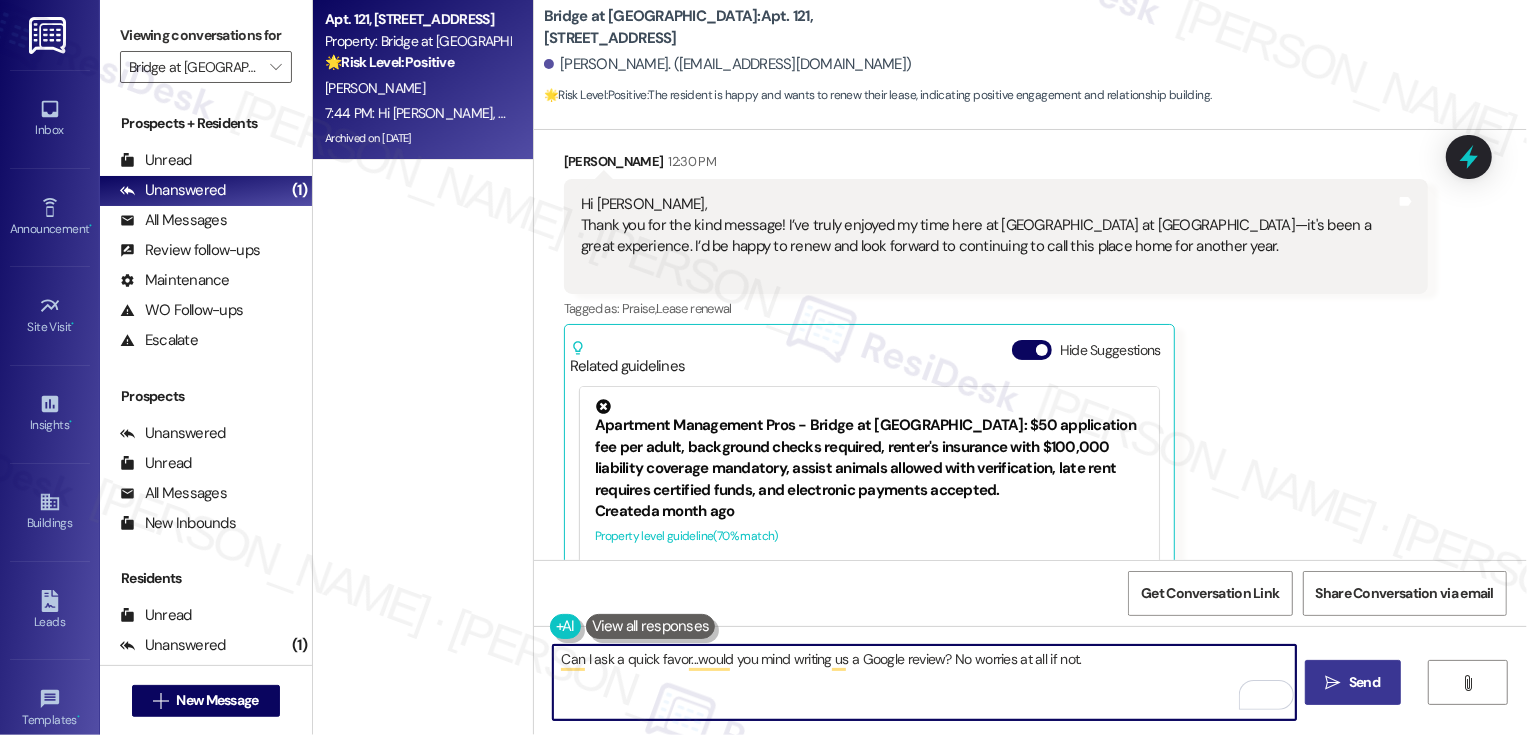 paste on "If you have a minute, could I ask a quick favor? Would you mind leaving us a Google review? It would mean so much to us! Of course, no pressure at all if it’s not convenient. Here is a quick link: {{google_review_link}}. Thank you so much! 😊" 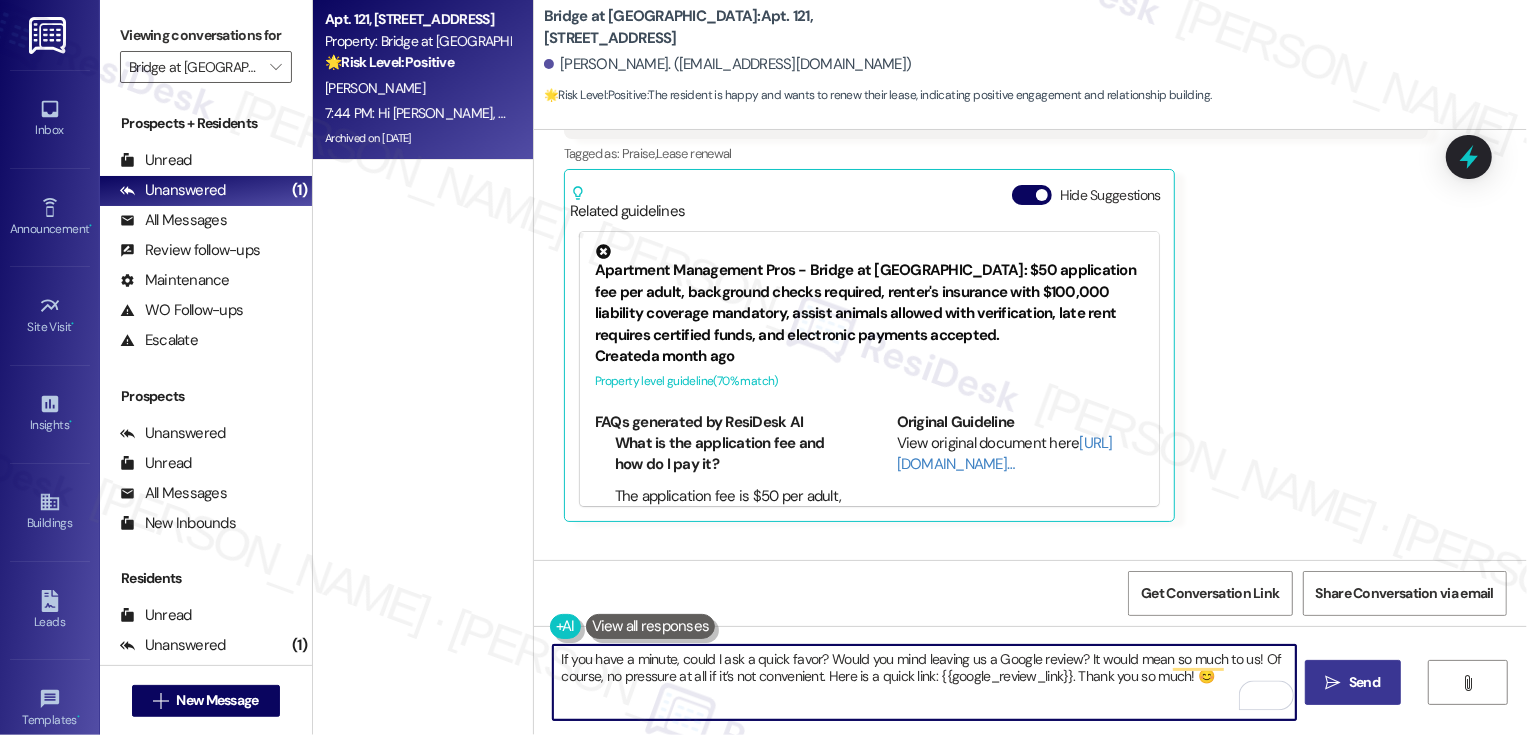 scroll, scrollTop: 1841, scrollLeft: 0, axis: vertical 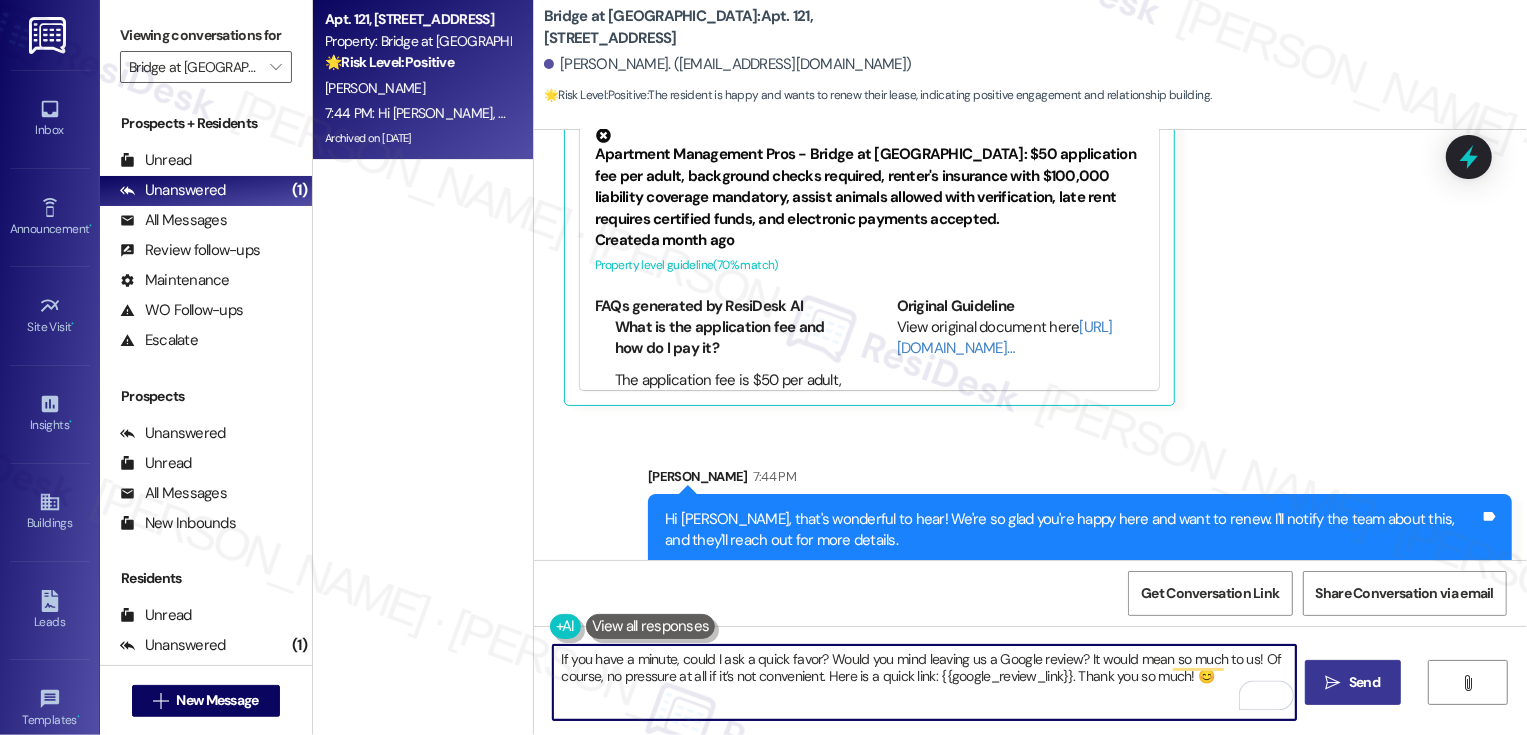 click on "If you have a minute, could I ask a quick favor? Would you mind leaving us a Google review? It would mean so much to us! Of course, no pressure at all if it’s not convenient. Here is a quick link: {{google_review_link}}. Thank you so much! 😊" at bounding box center [924, 682] 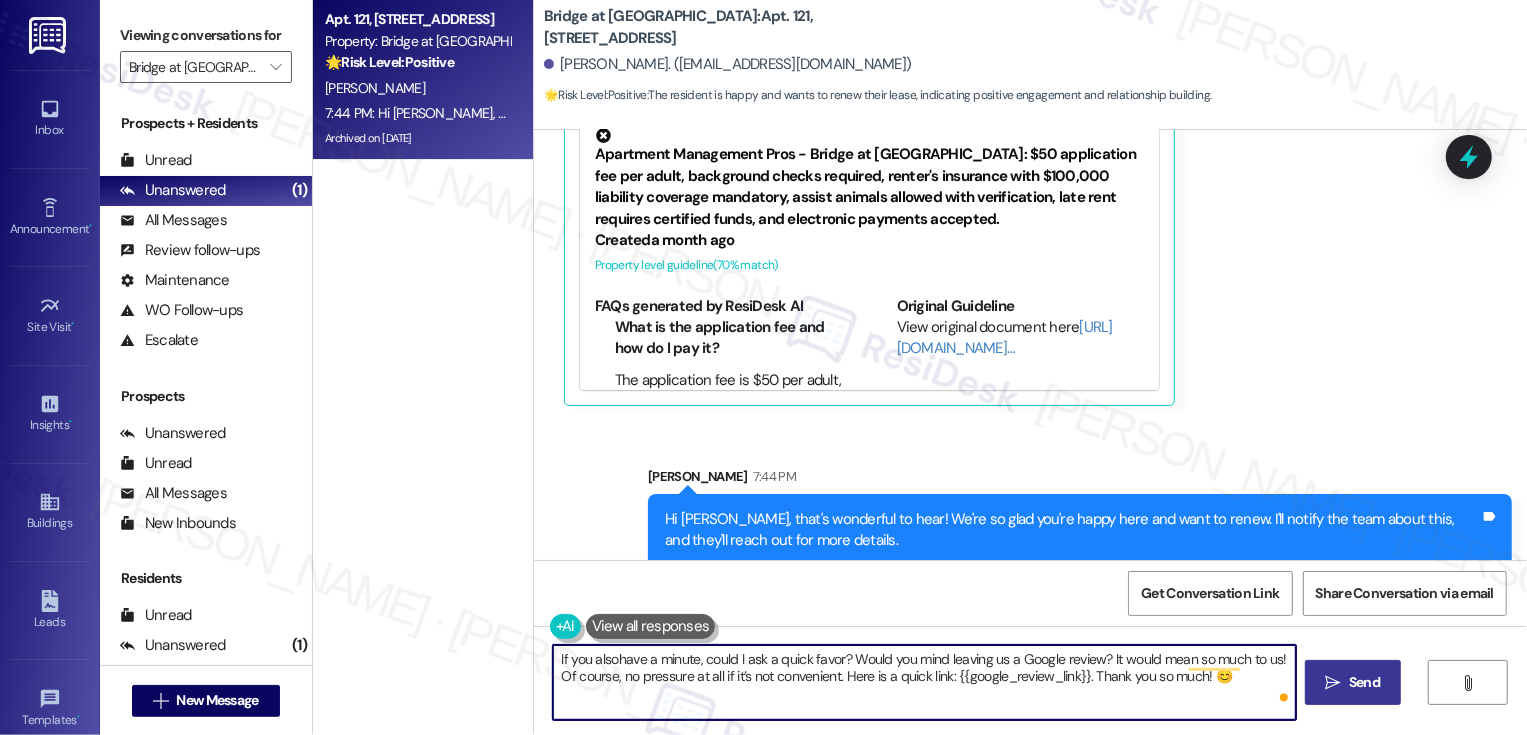 type on "If you also have a minute, could I ask a quick favor? Would you mind leaving us a Google review? It would mean so much to us! Of course, no pressure at all if it’s not convenient. Here is a quick link: {{google_review_link}}. Thank you so much! 😊" 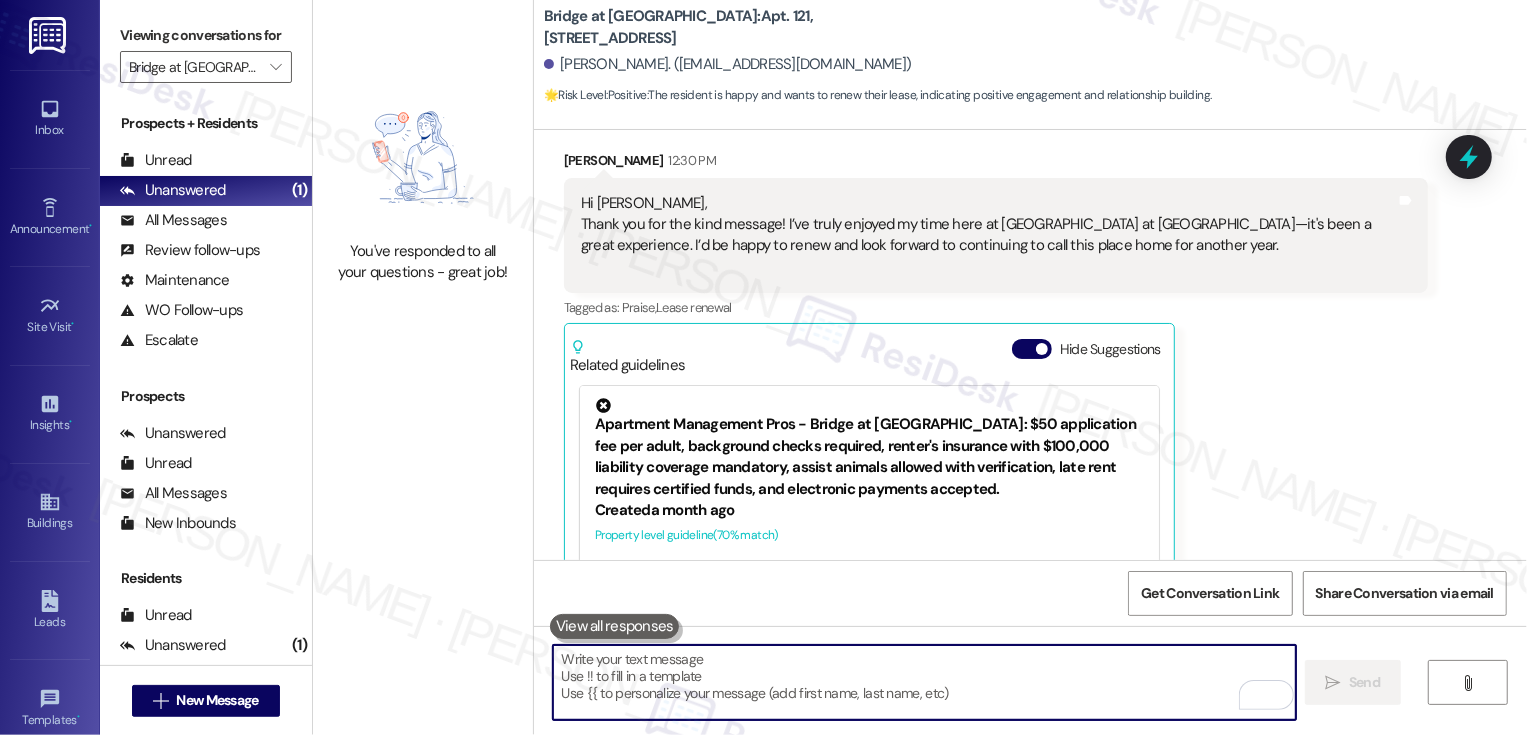 scroll, scrollTop: 1680, scrollLeft: 0, axis: vertical 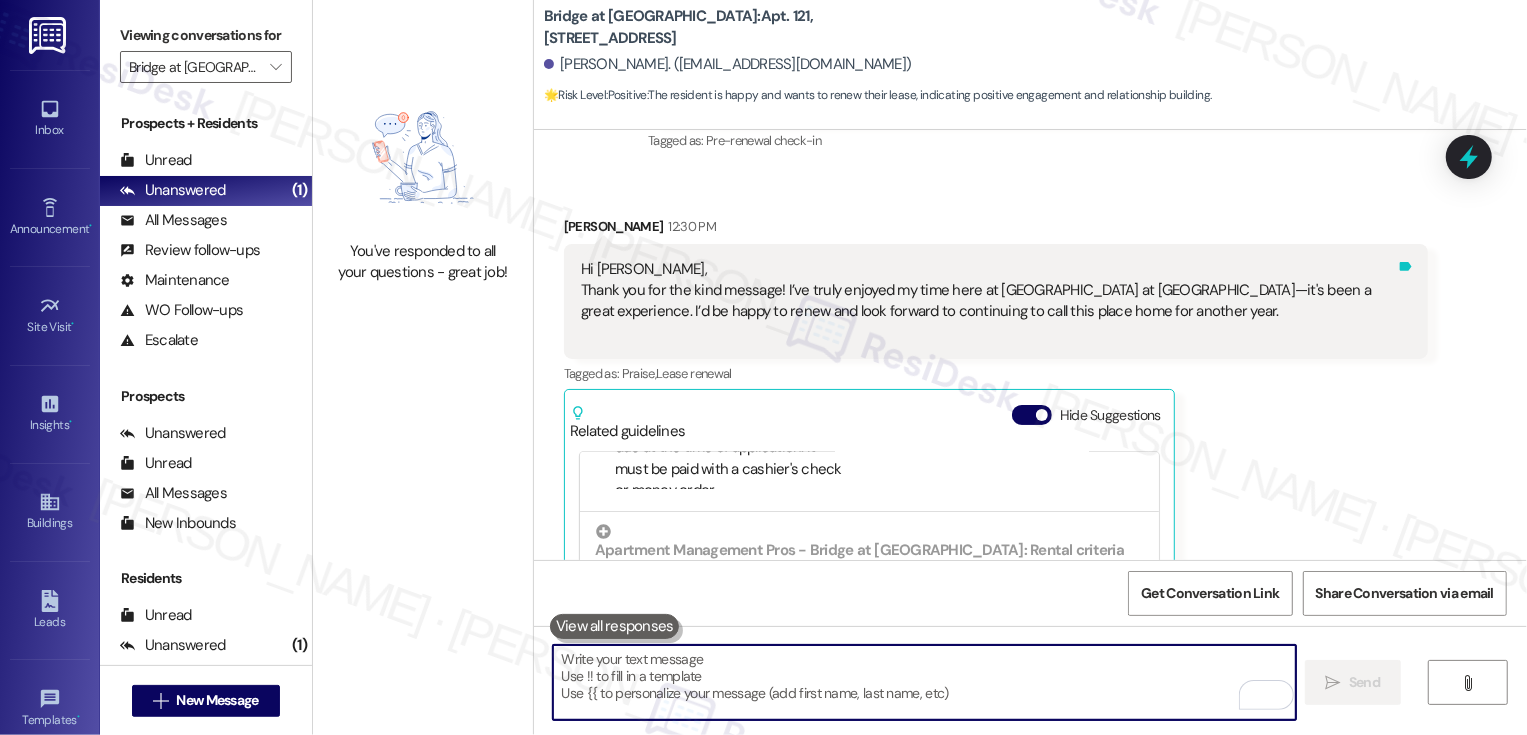 type 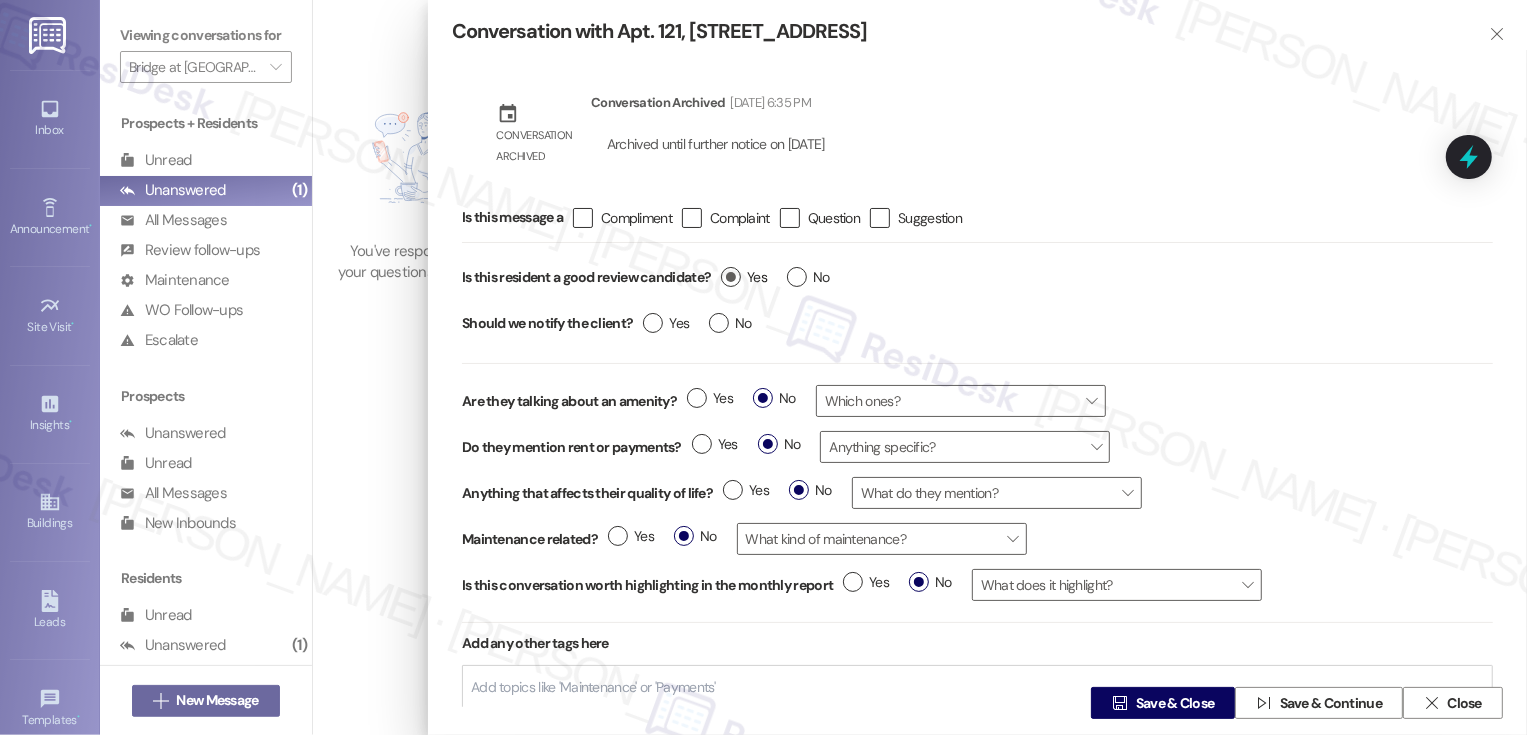 click on "Yes" at bounding box center (744, 277) 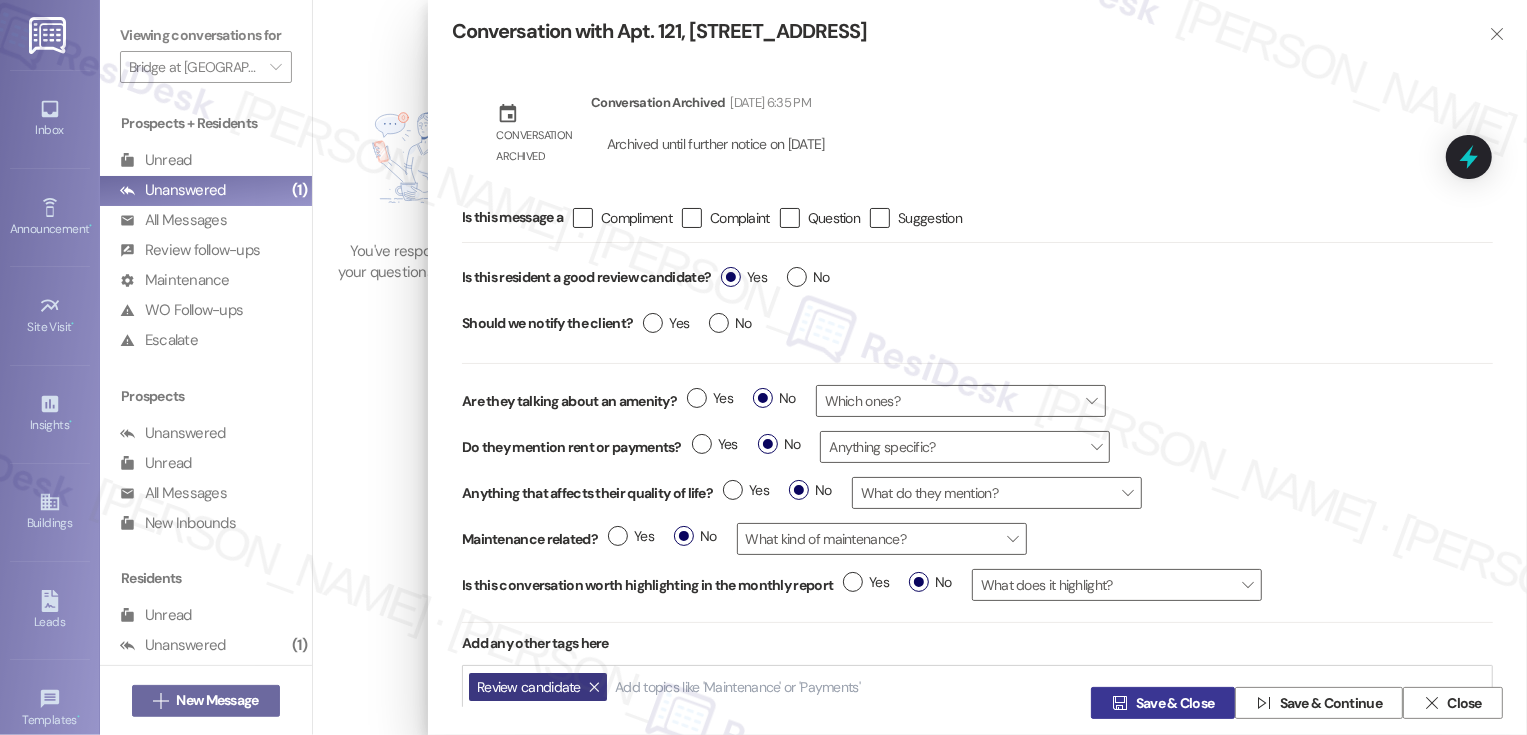 click on " Save & Close" at bounding box center [1163, 703] 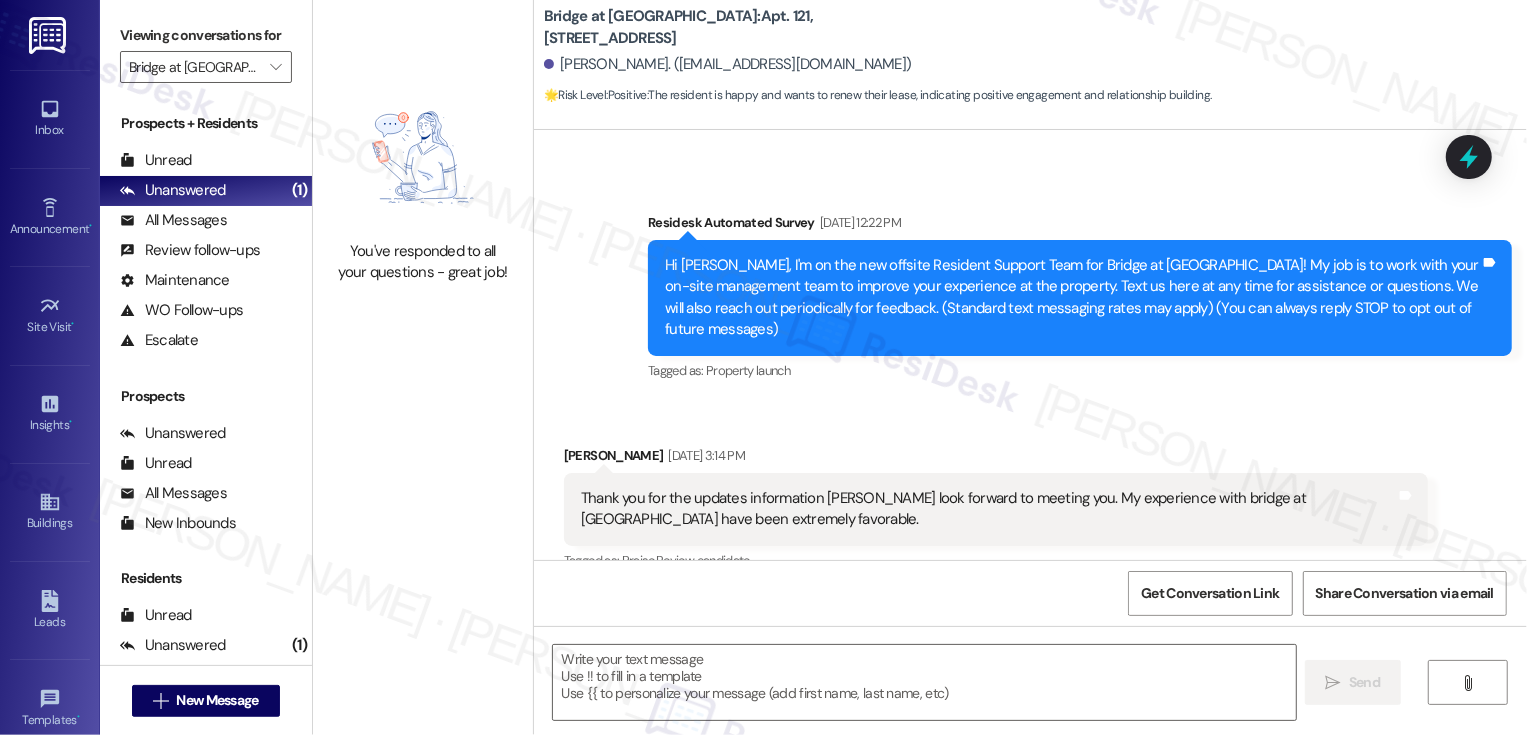 type on "Fetching suggested responses. Please feel free to read through the conversation in the meantime." 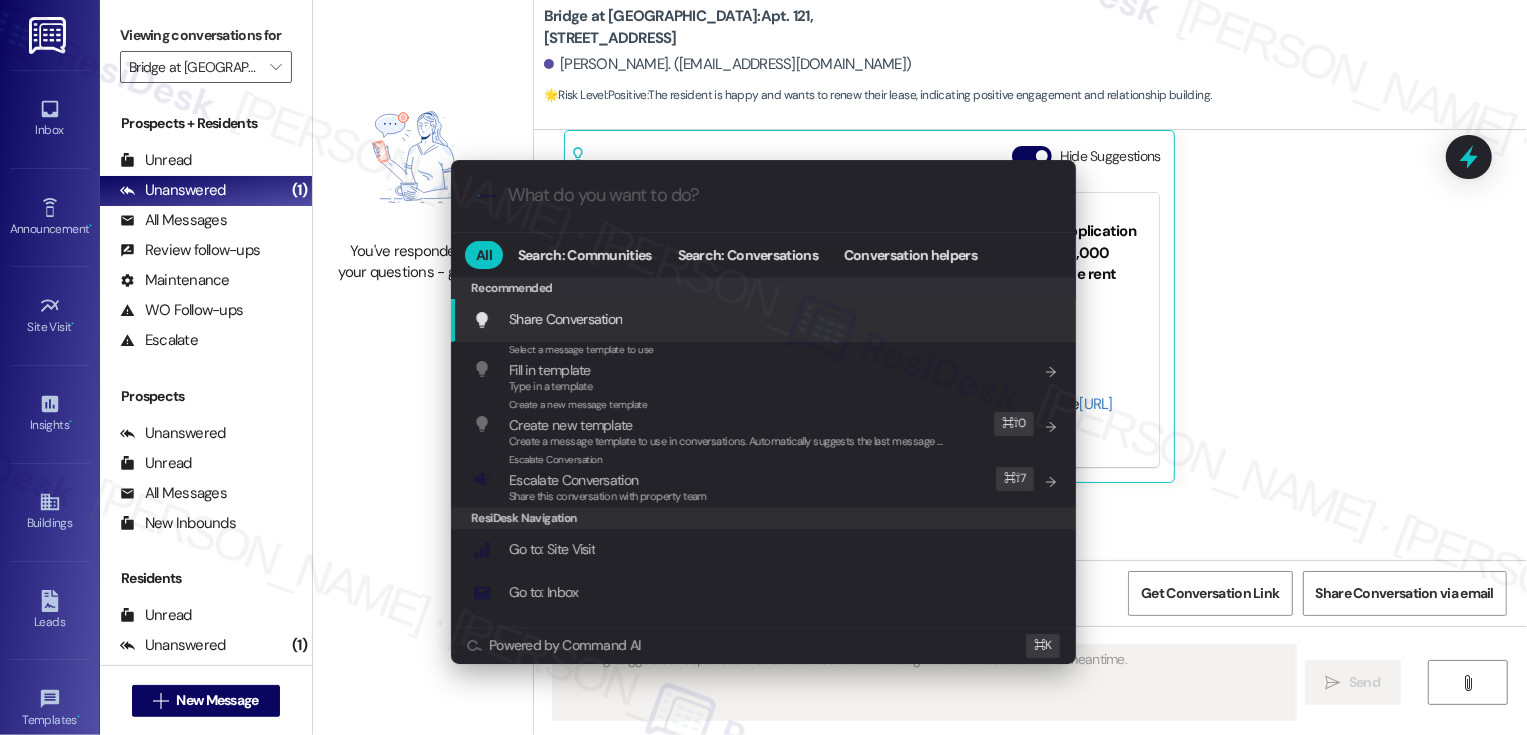 scroll, scrollTop: 1777, scrollLeft: 0, axis: vertical 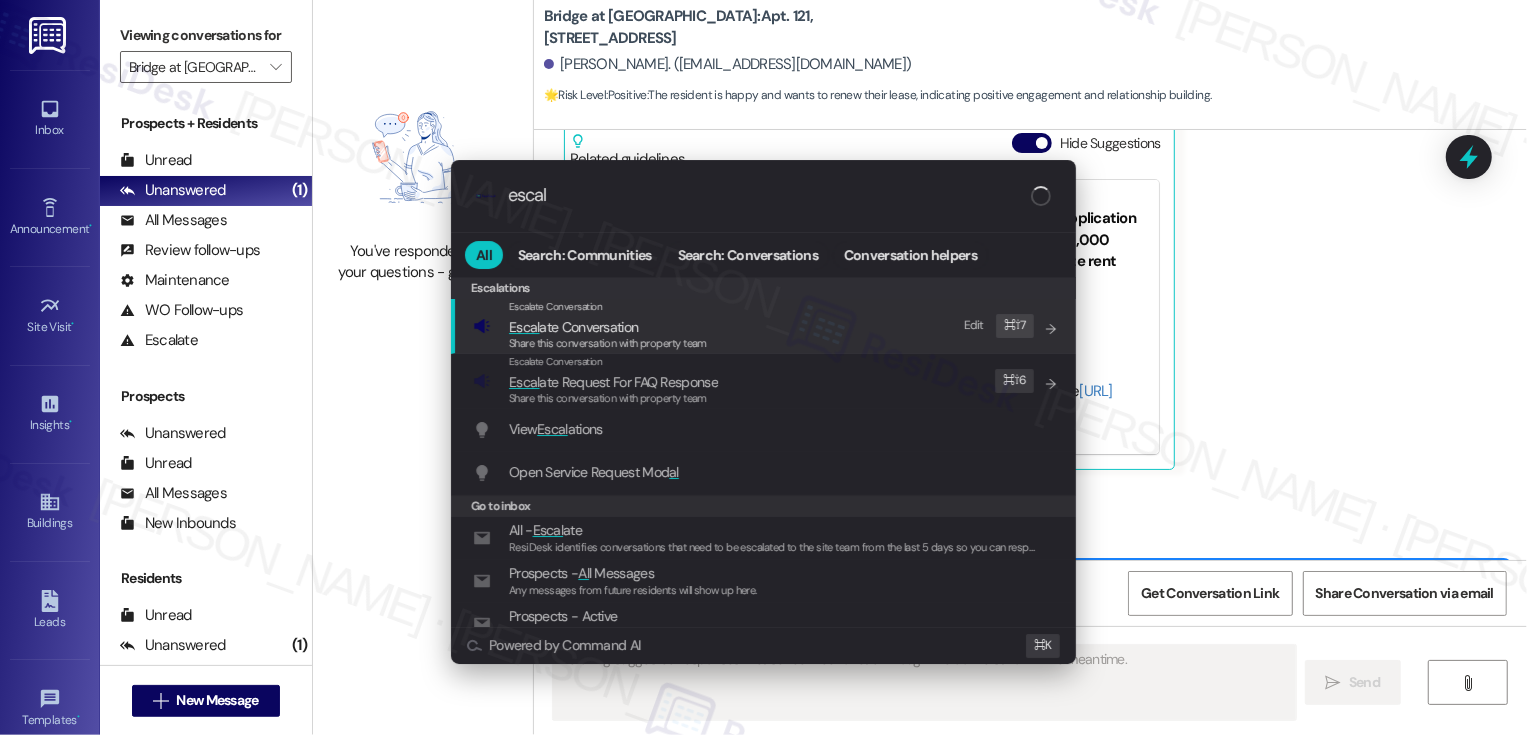 type on "escala" 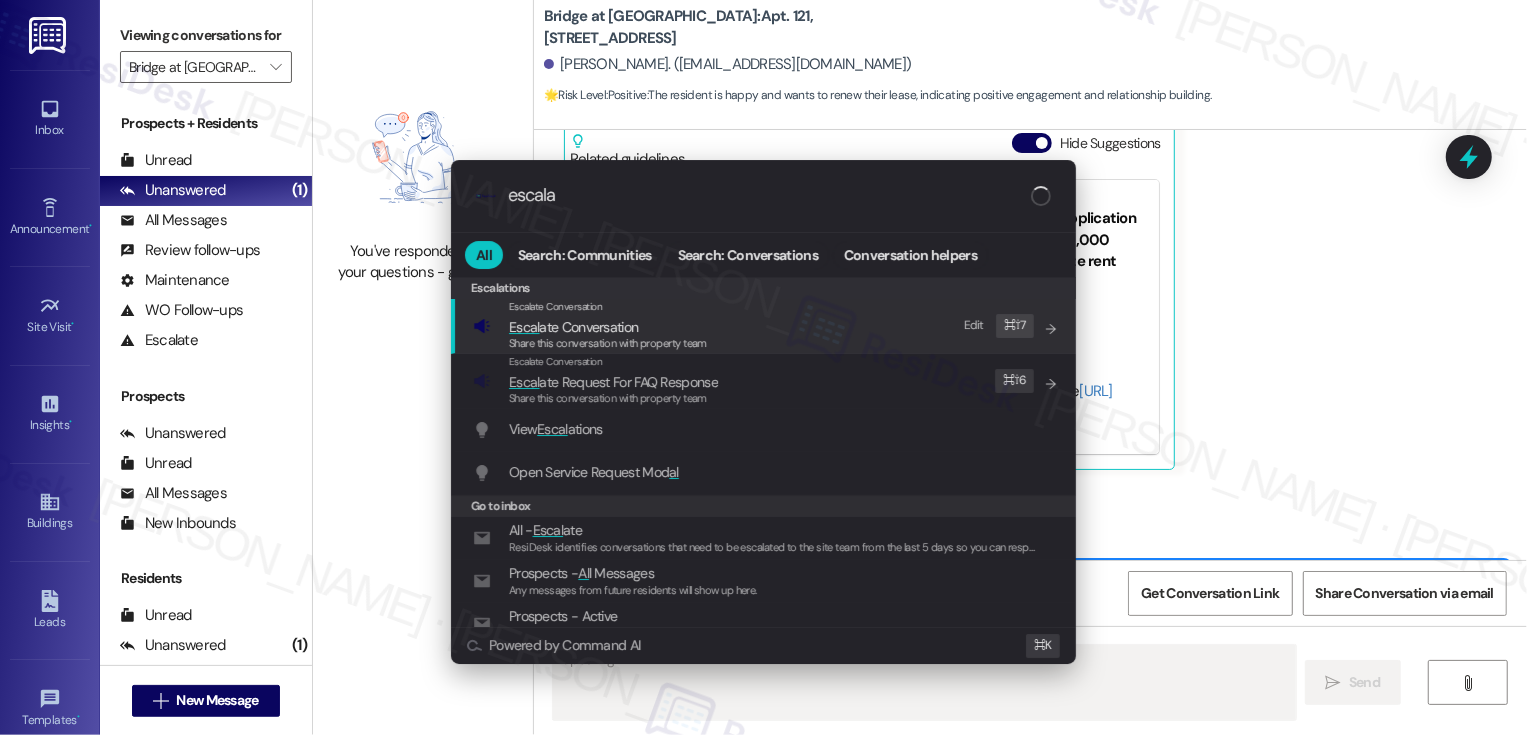 type on "Hi" 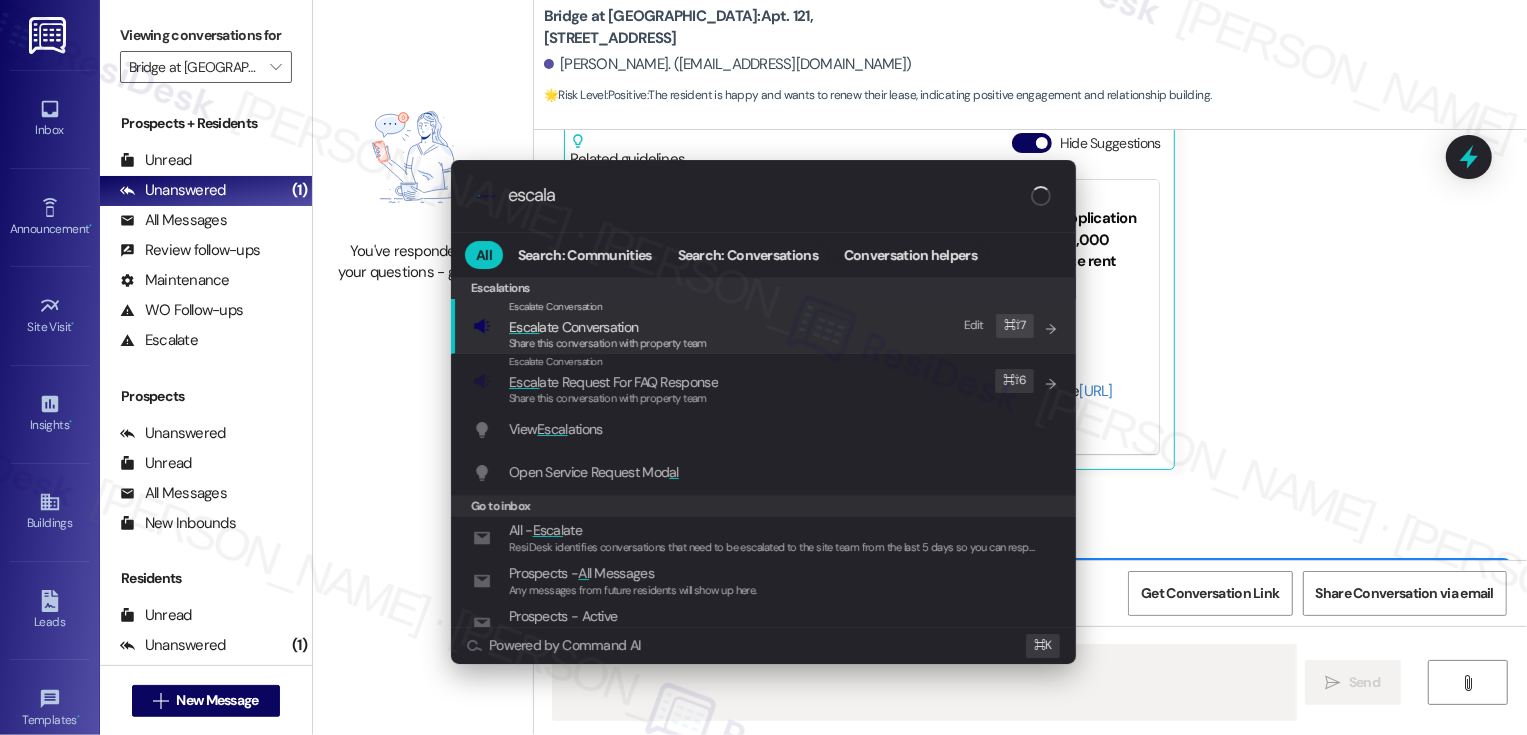 type on "escalae" 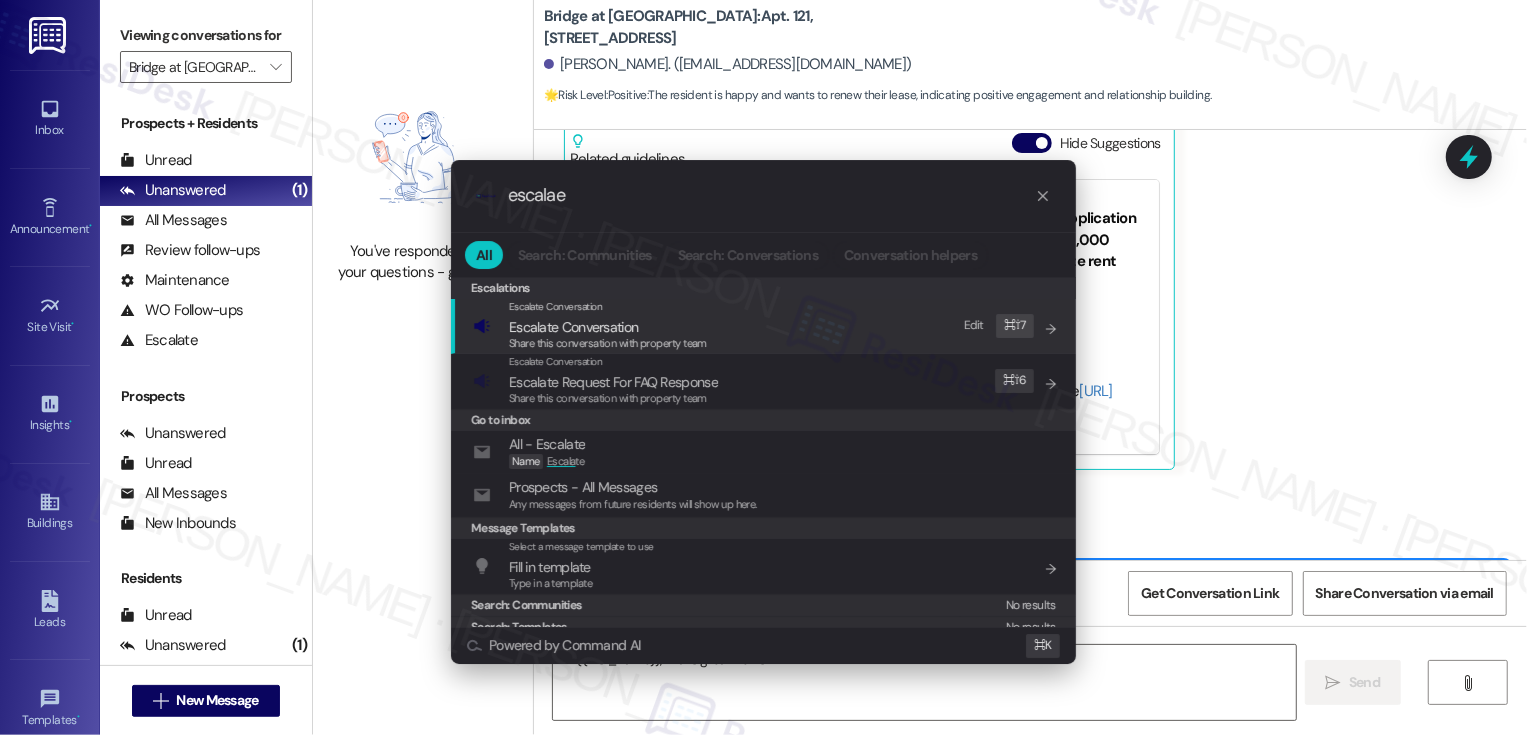 type on "Hi {{first_name}}, that's great news! I'm happy" 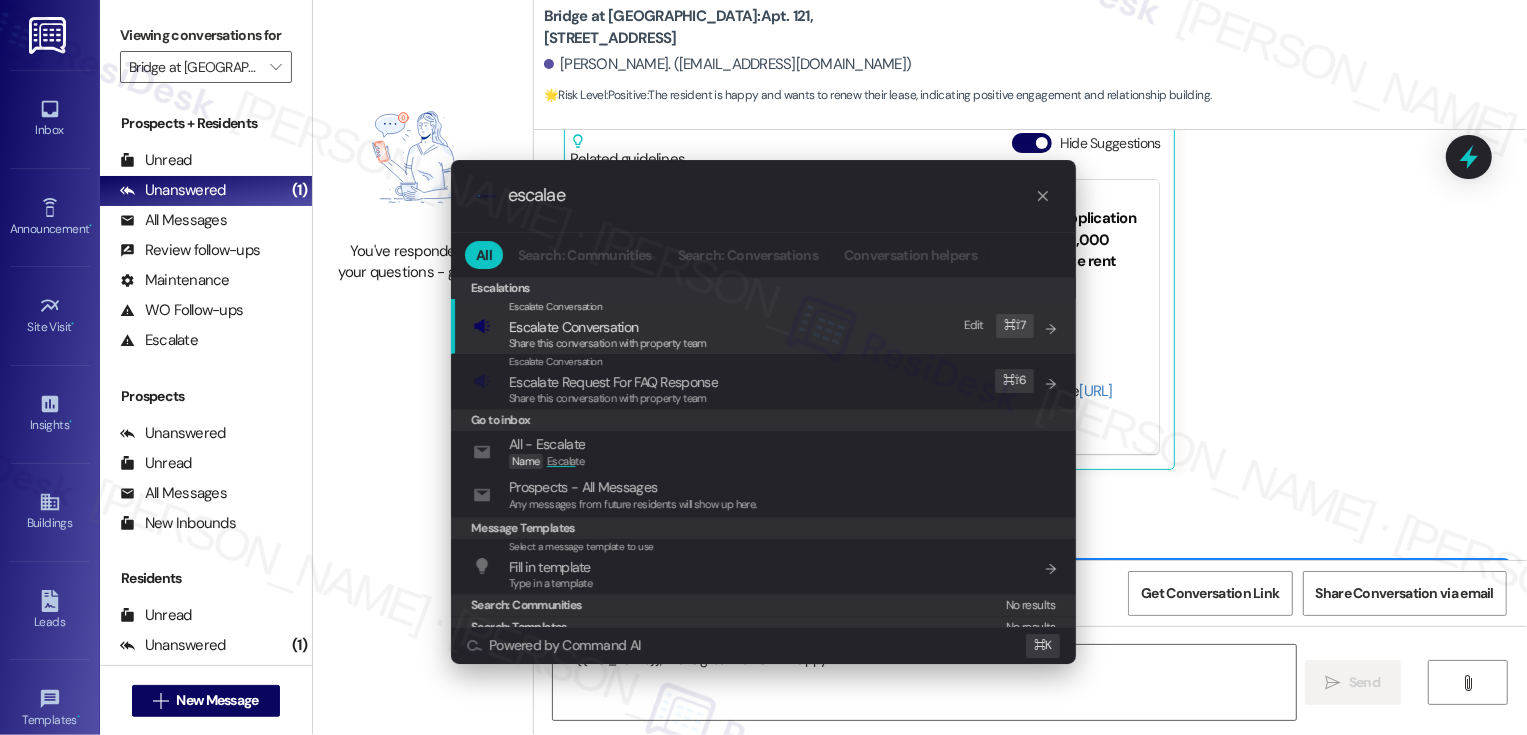 type on "escalae" 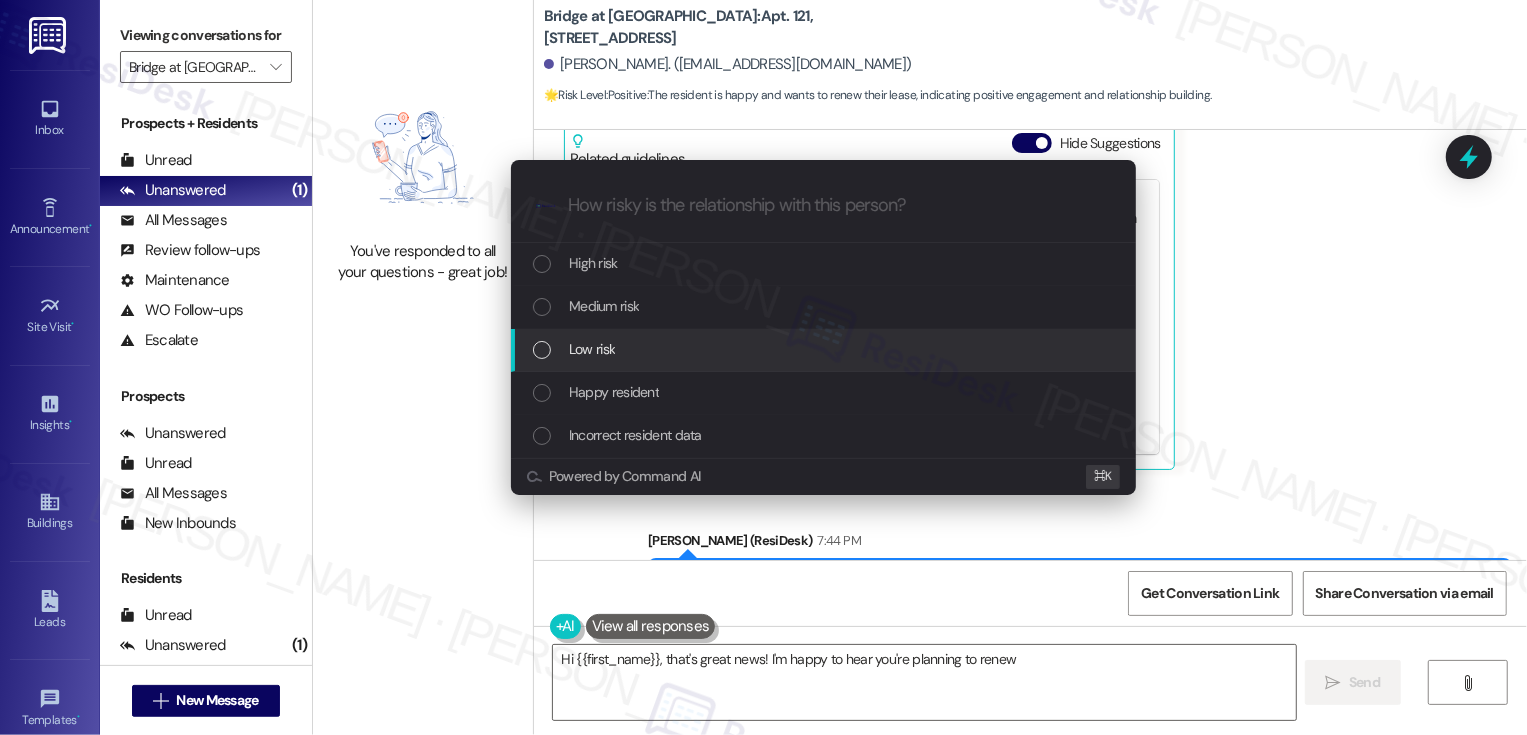 click on "Low risk" at bounding box center [825, 349] 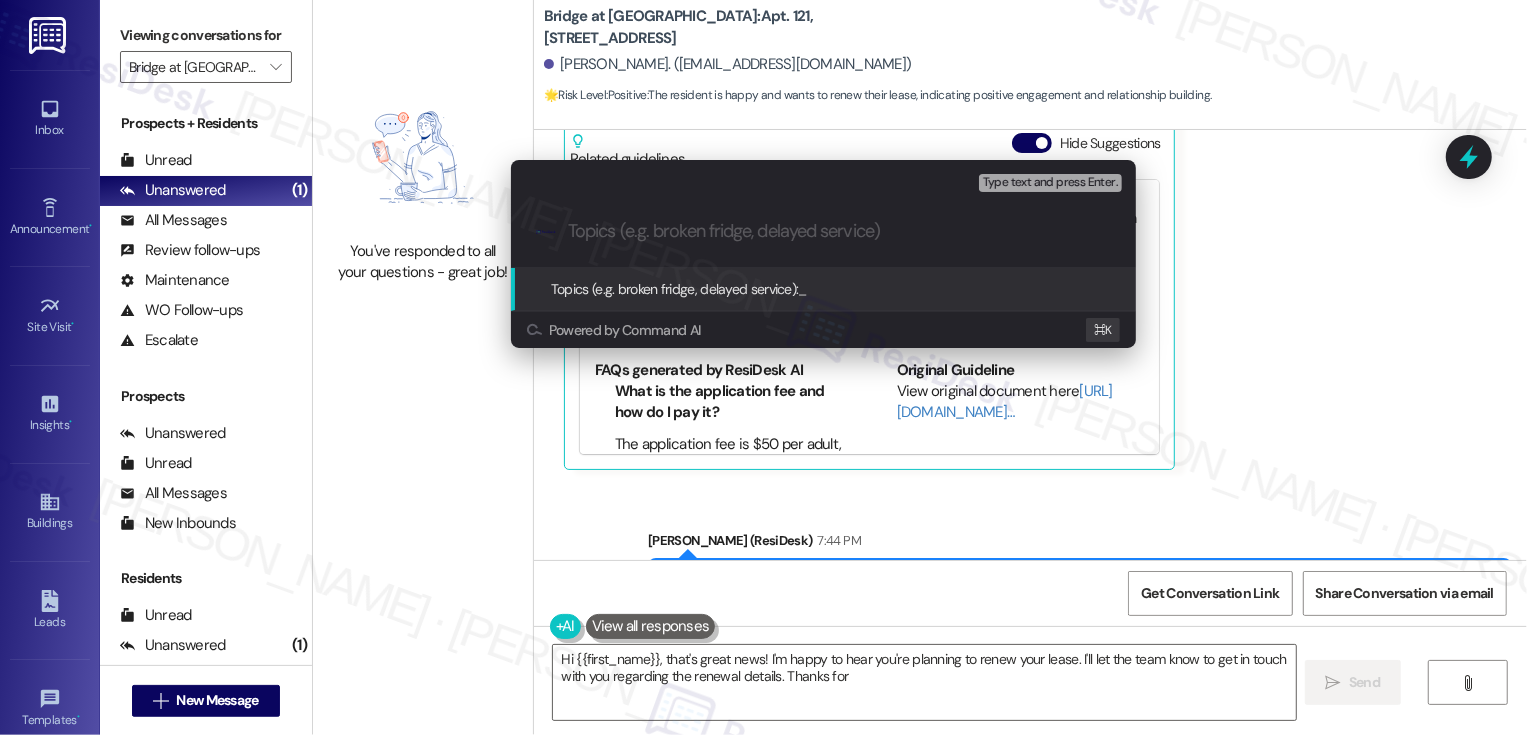 type on "Hi {{first_name}}, that's great news! I'm happy to hear you're planning to renew your lease. I'll let the team know to get in touch with you regarding the renewal details. Thanks for choosing" 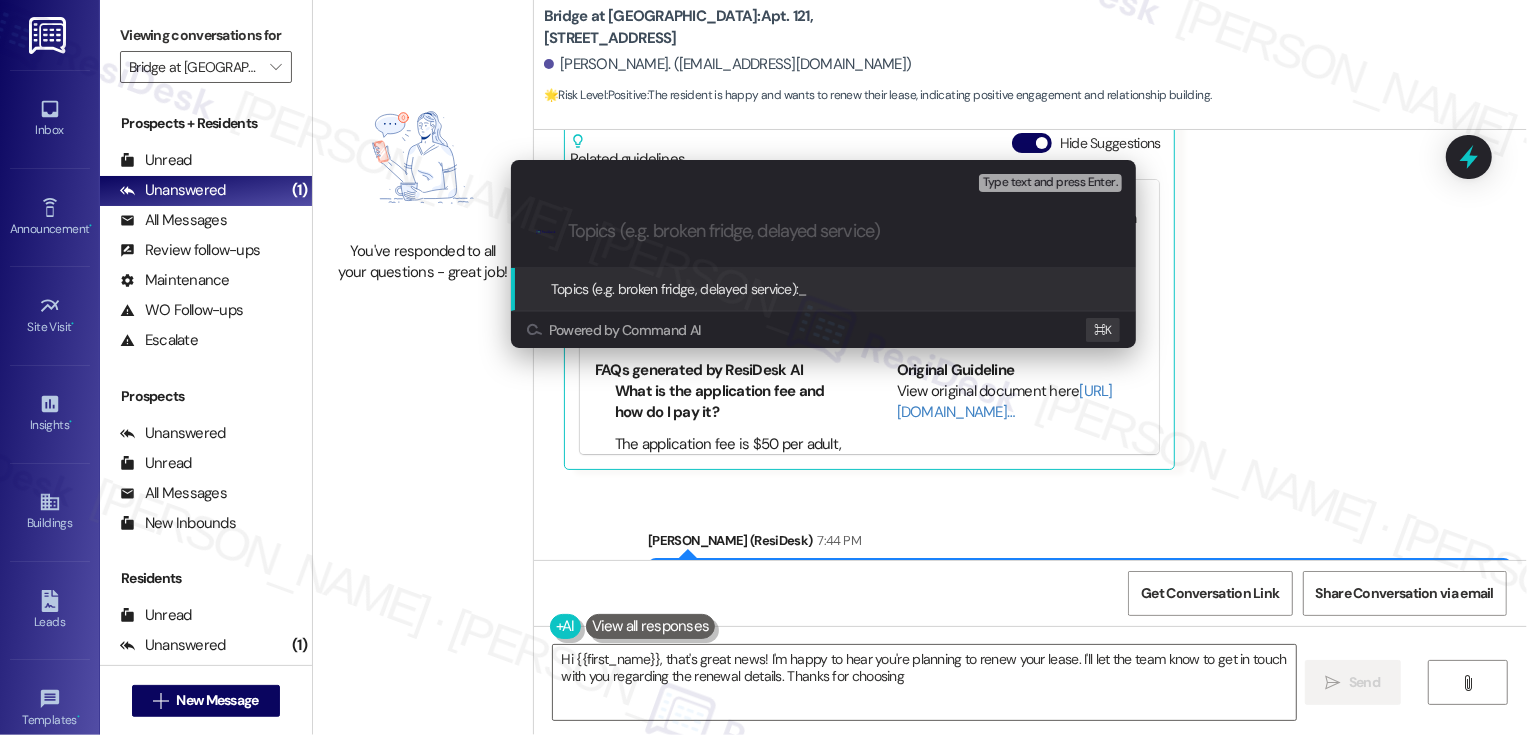 type on "R" 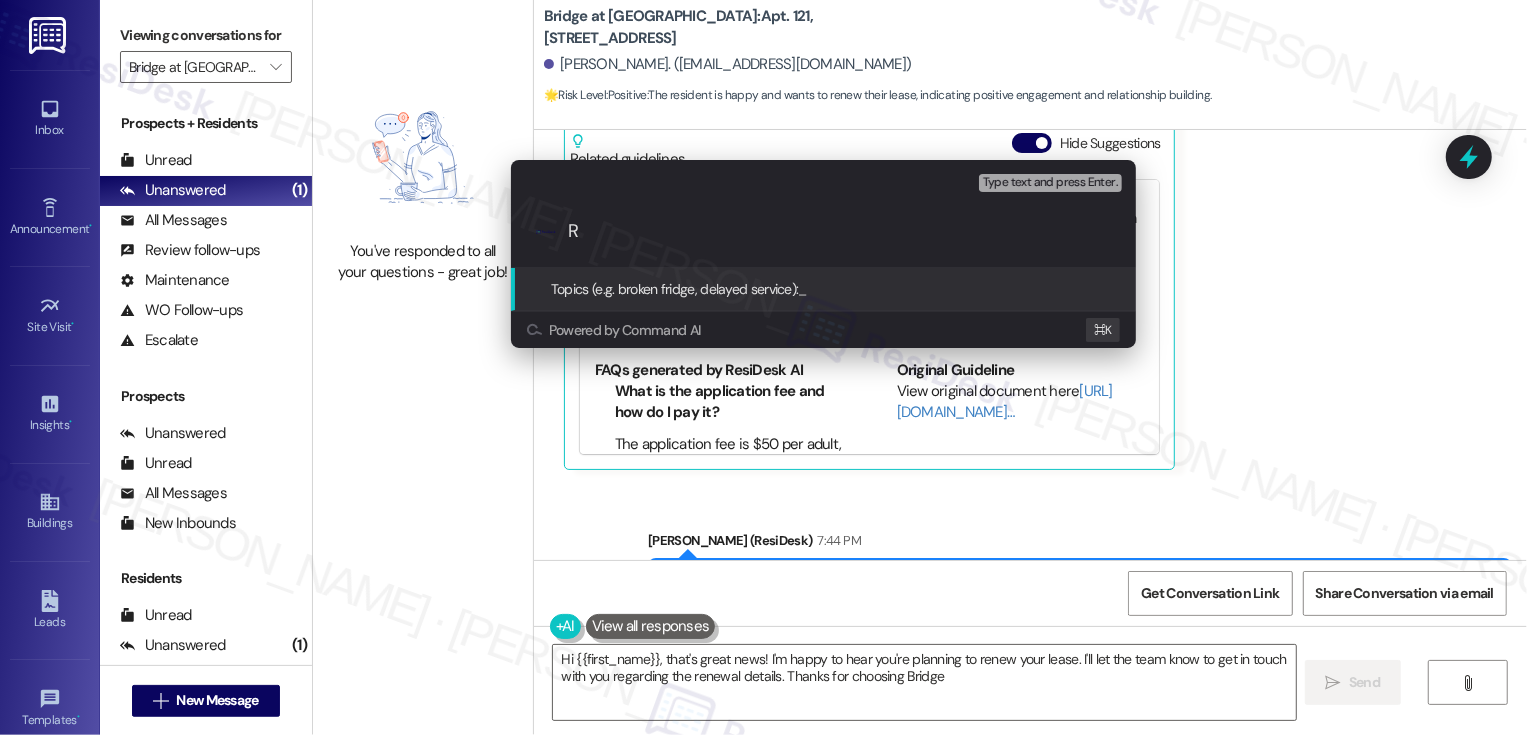 type on "Hi {{first_name}}, that's great news! I'm happy to hear you're planning to renew your lease. I'll let the team know to get in touch with you regarding the renewal details. Thanks for choosing Bridge at" 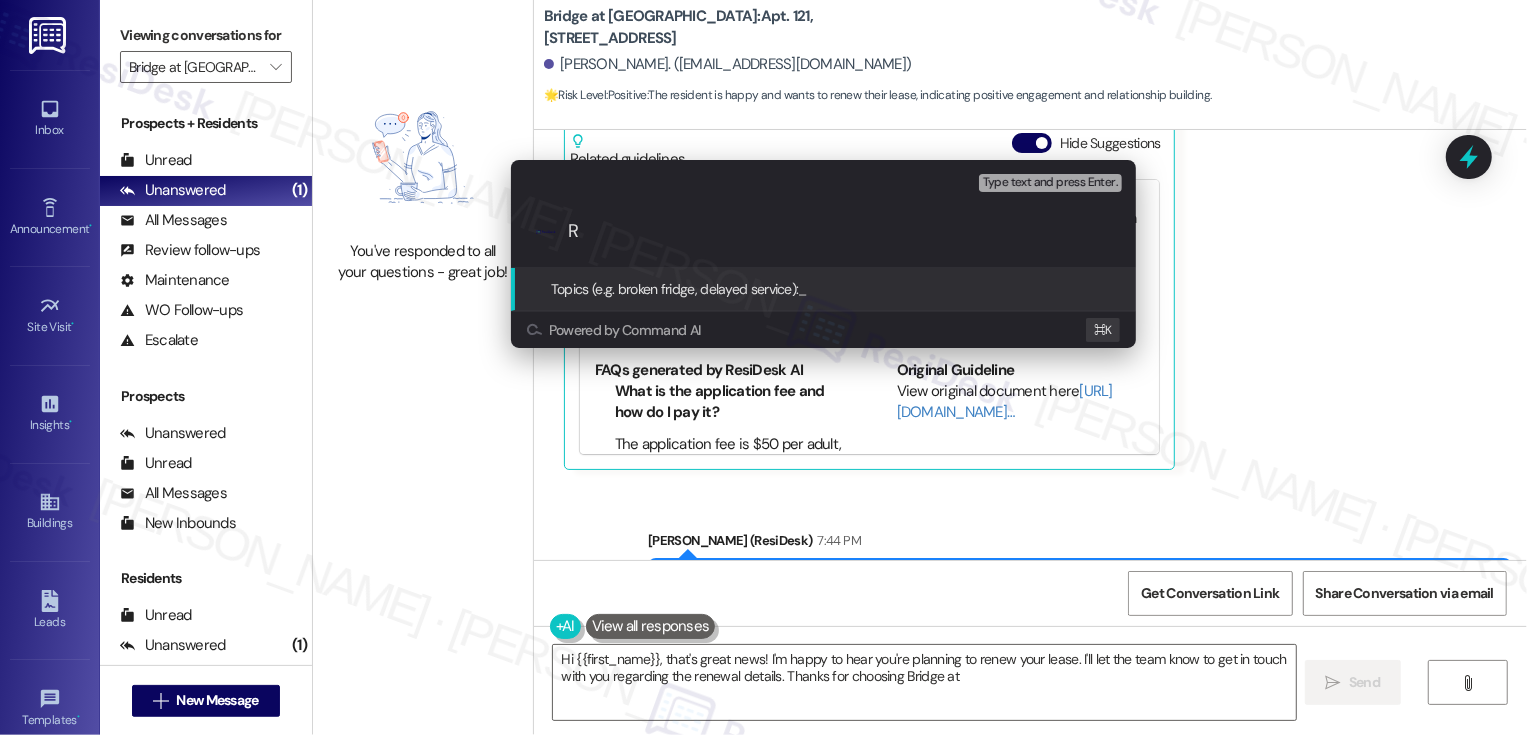 type on "Re" 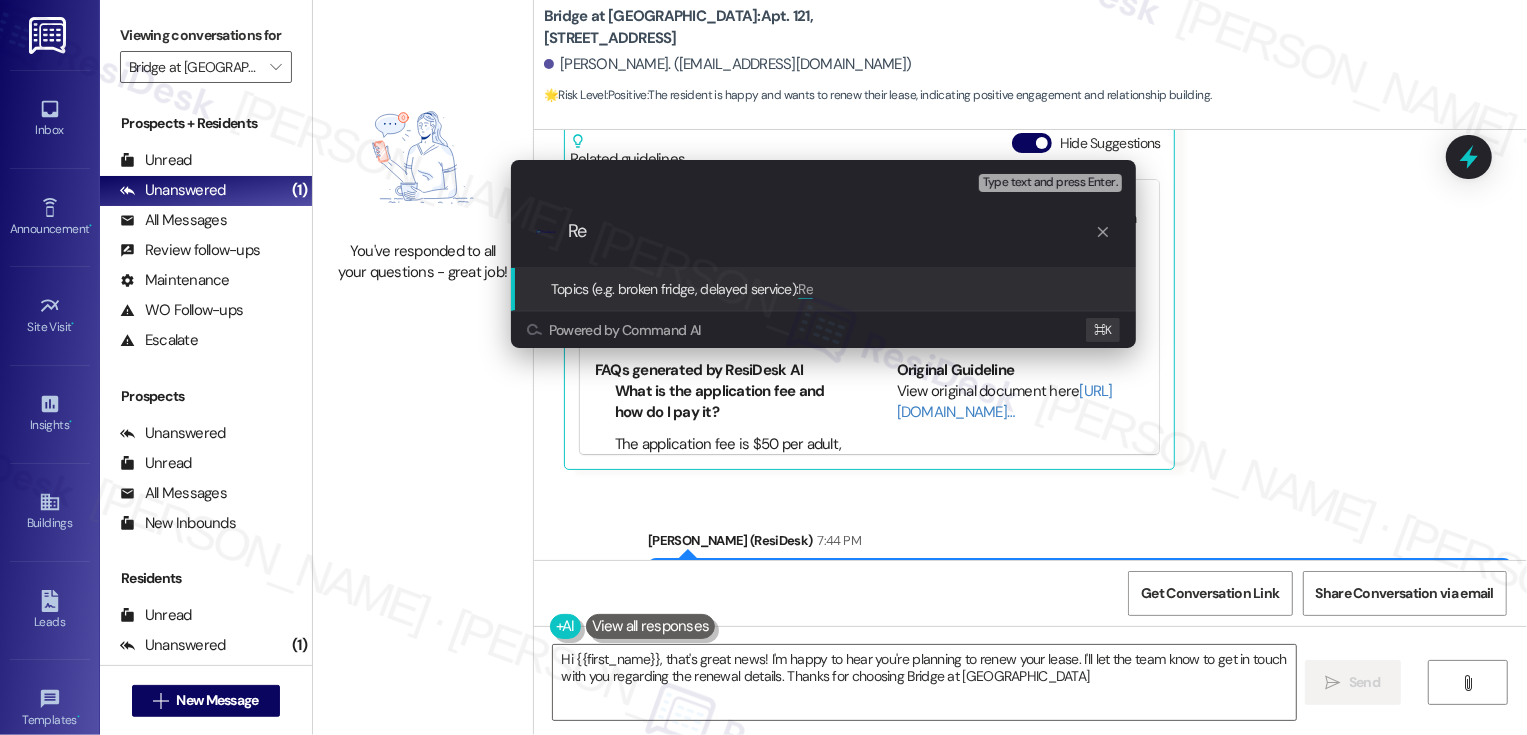 type on "Hi {{first_name}}, that's great news! I'm happy to hear you're planning to renew your lease. I'll let the team know to get in touch with you regarding the renewal details. Thanks for choosing Bridge at South Point!" 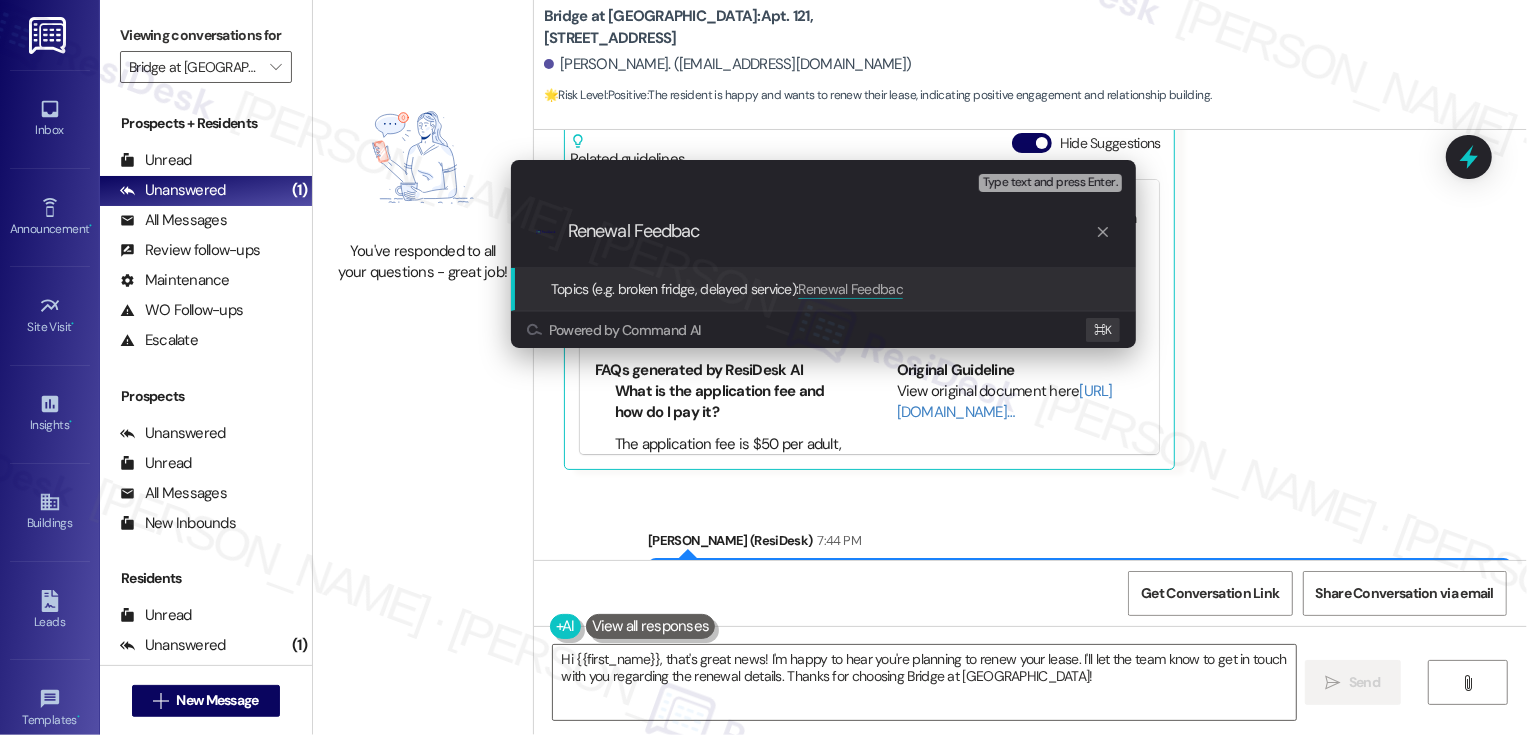 type on "Renewal Feedback" 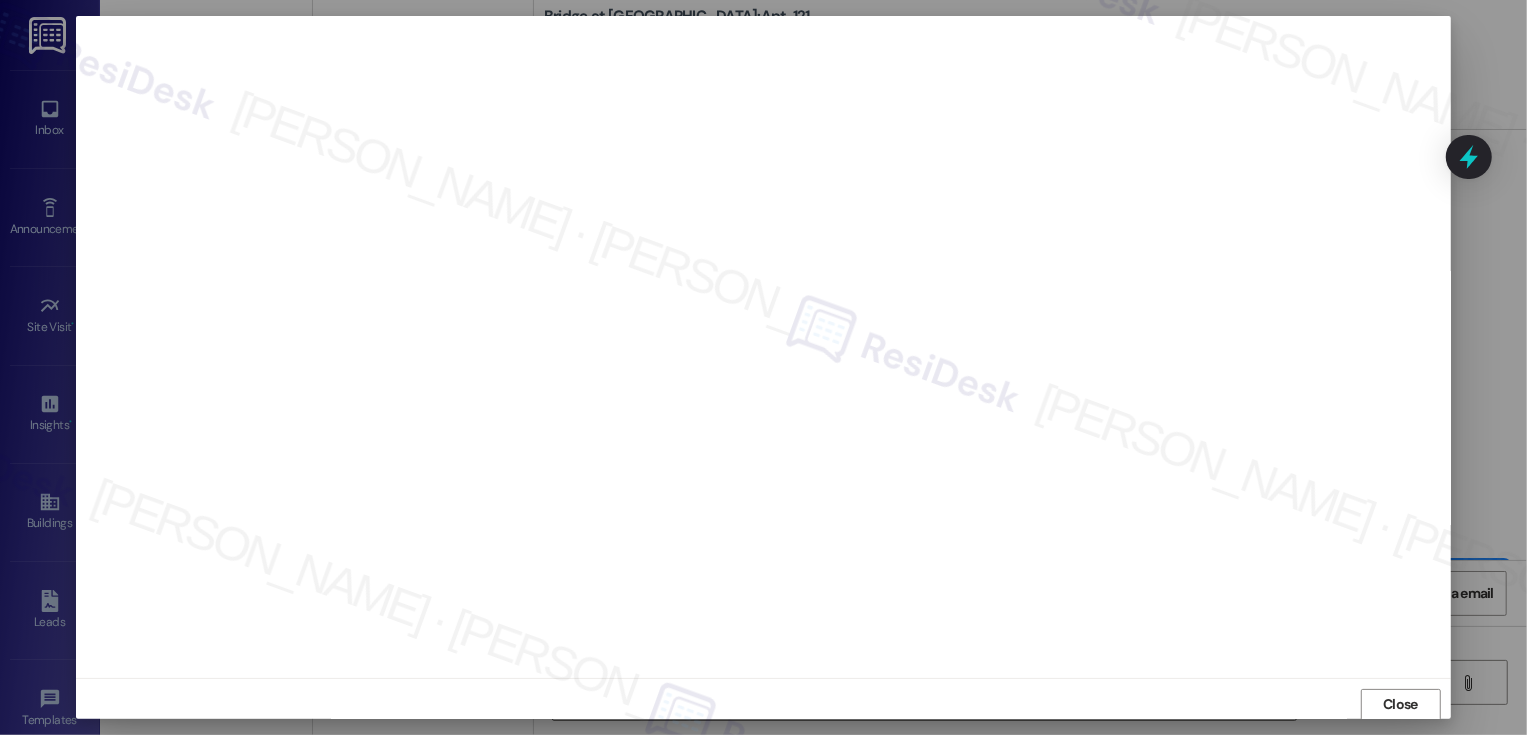 scroll, scrollTop: 1, scrollLeft: 0, axis: vertical 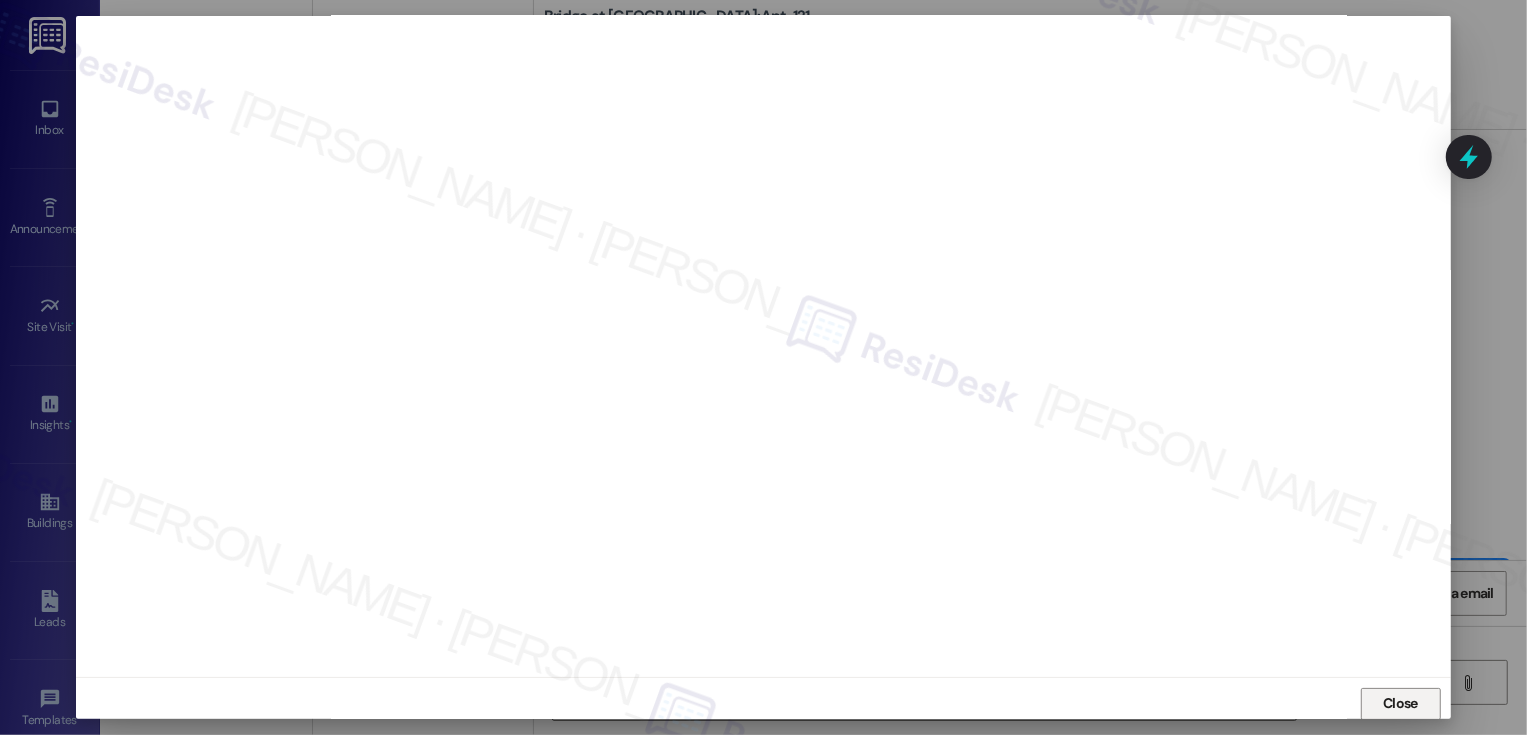 click on "Close" at bounding box center [1401, 704] 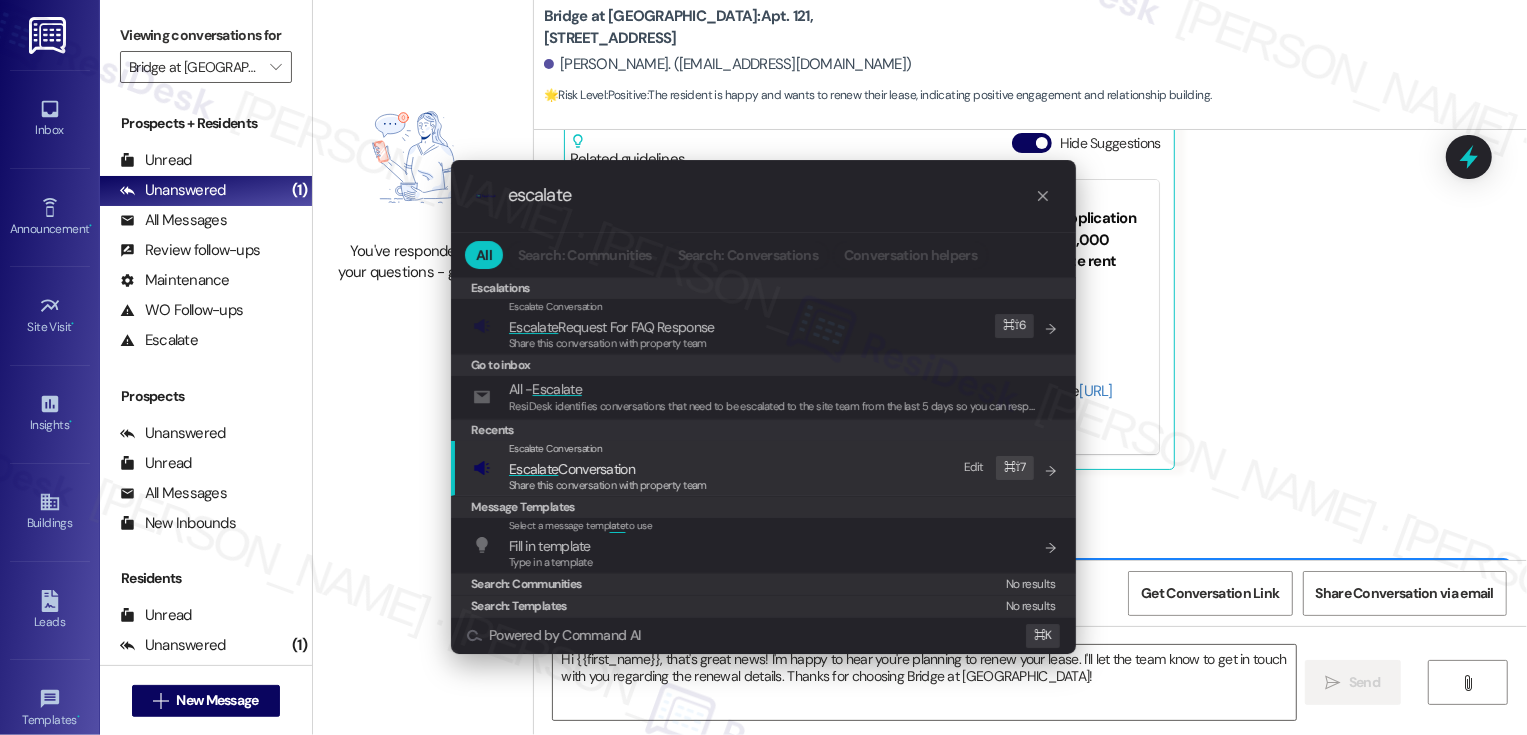 type on "escalate" 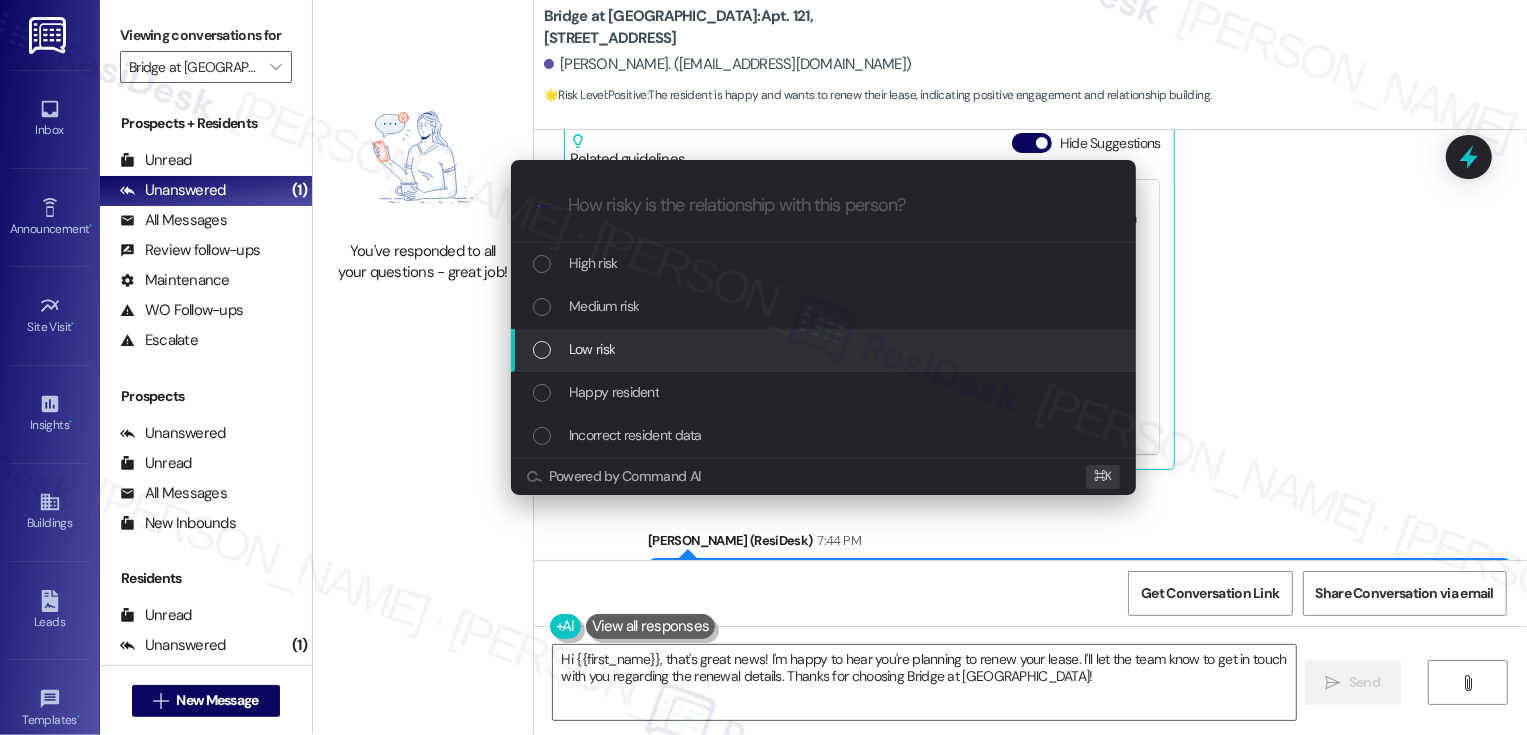 click on "Low risk" at bounding box center [592, 349] 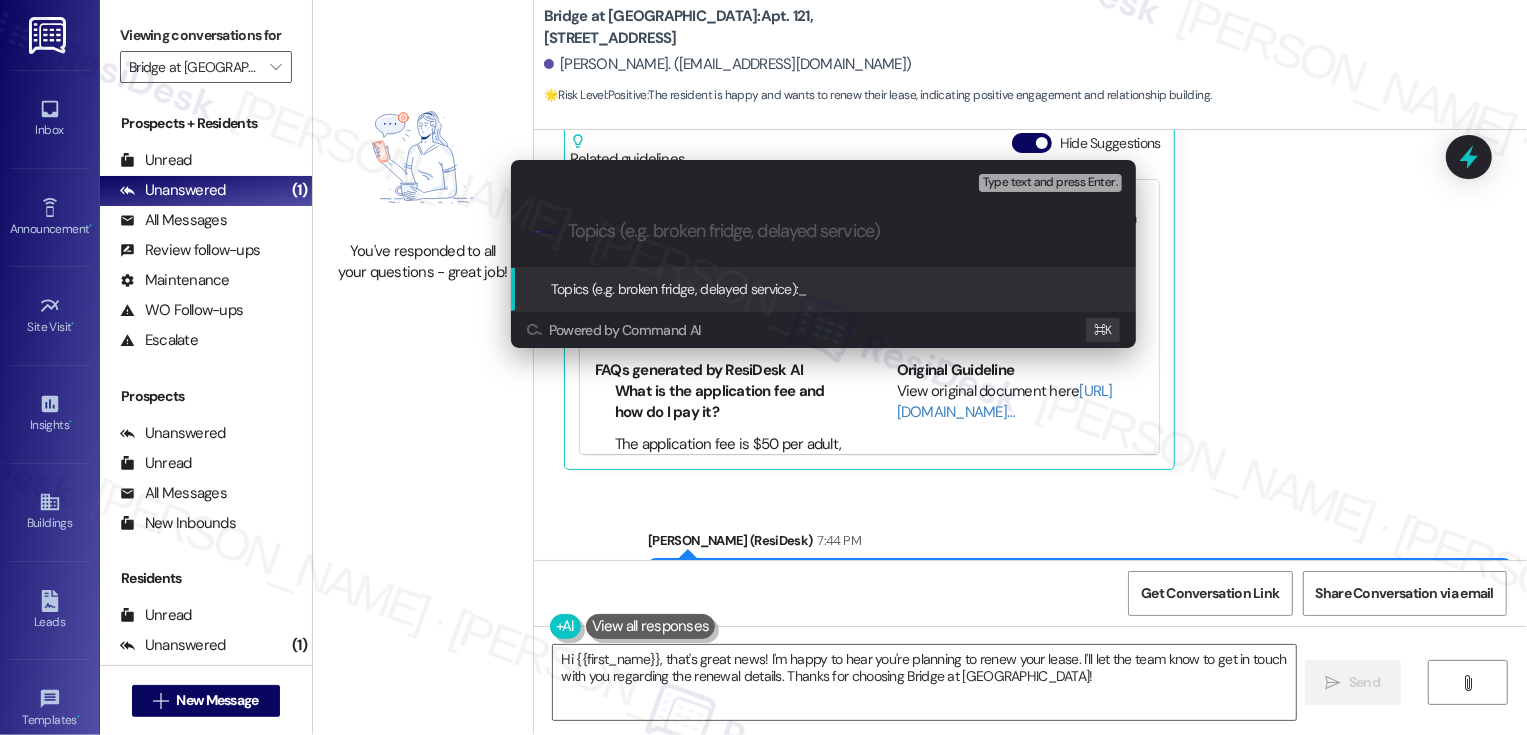 paste on "Renewal Feedback" 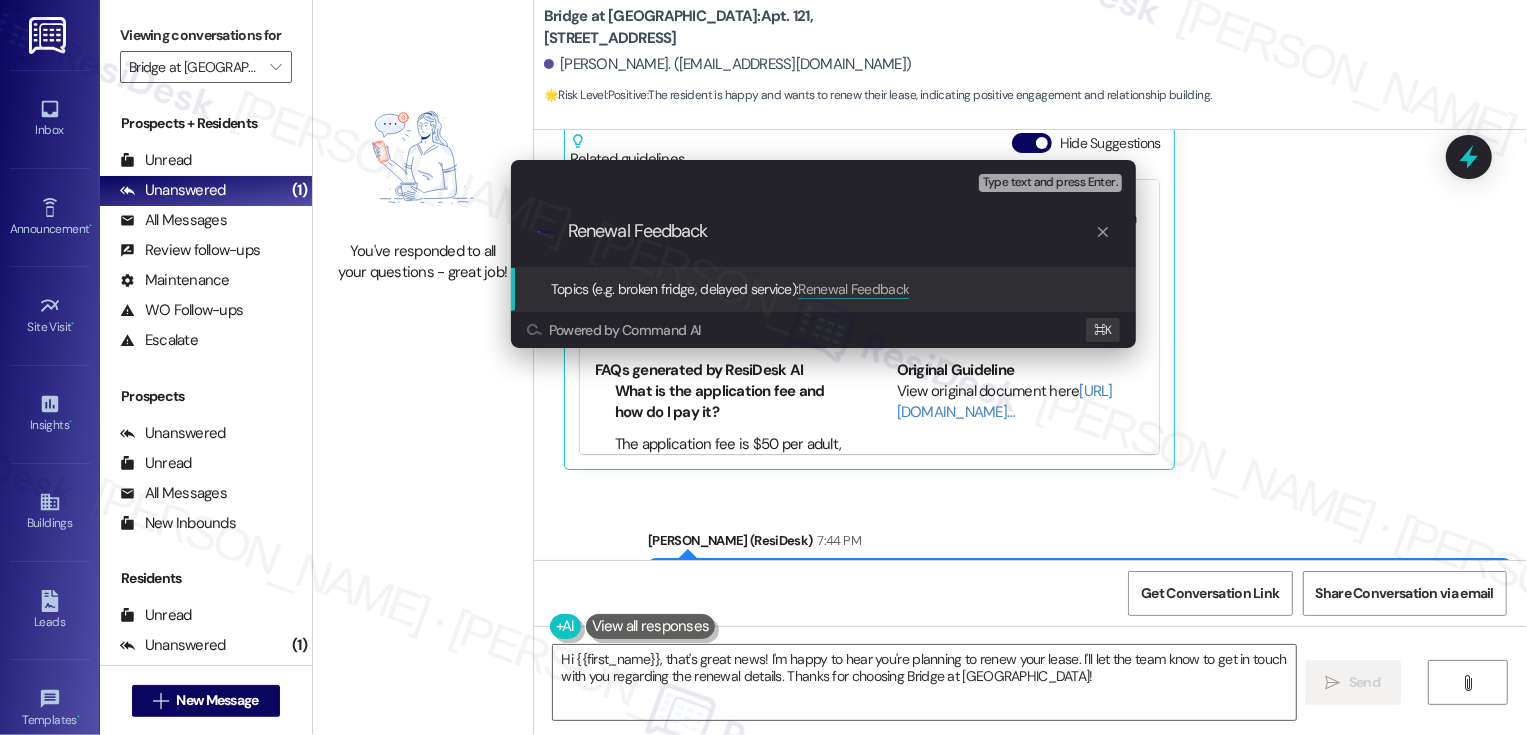 type 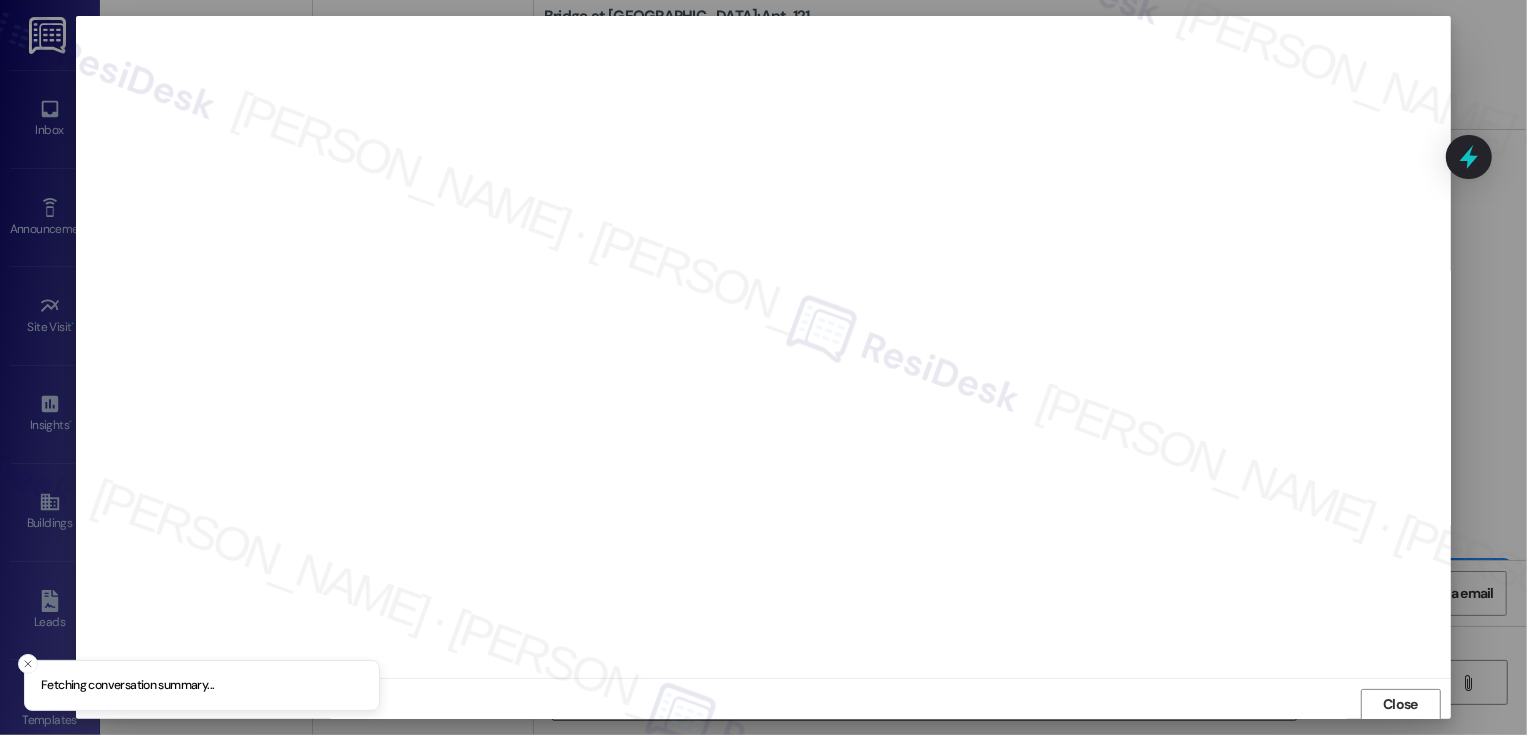 scroll, scrollTop: 1, scrollLeft: 0, axis: vertical 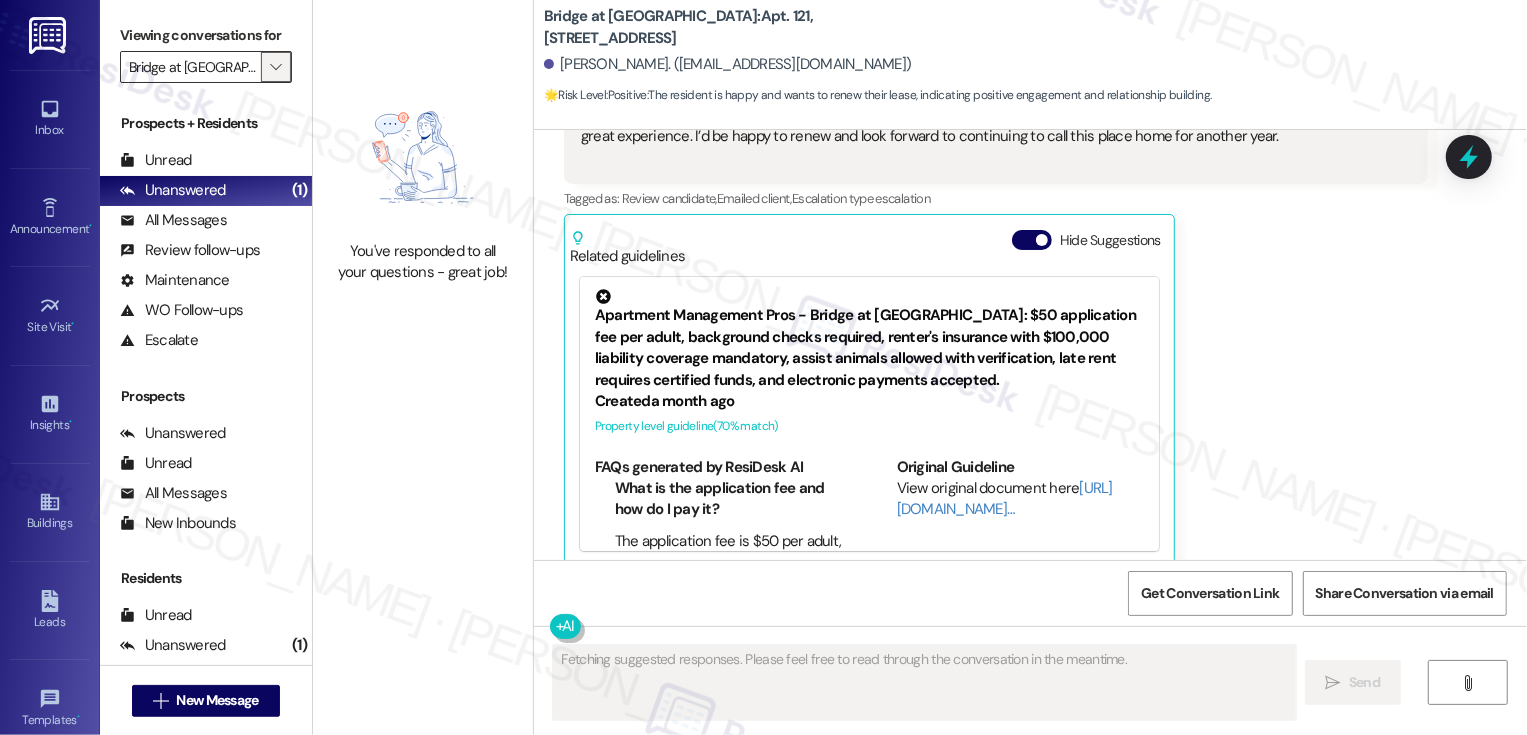 click on "" at bounding box center [275, 67] 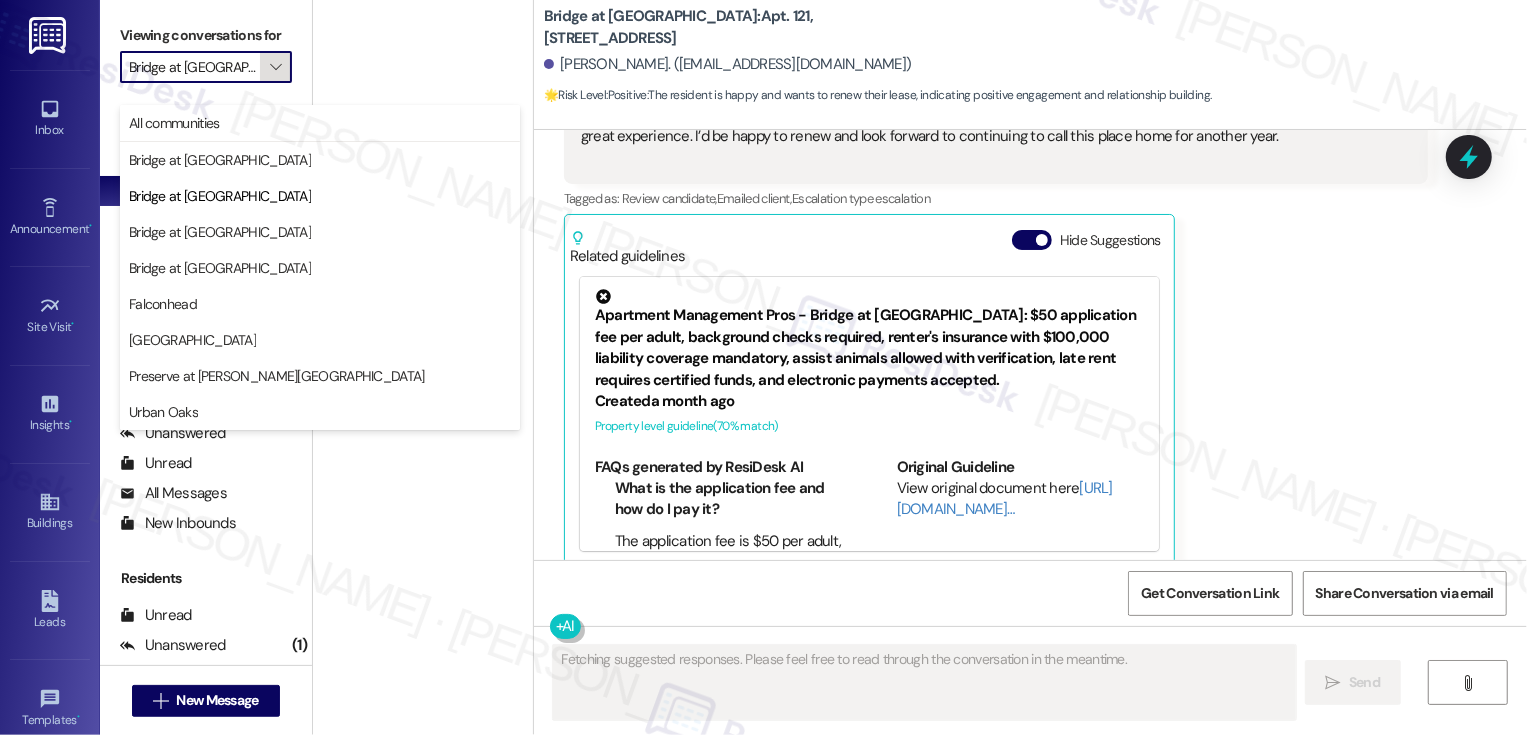 scroll, scrollTop: 0, scrollLeft: 3, axis: horizontal 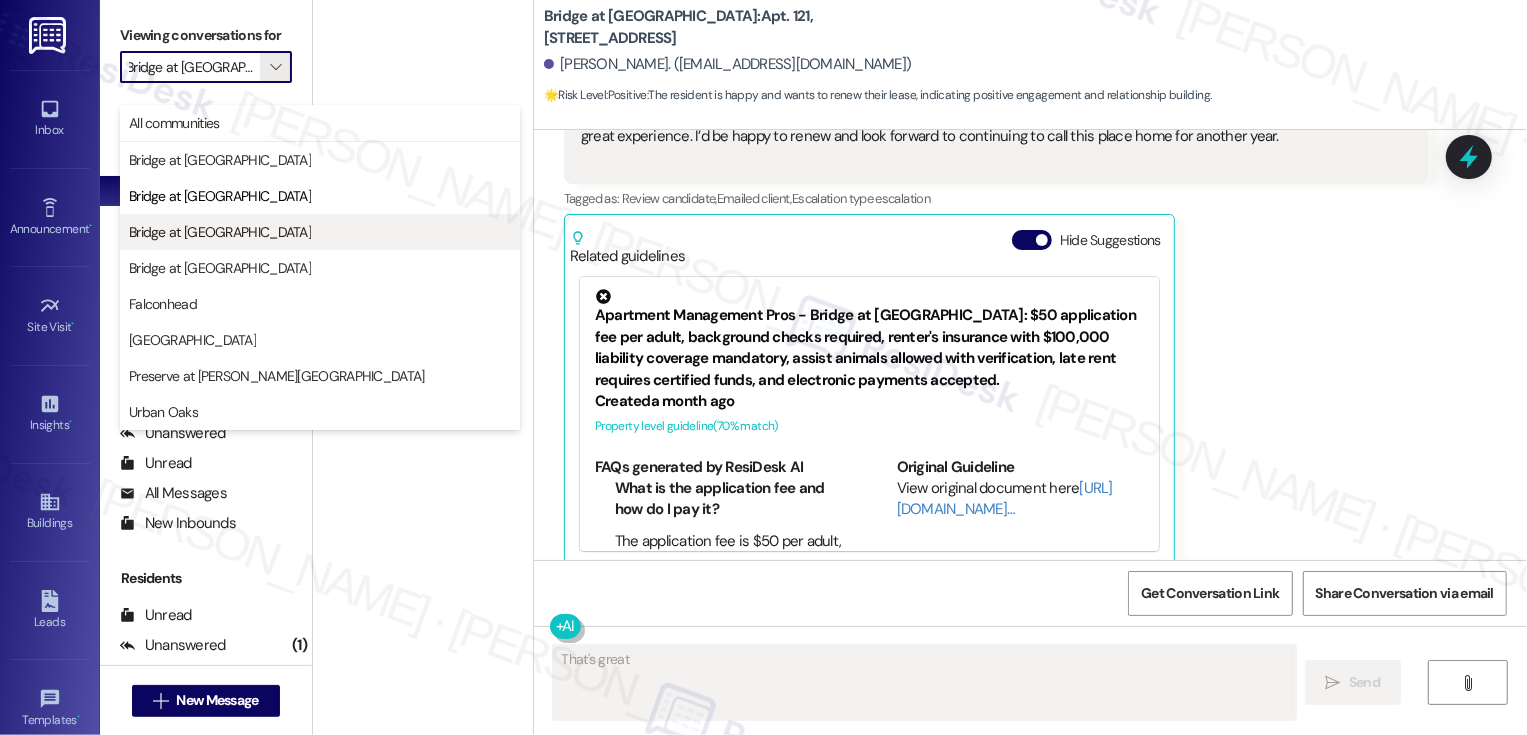 click on "Bridge at [GEOGRAPHIC_DATA]" at bounding box center (320, 232) 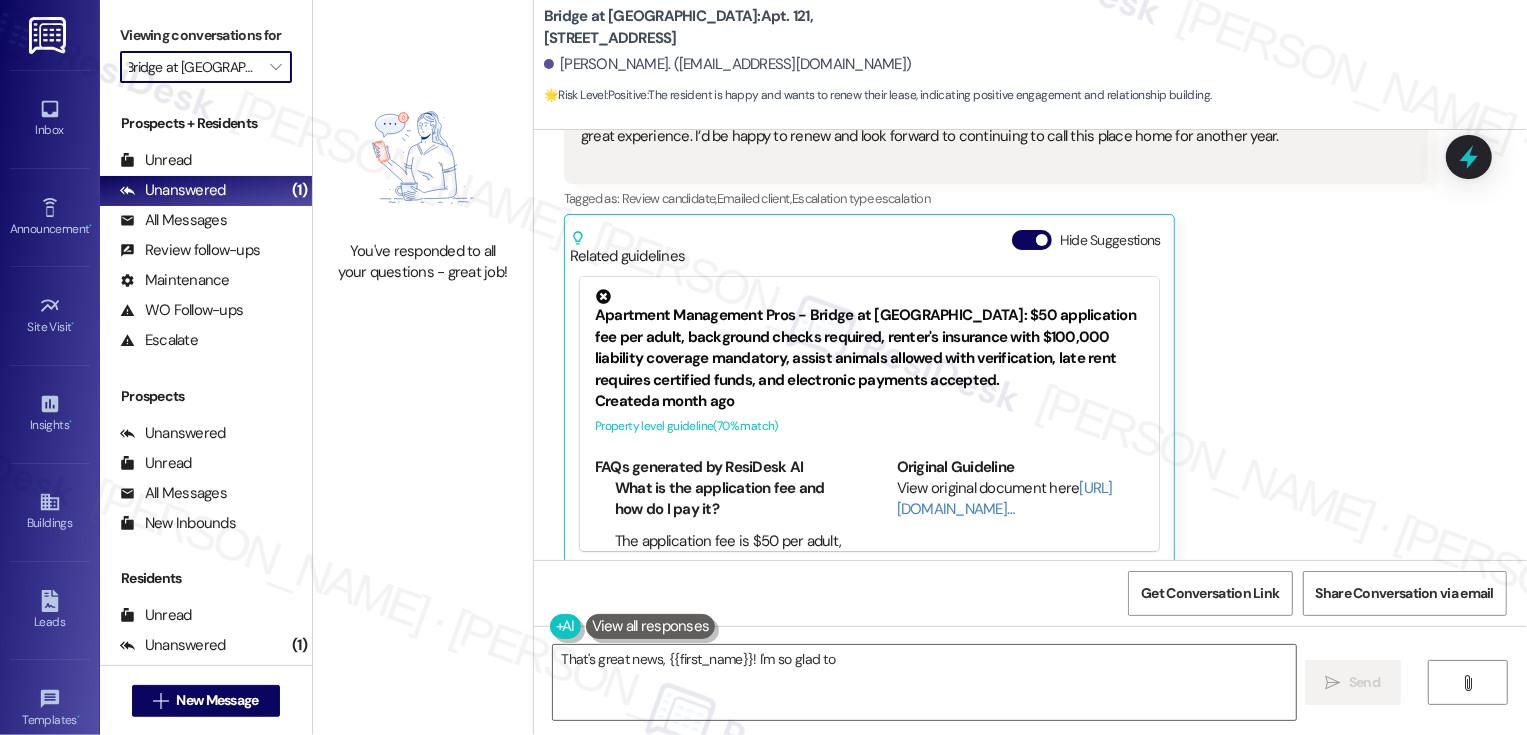 type on "That's great news, {{first_name}}! I'm so glad to" 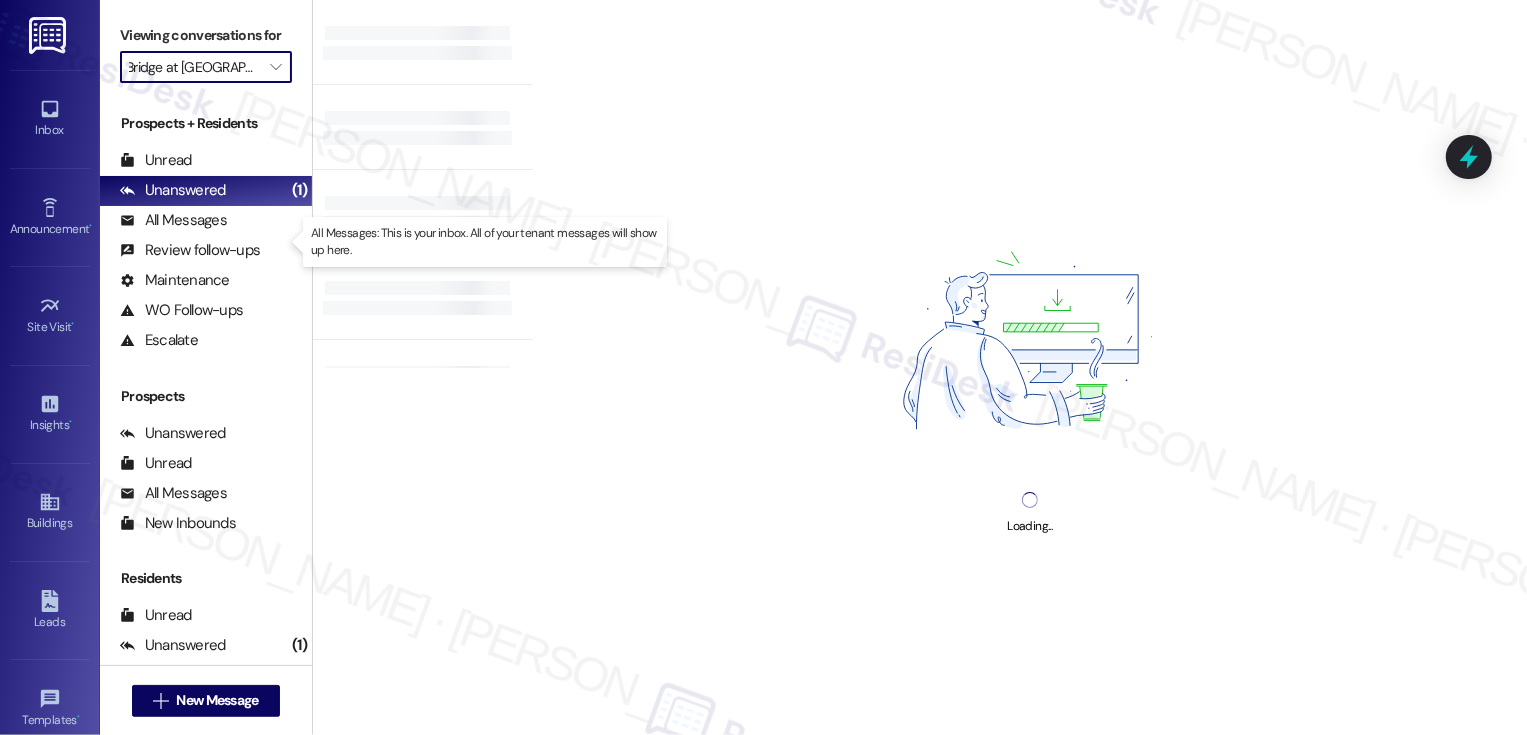 type on "Bridge at [GEOGRAPHIC_DATA]" 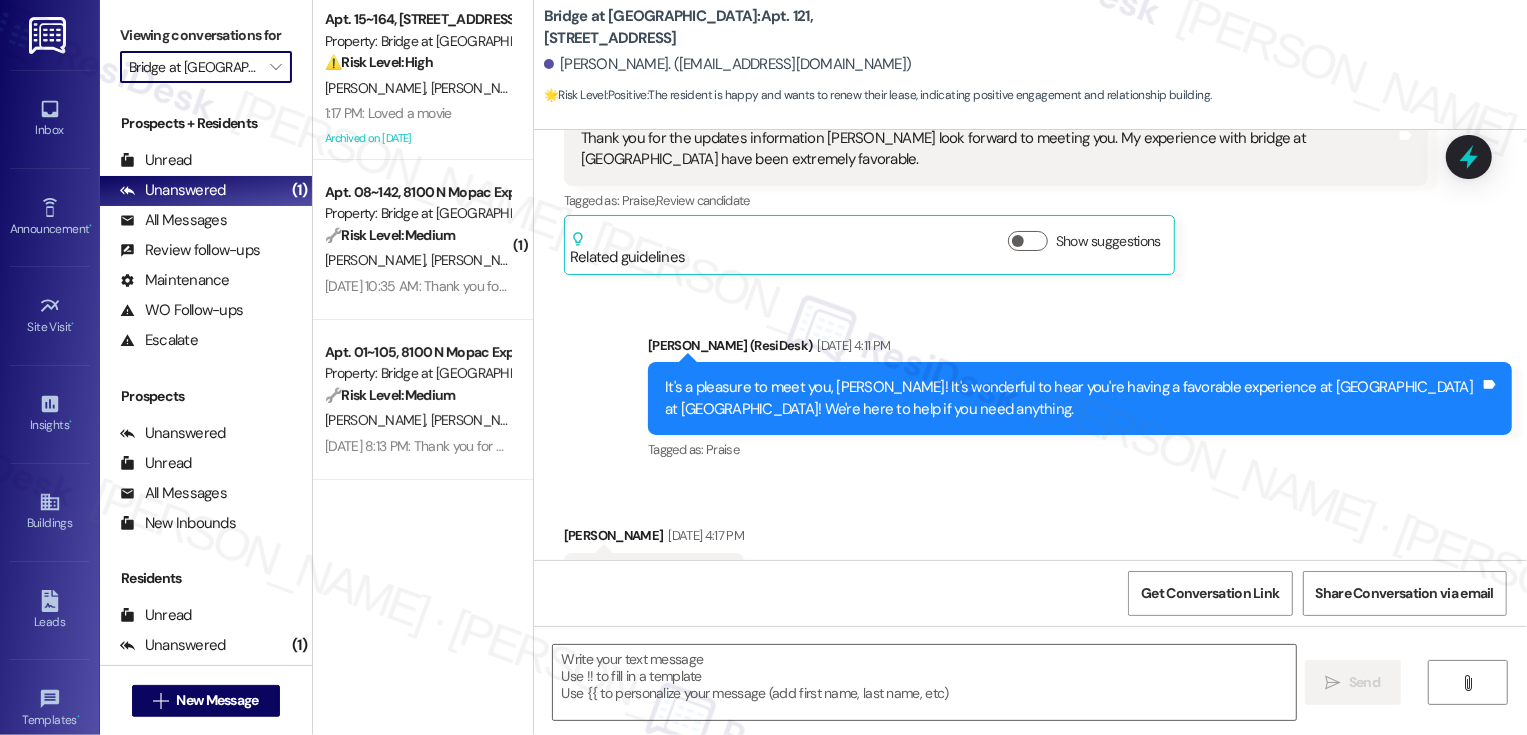 type on "Fetching suggested responses. Please feel free to read through the conversation in the meantime." 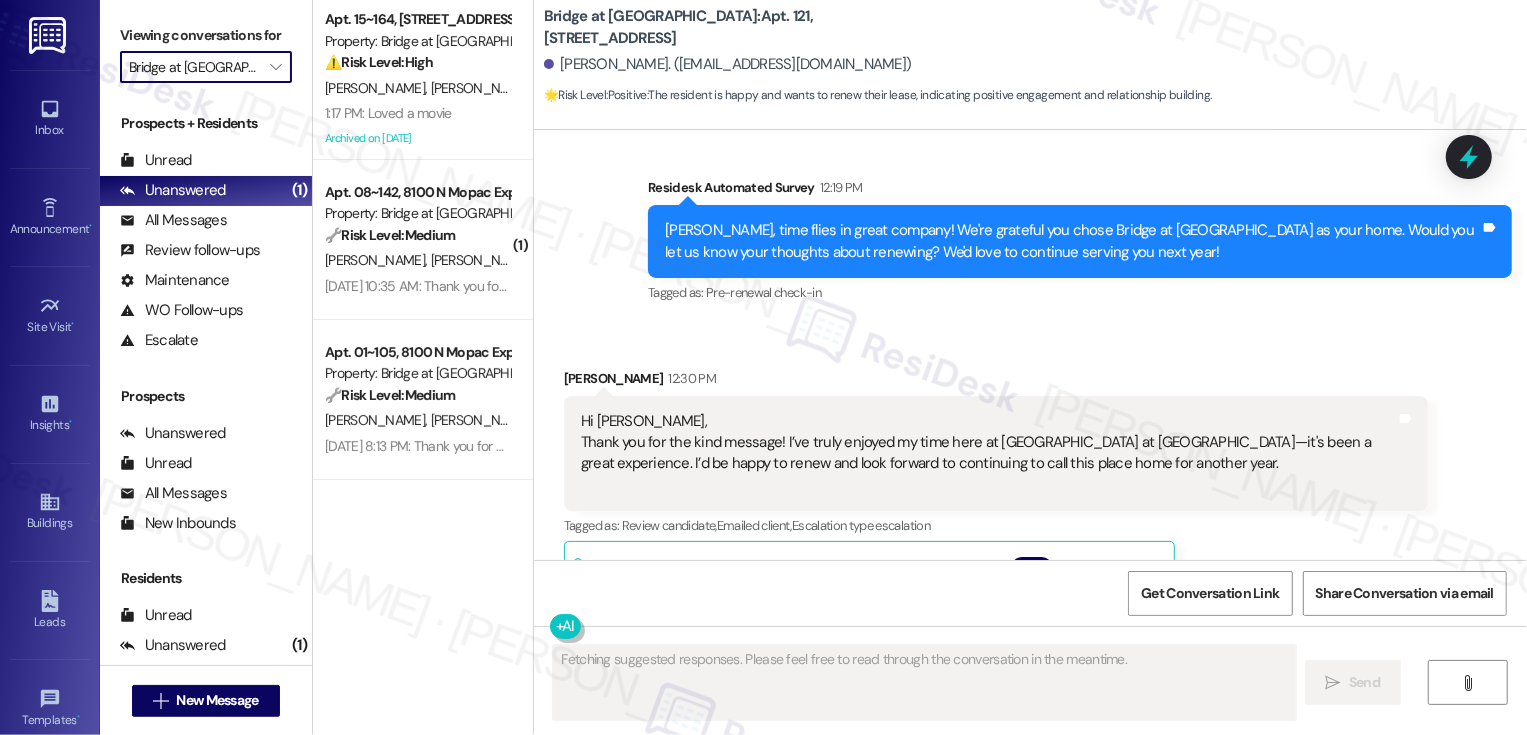 scroll, scrollTop: 1680, scrollLeft: 0, axis: vertical 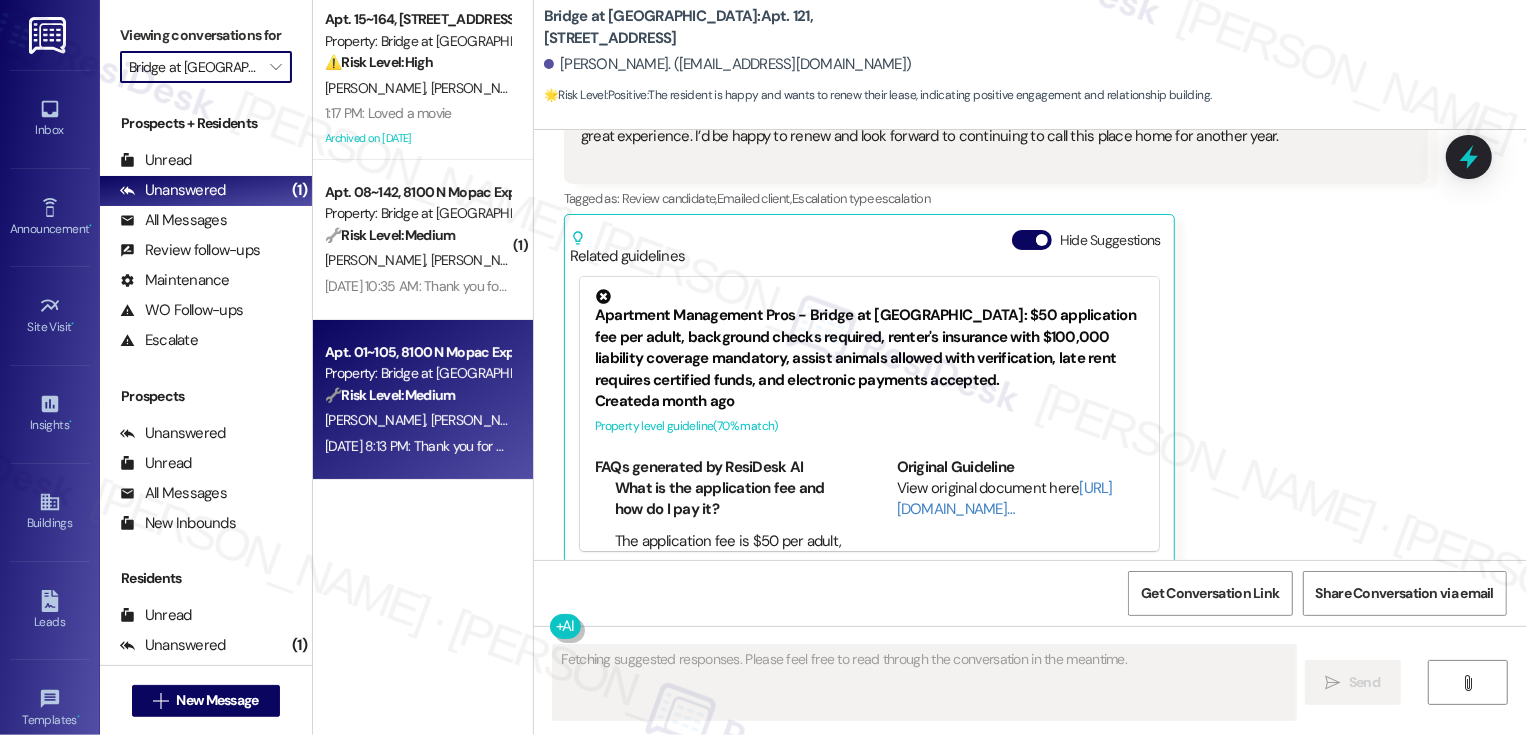 click on "Jul 18, 2025 at 8:13 PM: Thank you for your message. Our offices are currently closed, but we will contact you when we resume operations. For emergencies, please contact your emergency number 512-345-0870. Jul 18, 2025 at 8:13 PM: Thank you for your message. Our offices are currently closed, but we will contact you when we resume operations. For emergencies, please contact your emergency number 512-345-0870." at bounding box center [928, 446] 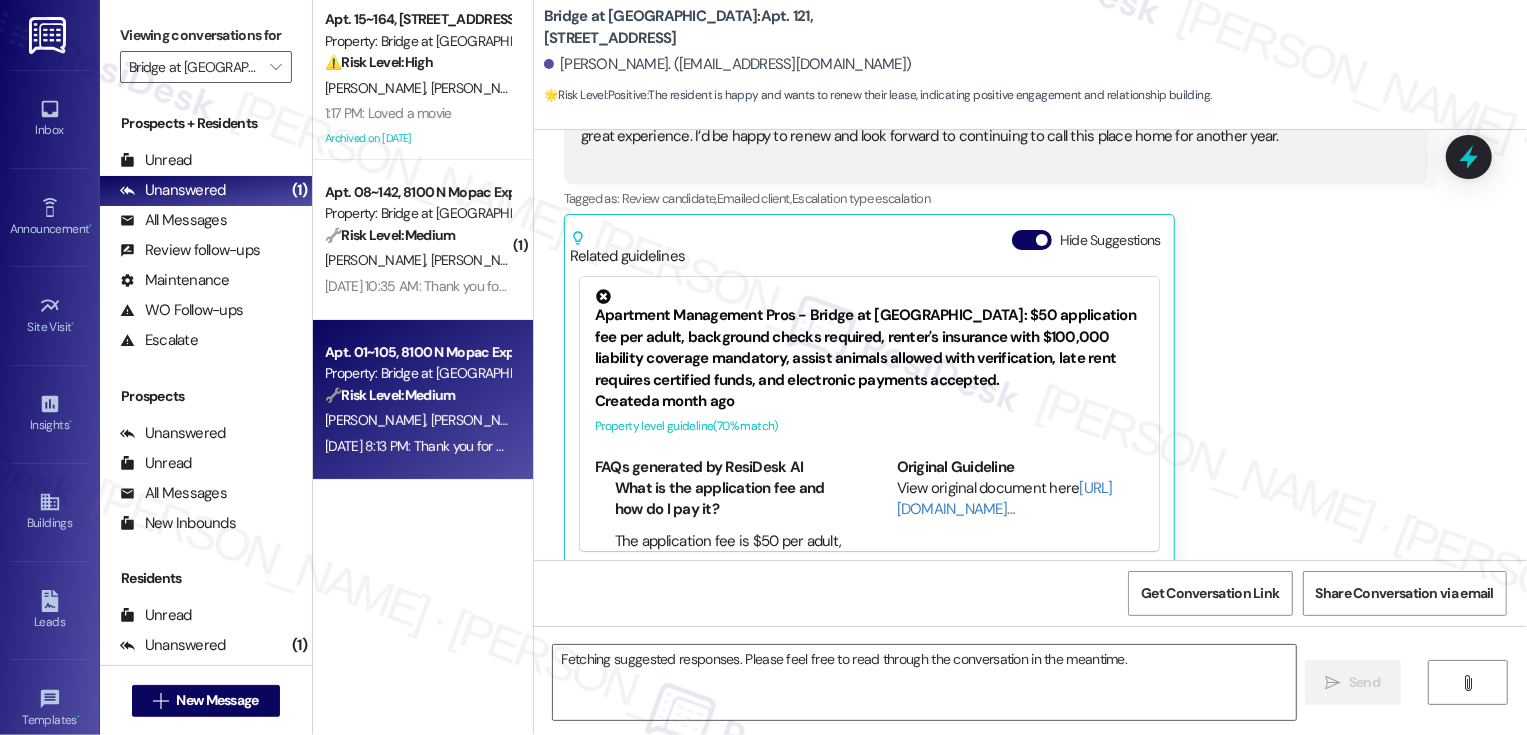 click on "Jul 18, 2025 at 8:13 PM: Thank you for your message. Our offices are currently closed, but we will contact you when we resume operations. For emergencies, please contact your emergency number 512-345-0870. Jul 18, 2025 at 8:13 PM: Thank you for your message. Our offices are currently closed, but we will contact you when we resume operations. For emergencies, please contact your emergency number 512-345-0870." at bounding box center [928, 446] 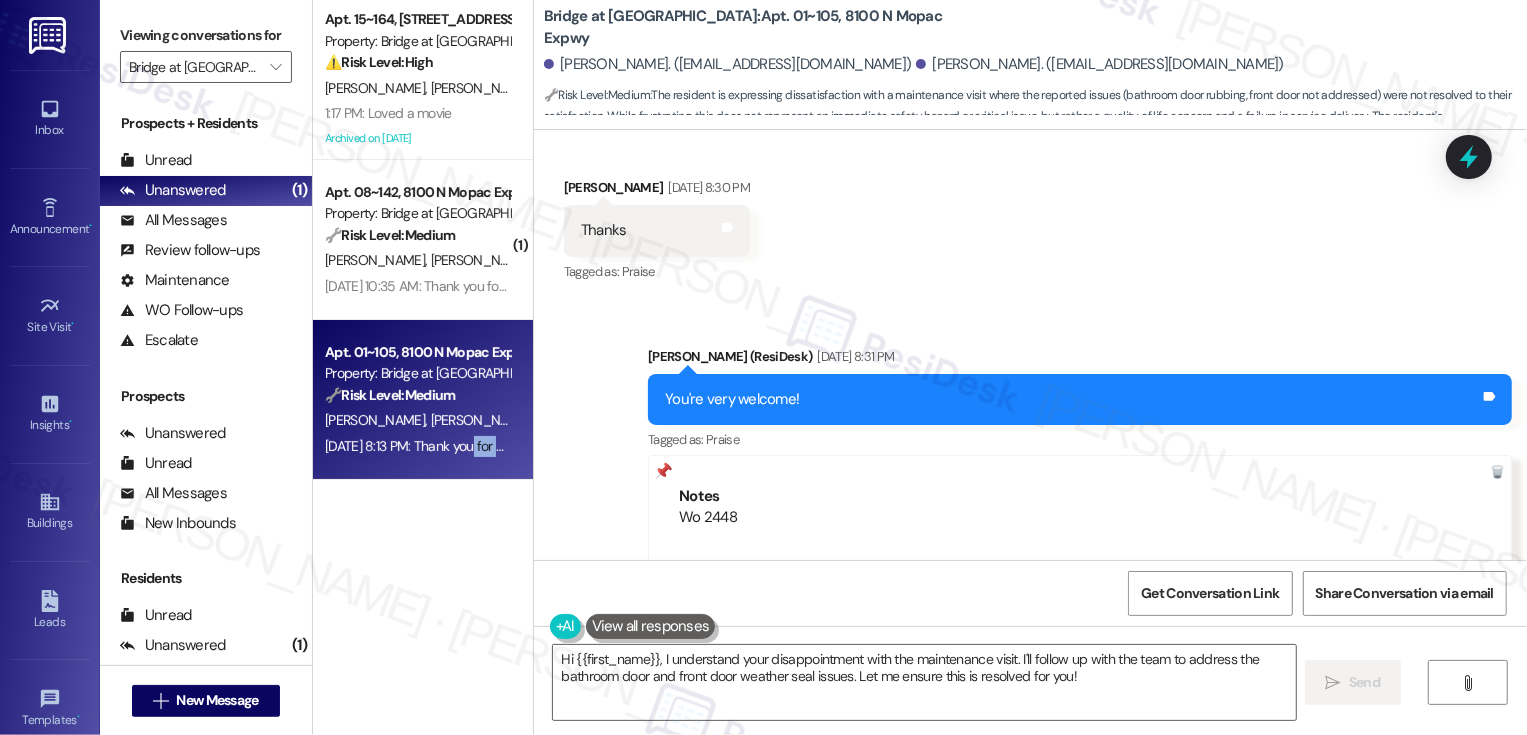 scroll, scrollTop: 7640, scrollLeft: 0, axis: vertical 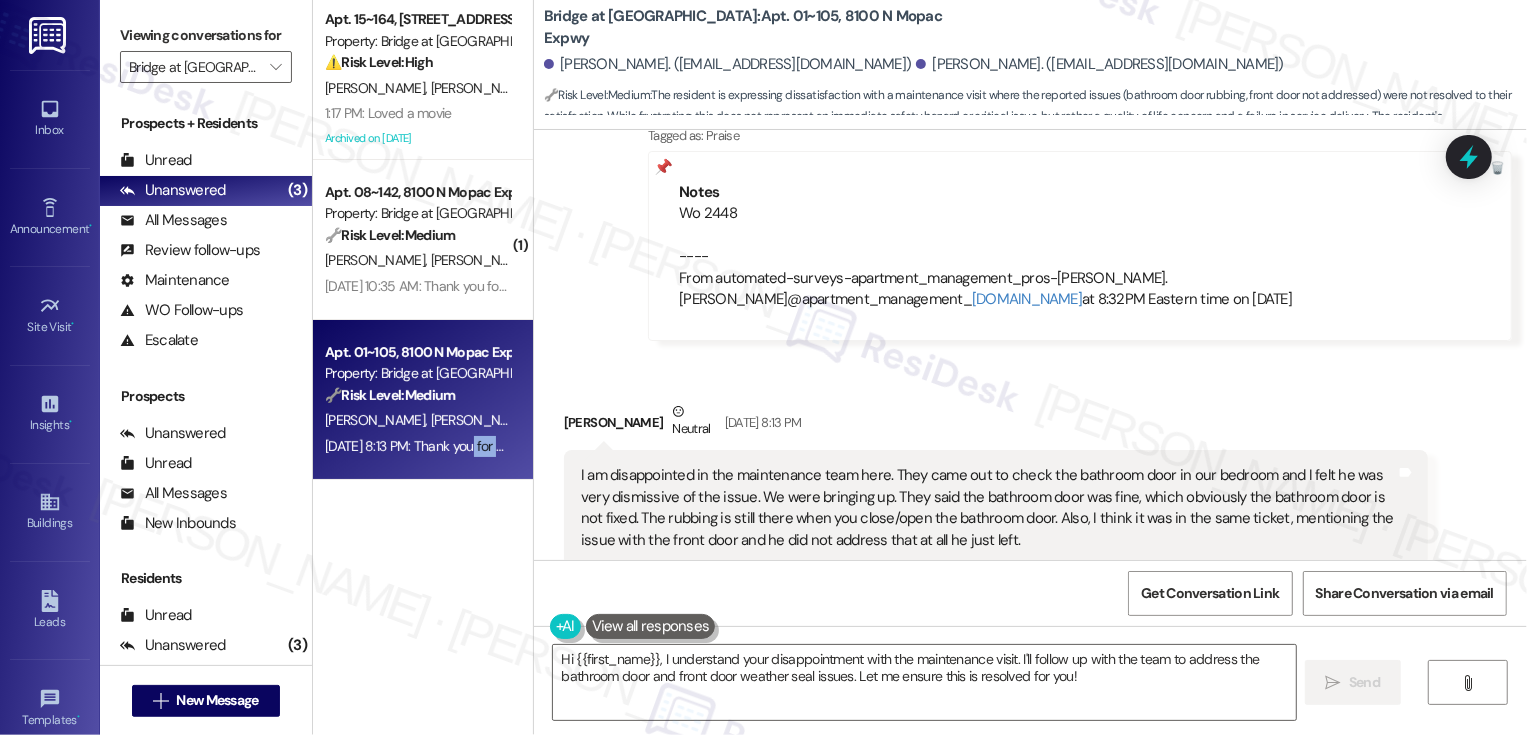 click on "Bridge at Terracina:  Apt. 01~105, 8100 N Mopac Expwy" at bounding box center [744, 27] 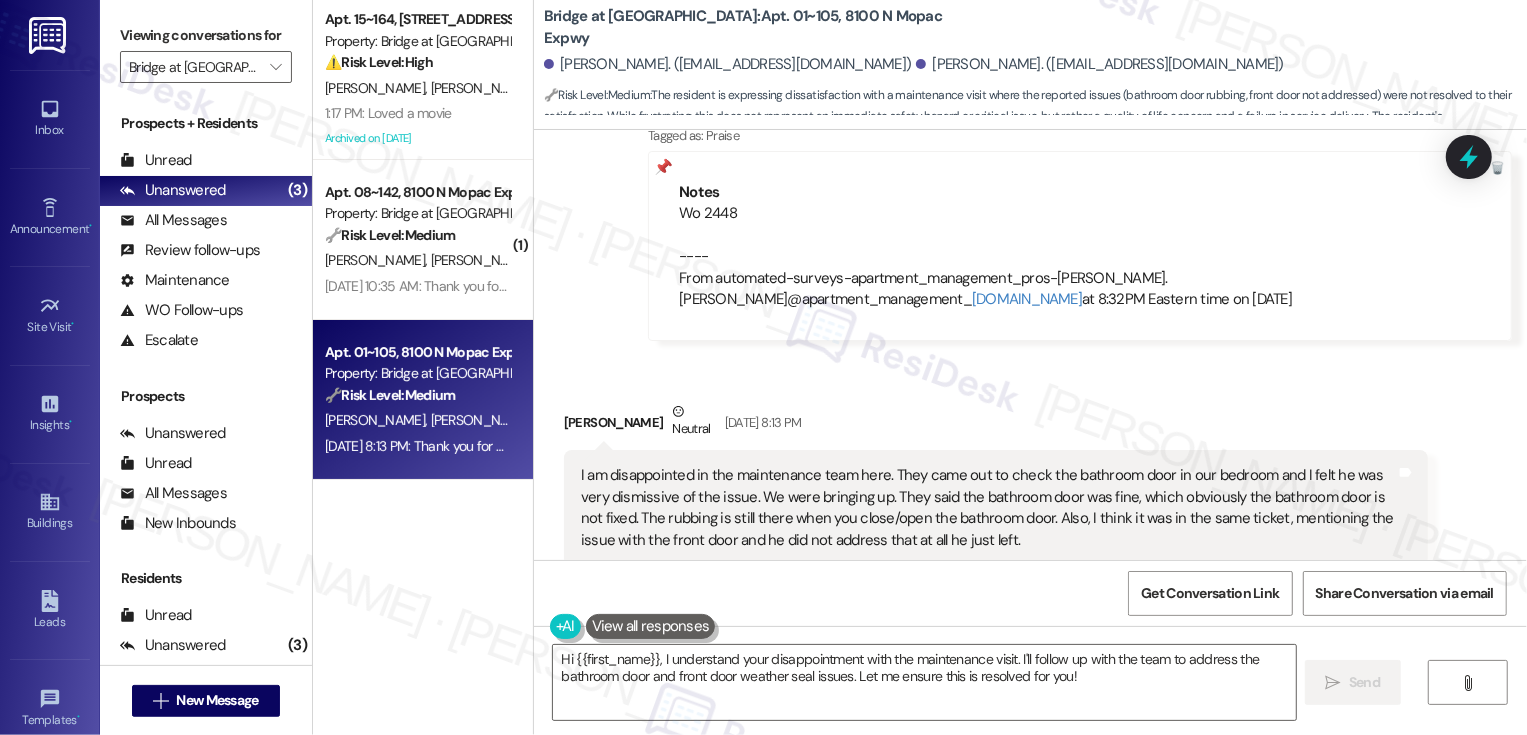 click on "Bridge at Terracina:  Apt. 01~105, 8100 N Mopac Expwy" at bounding box center (744, 27) 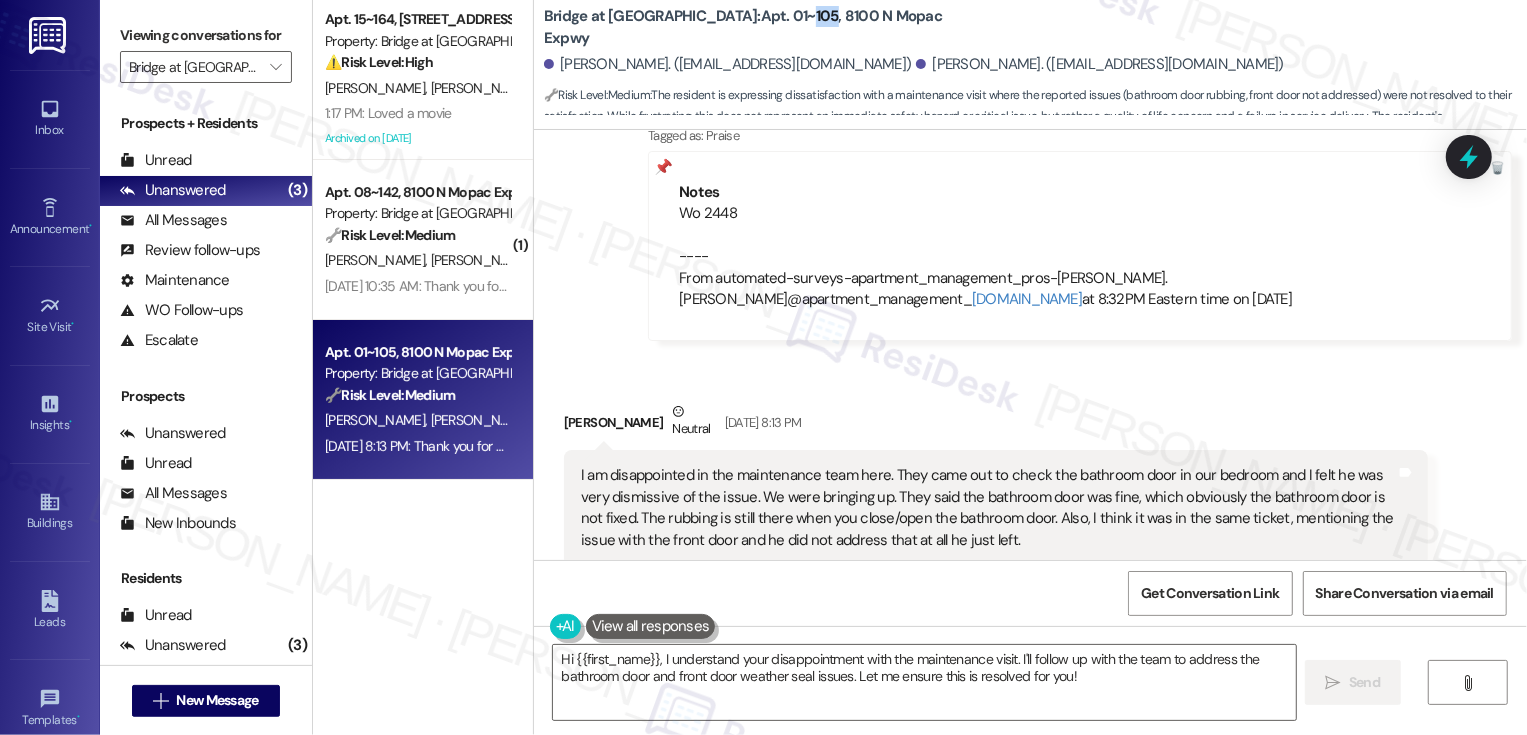 copy on "105" 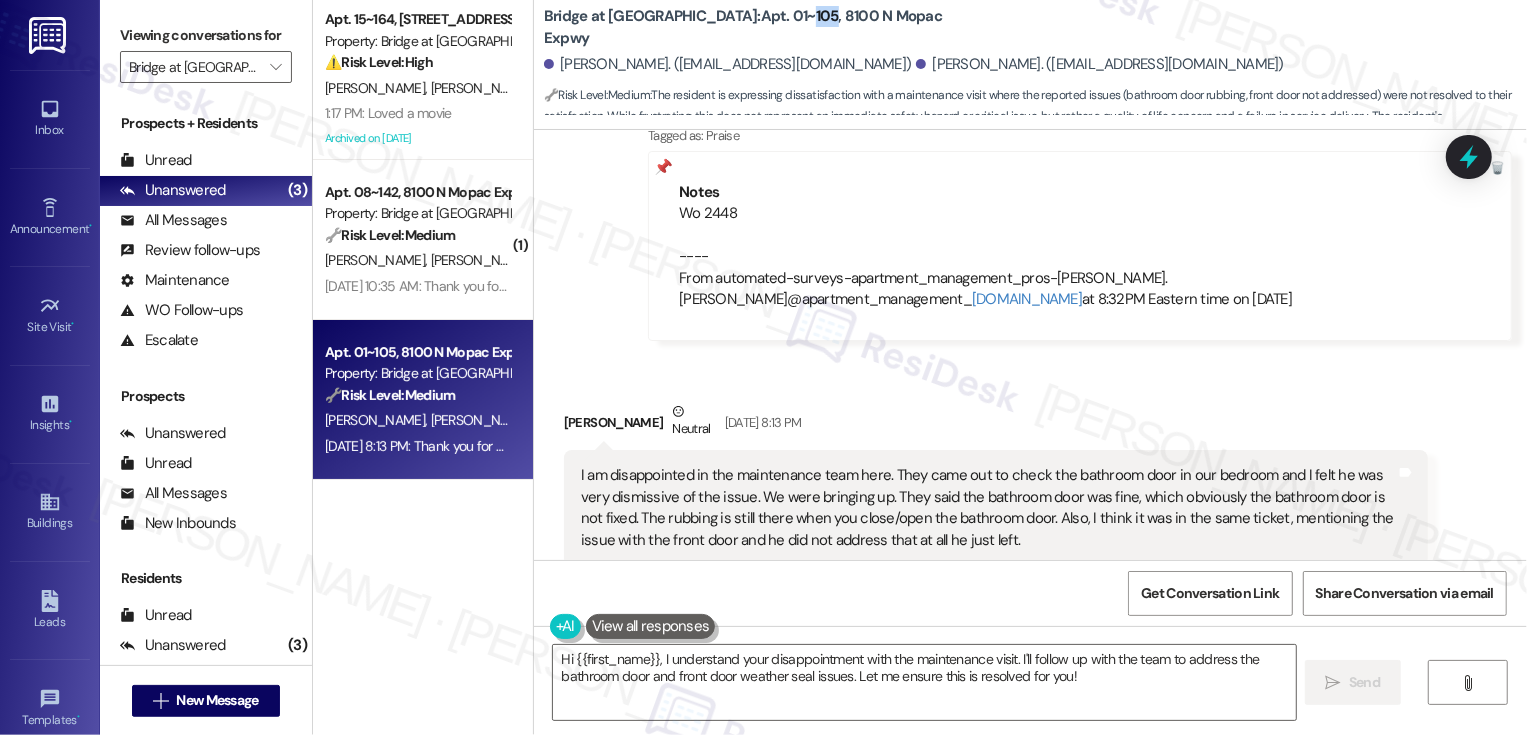 scroll, scrollTop: 7773, scrollLeft: 0, axis: vertical 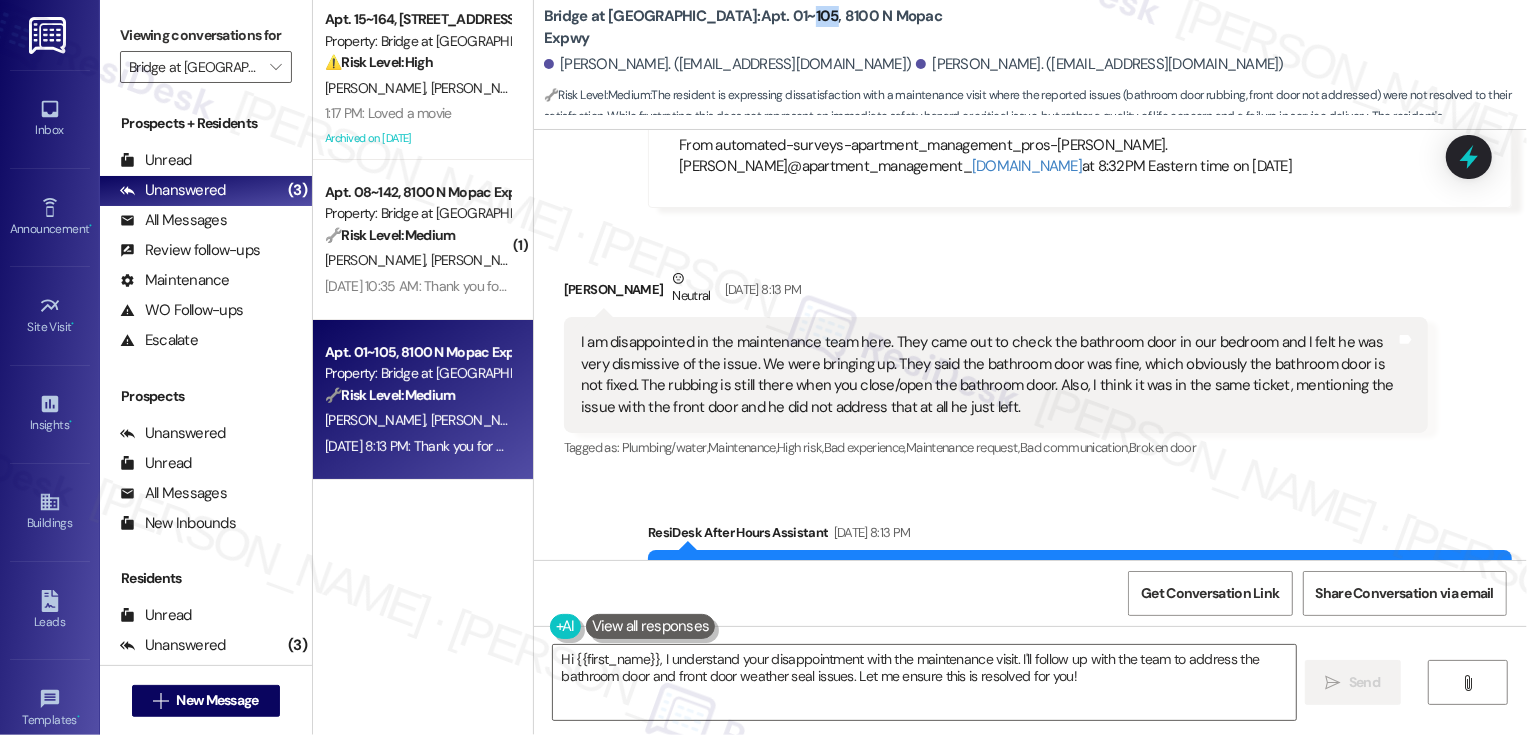 click on "Emily Wright   Neutral Jul 18, 2025 at 8:13 PM" at bounding box center [996, 292] 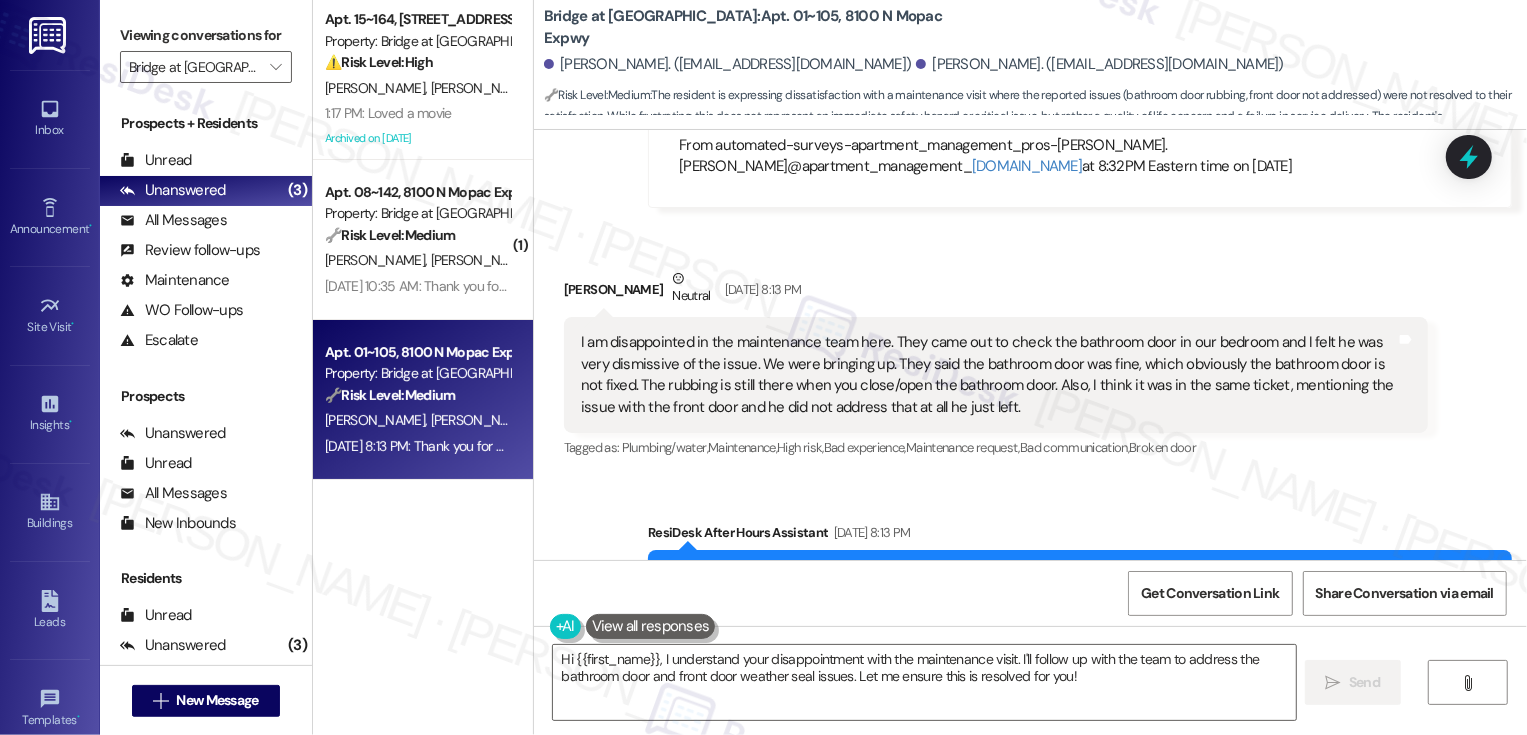 click on "Emily Wright   Neutral Jul 18, 2025 at 8:13 PM" at bounding box center [996, 292] 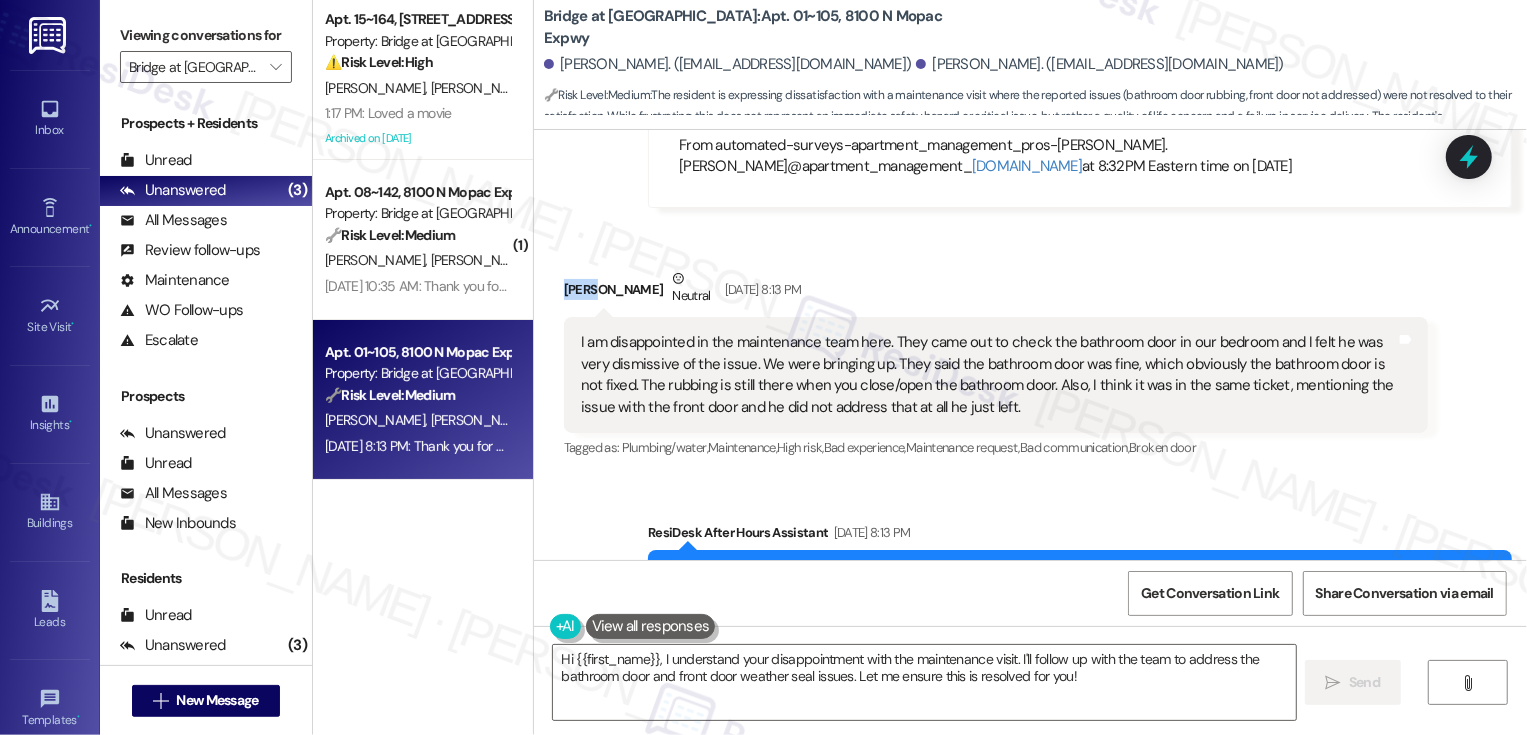 copy on "Emily" 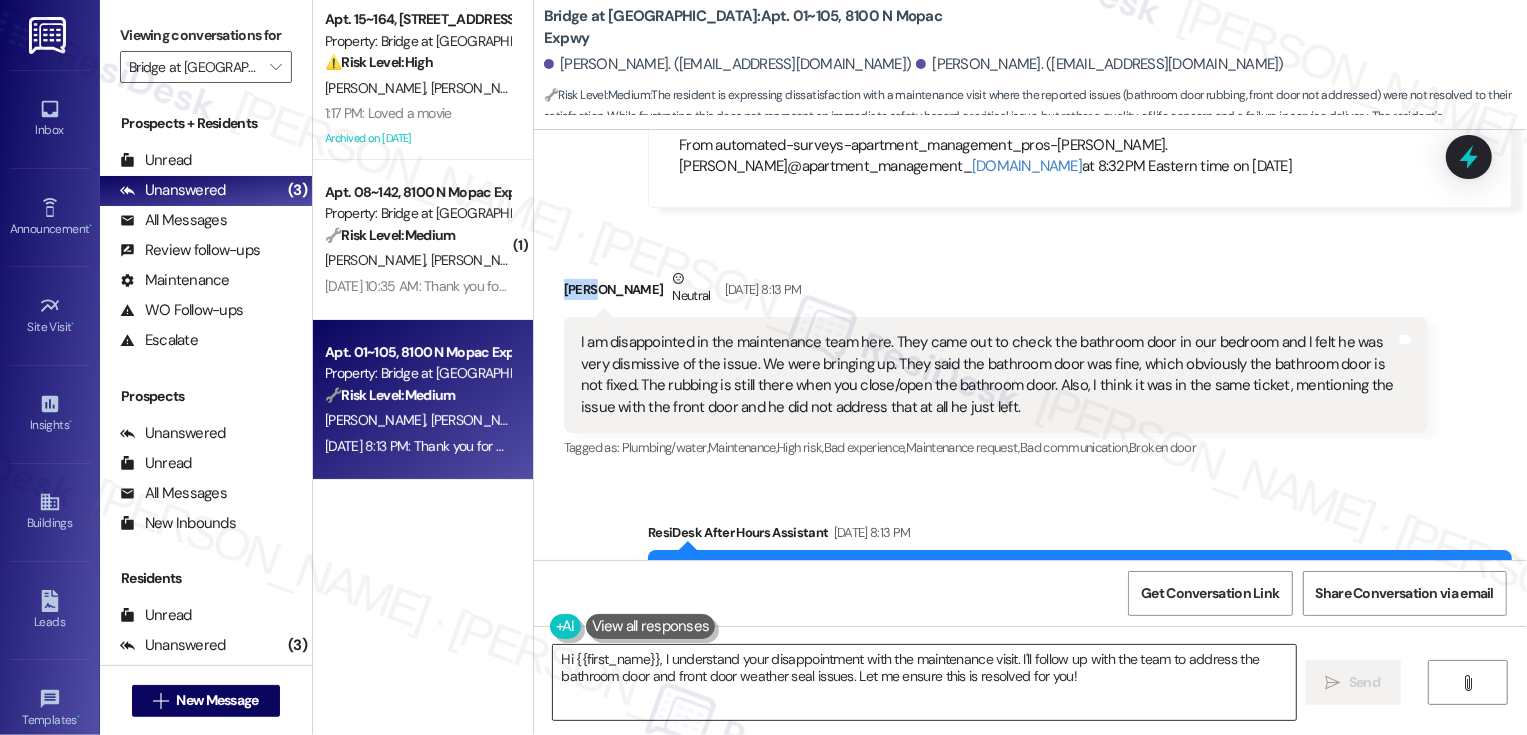 click on "Hi {{first_name}}, I understand your disappointment with the maintenance visit. I'll follow up with the team to address the bathroom door and front door weather seal issues. Let me ensure this is resolved for you!" at bounding box center (924, 682) 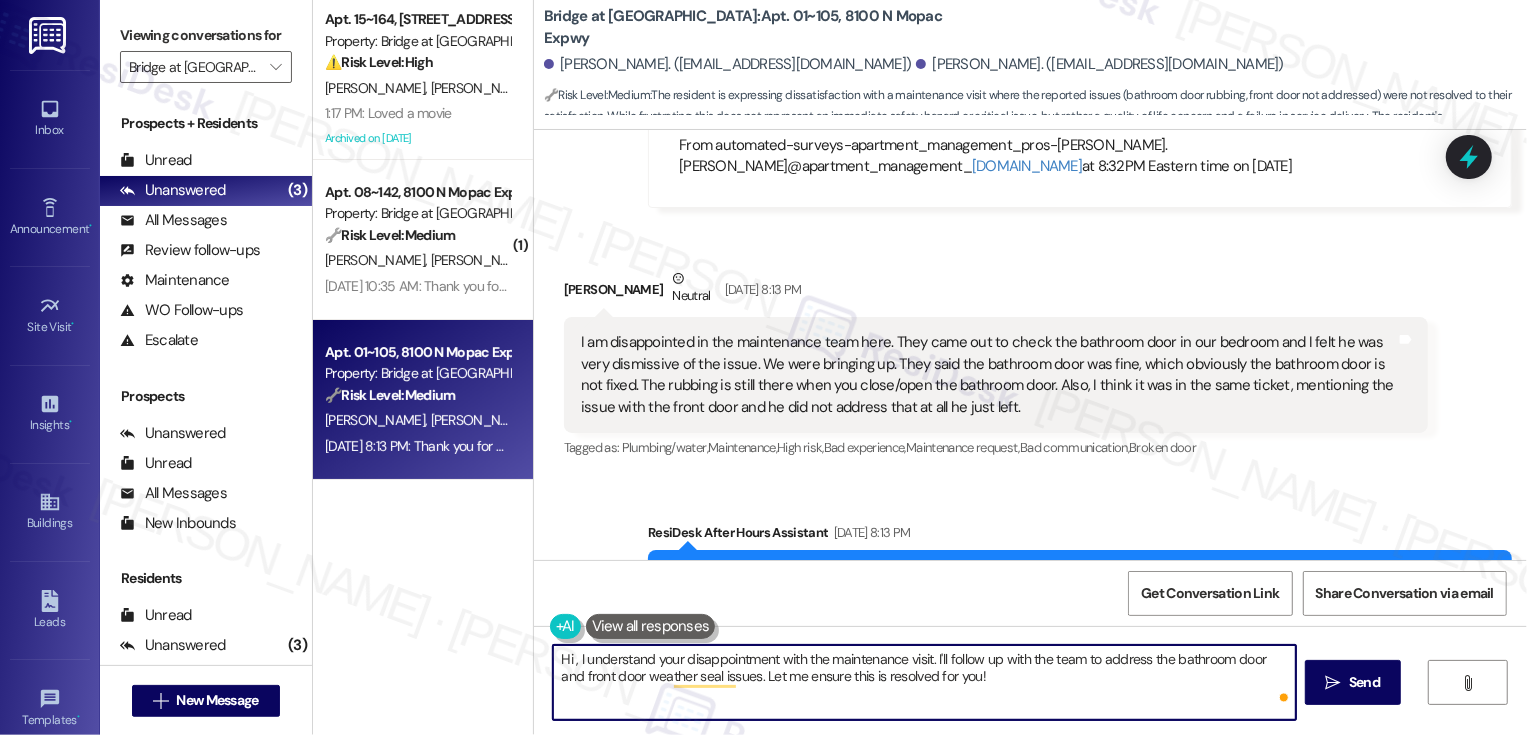 paste on "Emily" 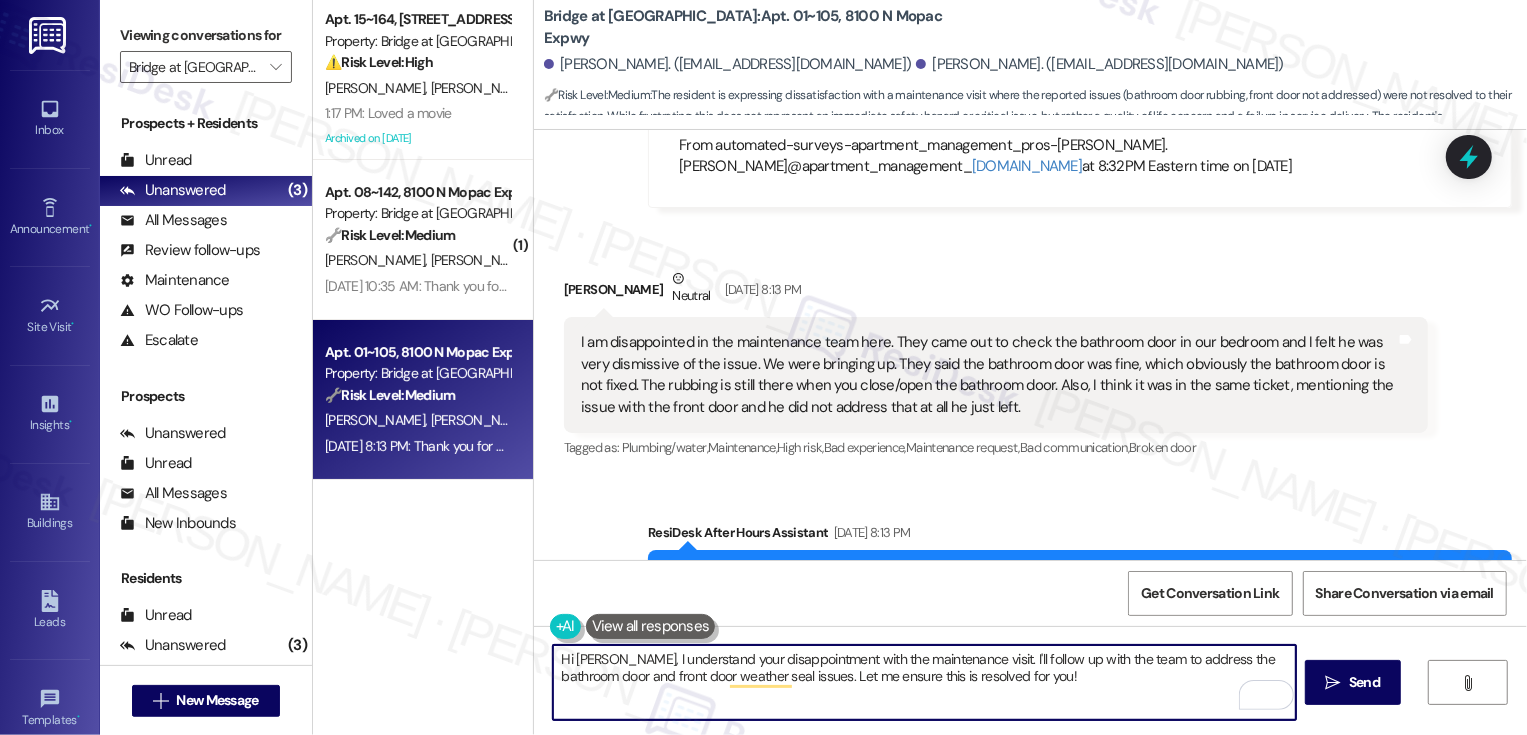 click on "Hi Emily, I understand your disappointment with the maintenance visit. I'll follow up with the team to address the bathroom door and front door weather seal issues. Let me ensure this is resolved for you!" at bounding box center [924, 682] 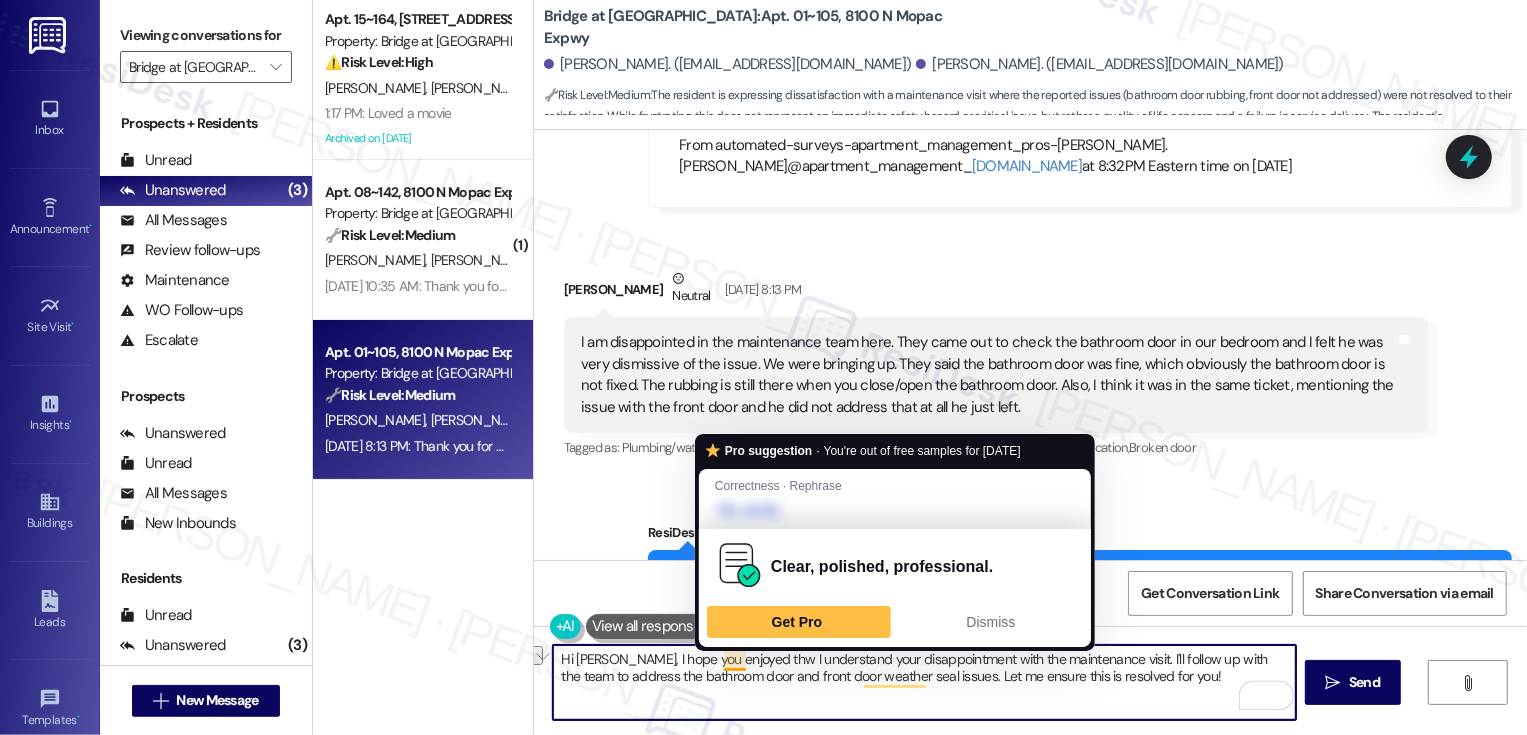drag, startPoint x: 601, startPoint y: 655, endPoint x: 734, endPoint y: 665, distance: 133.37541 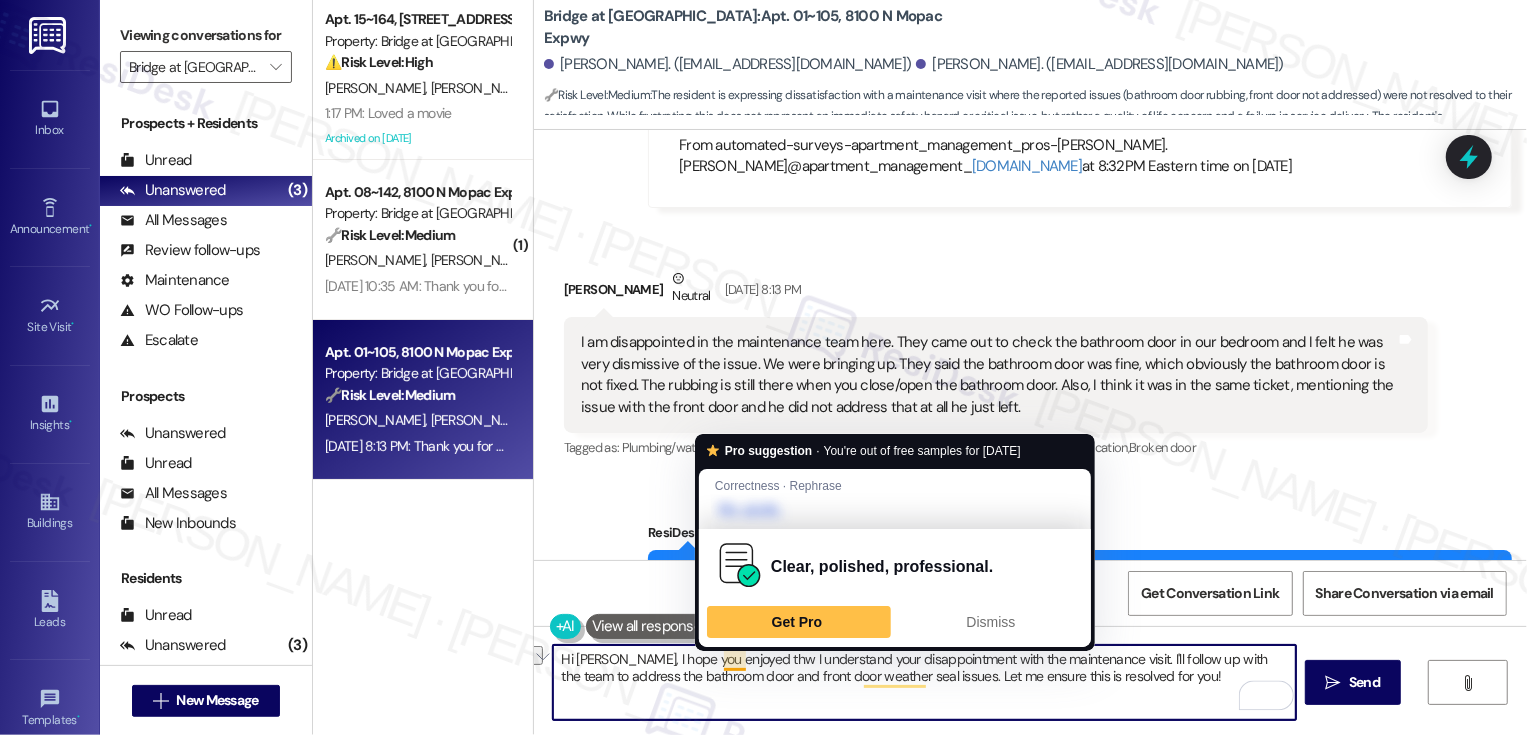 click on "Hi Emily, I hope you enjoyed thw I understand your disappointment with the maintenance visit. I'll follow up with the team to address the bathroom door and front door weather seal issues. Let me ensure this is resolved for you!" at bounding box center (924, 682) 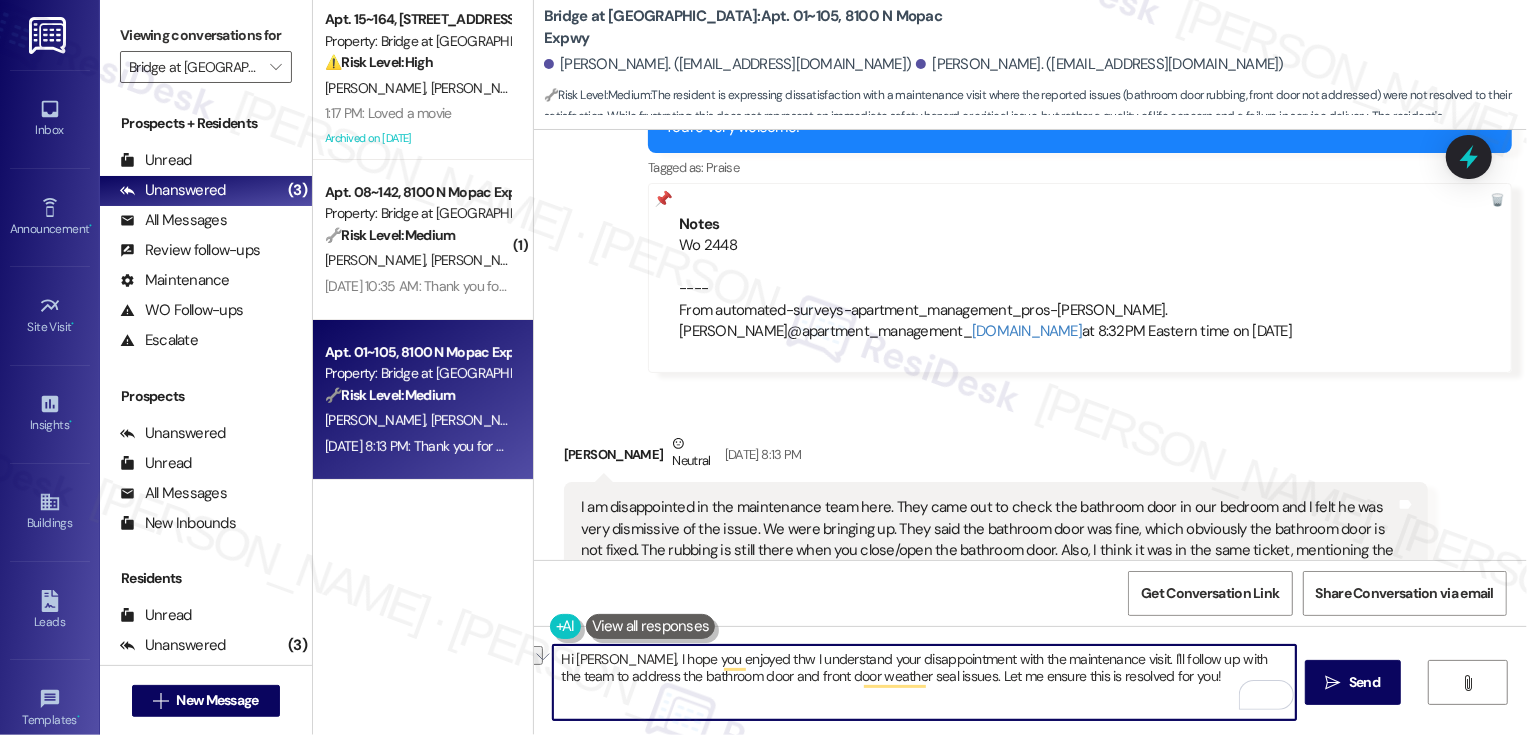 scroll, scrollTop: 7619, scrollLeft: 0, axis: vertical 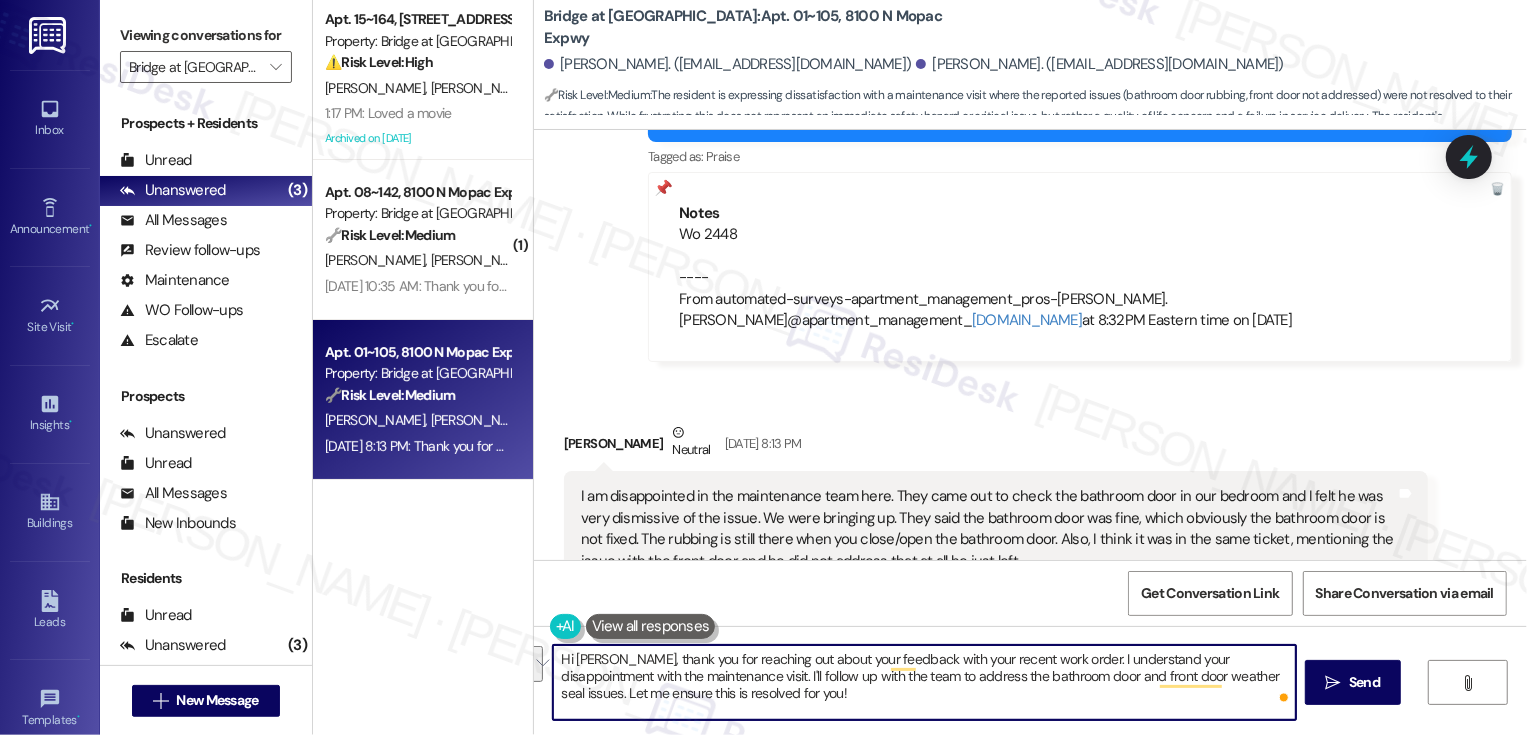 drag, startPoint x: 1049, startPoint y: 660, endPoint x: 1240, endPoint y: 687, distance: 192.89894 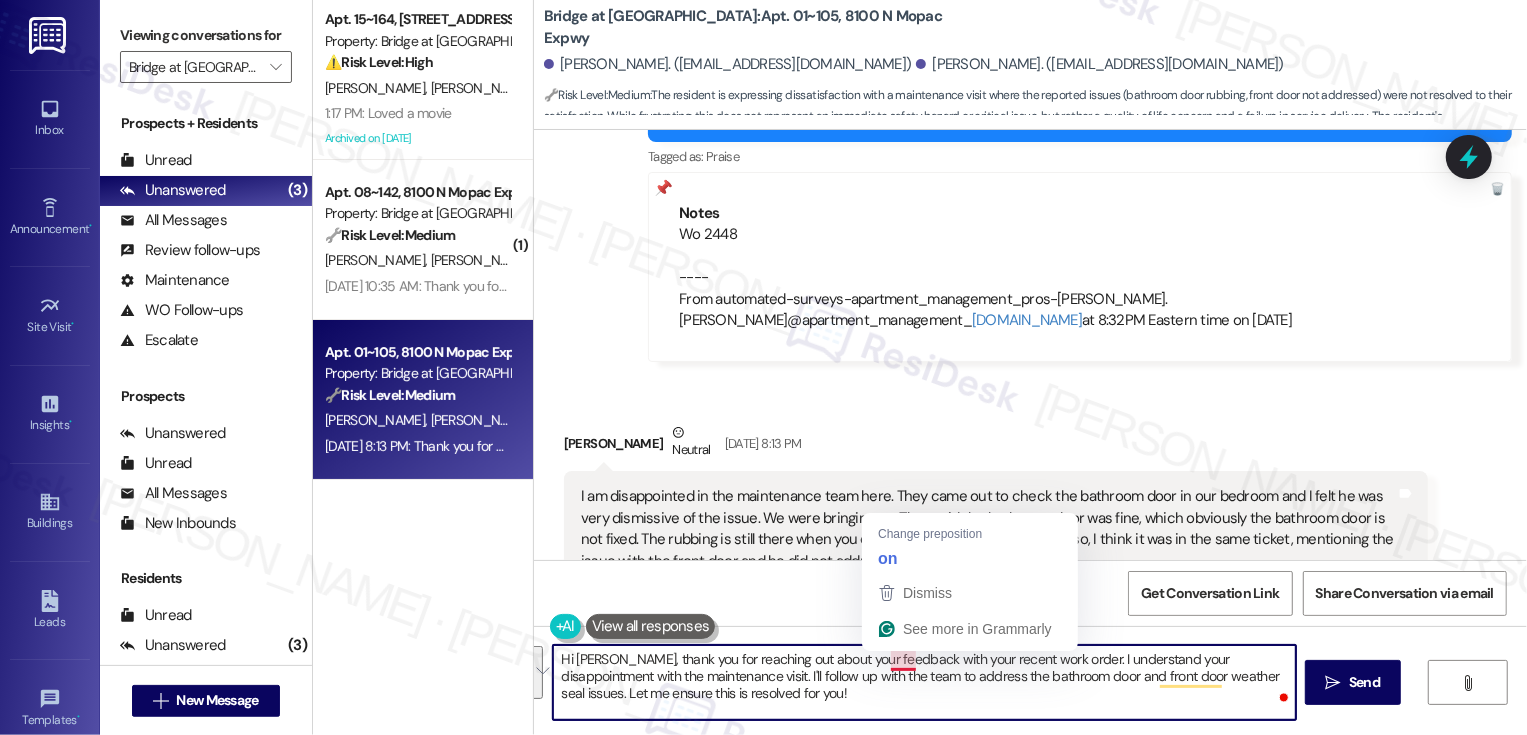 click on "Hi Emily, thank you for reaching out about your feedback with your recent work order. I understand your disappointment with the maintenance visit. I'll follow up with the team to address the bathroom door and front door weather seal issues. Let me ensure this is resolved for you!" at bounding box center [924, 682] 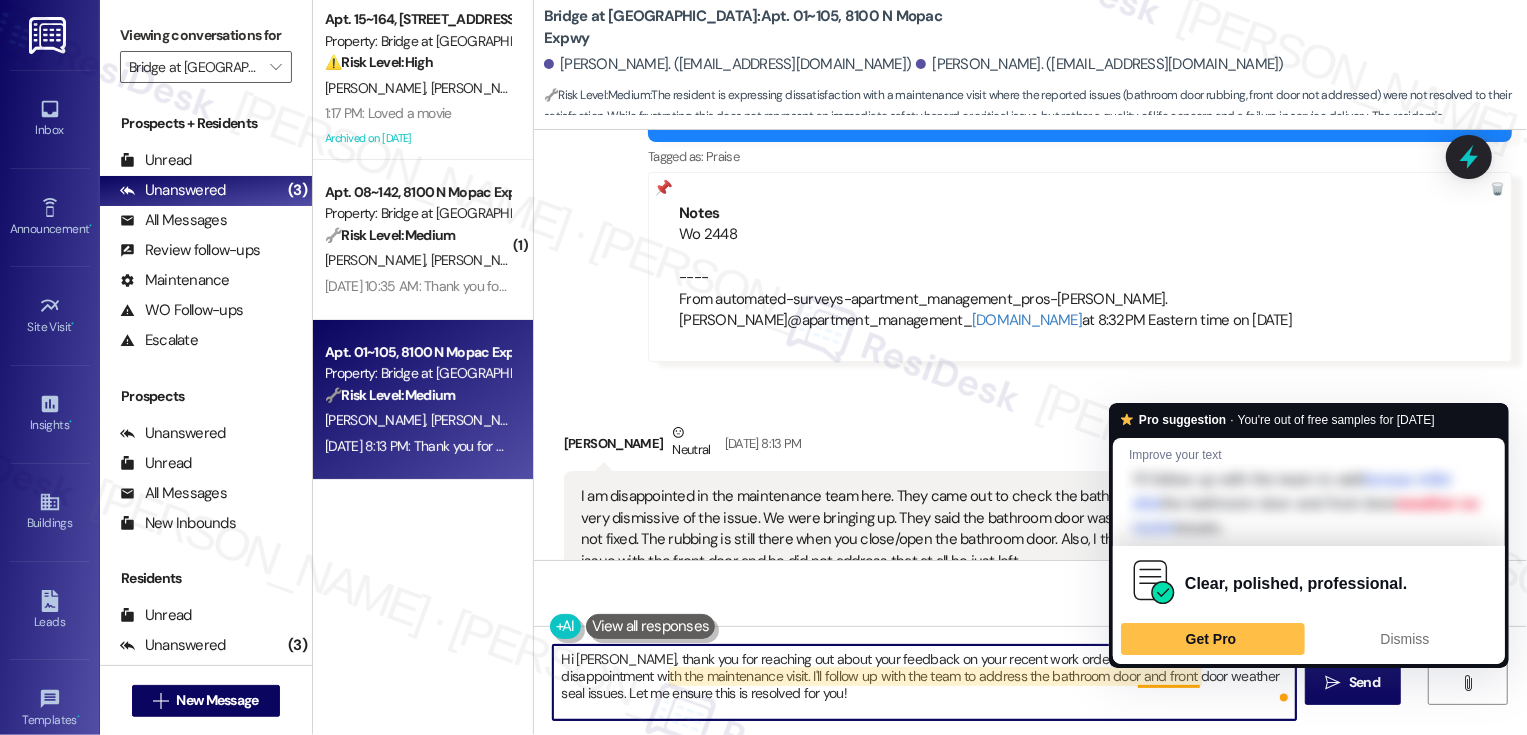 click on "Hi Emily, thank you for reaching out about your feedback on your recent work order. I understand your disappointment with the maintenance visit. I'll follow up with the team to address the bathroom door and front door weather seal issues. Let me ensure this is resolved for you!" at bounding box center (924, 682) 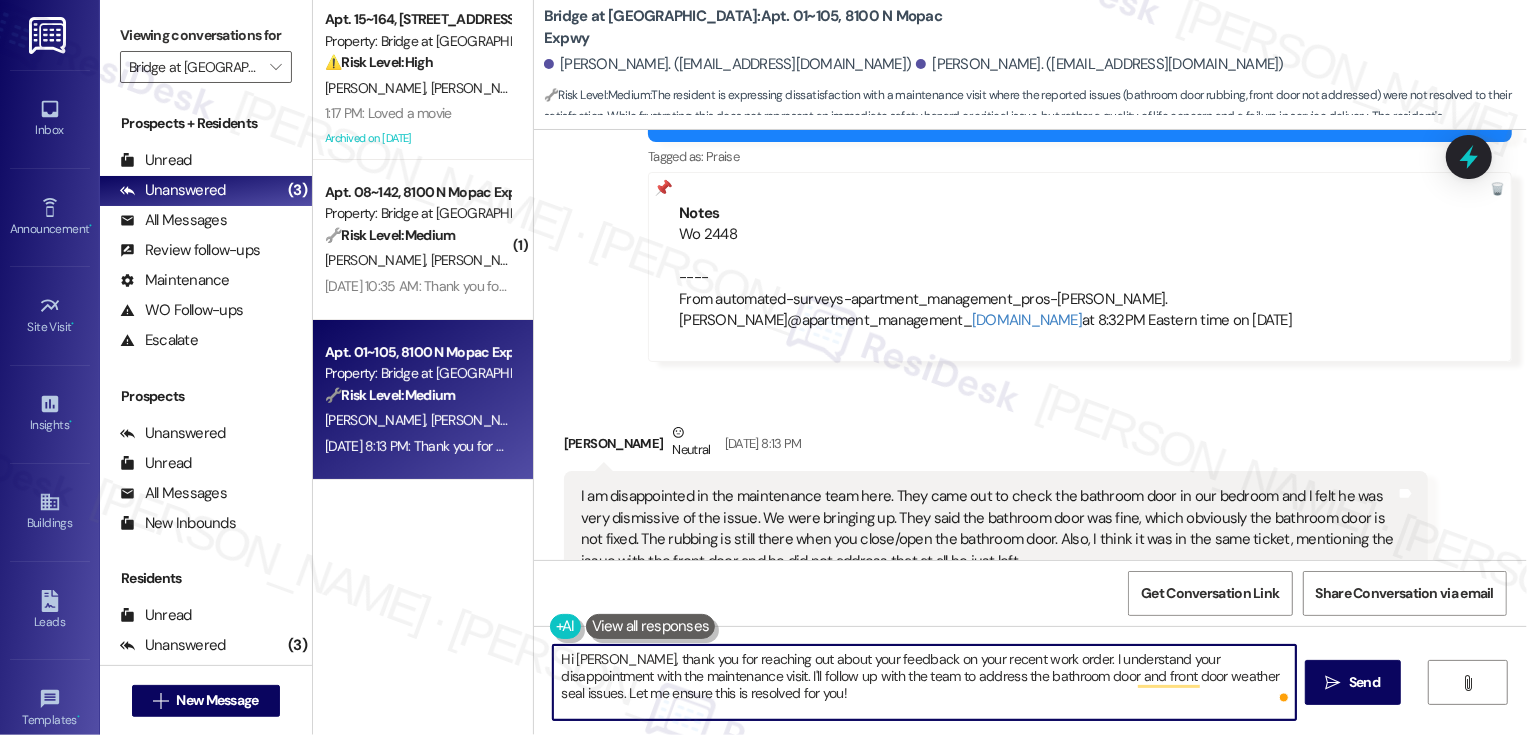 click on "Hi Emily, thank you for reaching out about your feedback on your recent work order. I understand your disappointment with the maintenance visit. I'll follow up with the team to address the bathroom door and front door weather seal issues. Let me ensure this is resolved for you!" at bounding box center [924, 682] 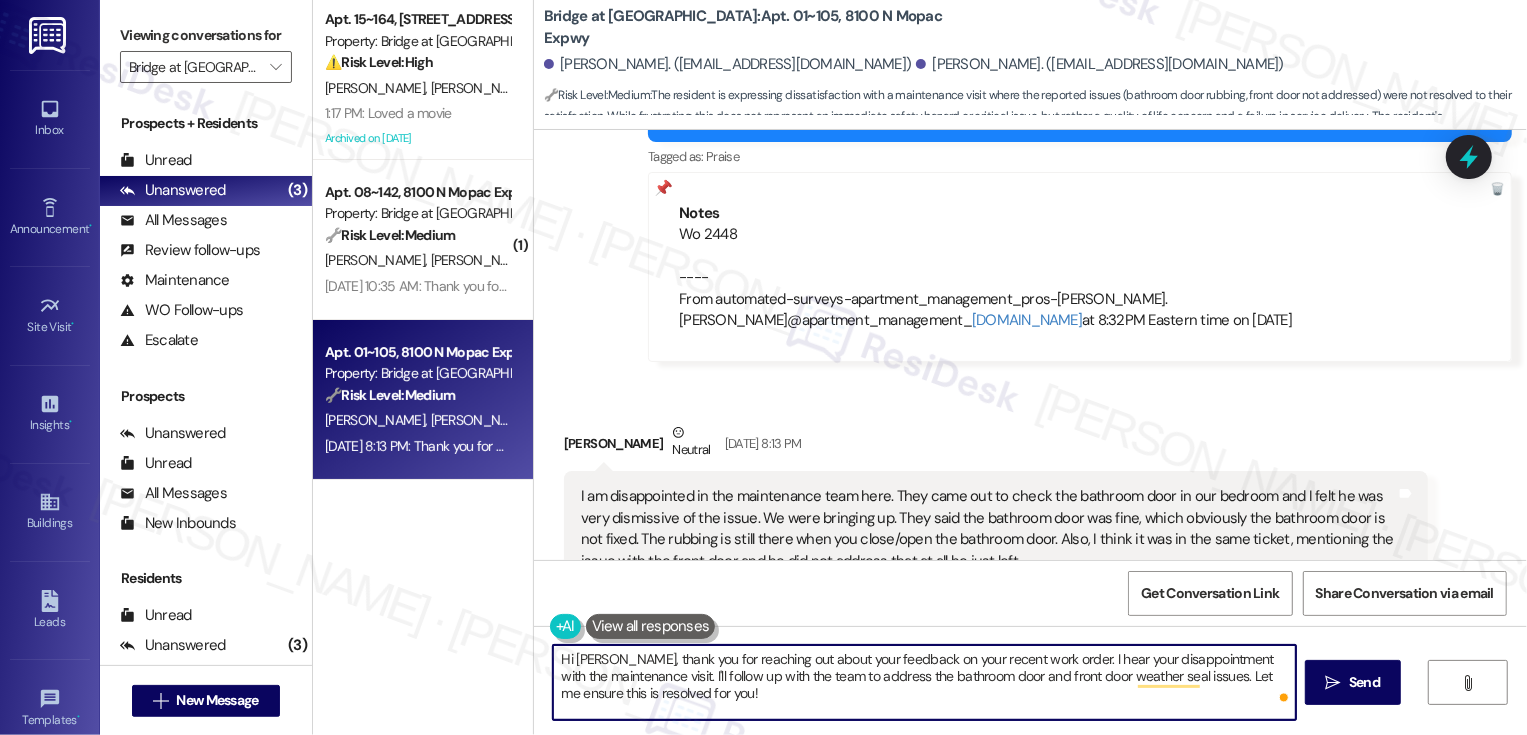 click on "Hi Emily, thank you for reaching out about your feedback on your recent work order. I hear your disappointment with the maintenance visit. I'll follow up with the team to address the bathroom door and front door weather seal issues. Let me ensure this is resolved for you!" at bounding box center (924, 682) 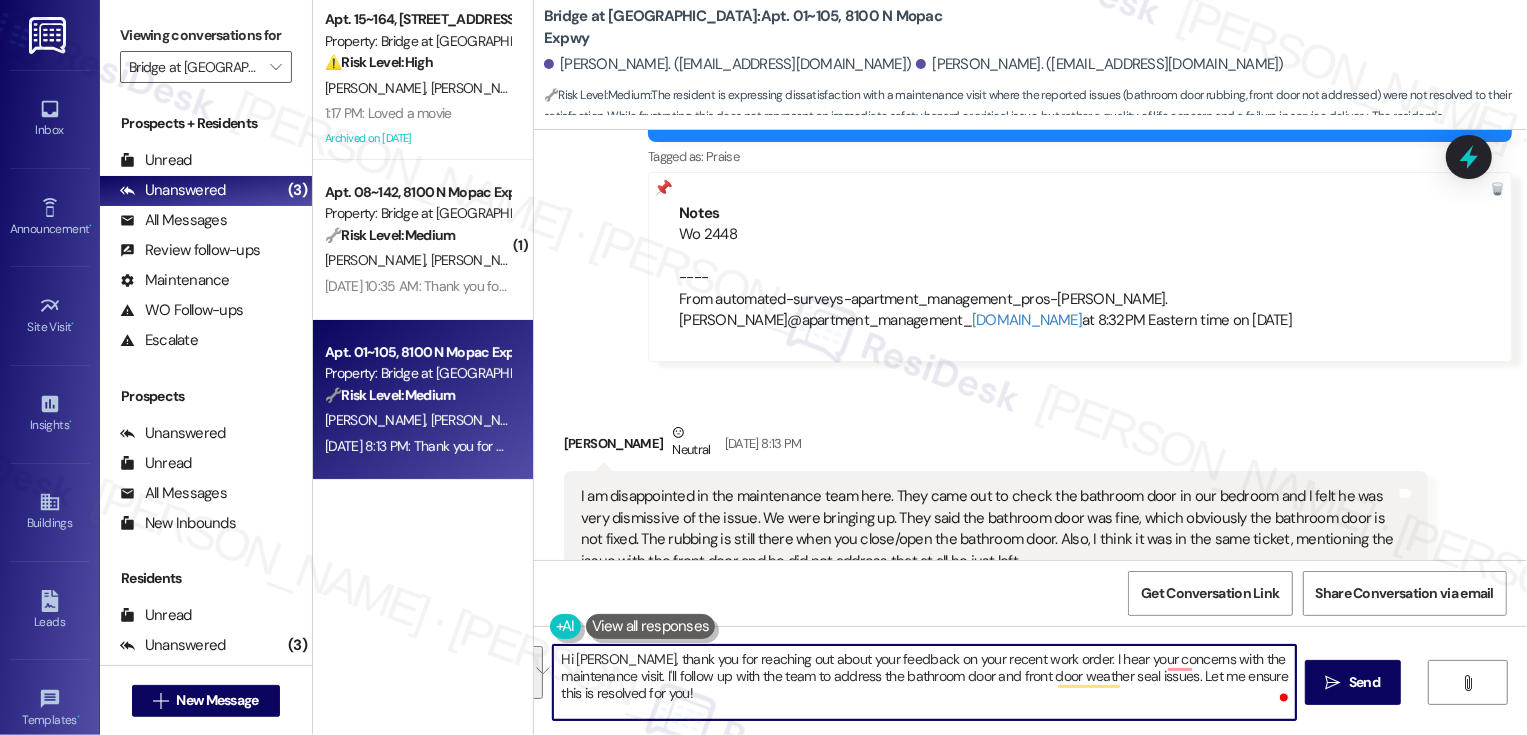 drag, startPoint x: 1159, startPoint y: 658, endPoint x: 642, endPoint y: 673, distance: 517.2175 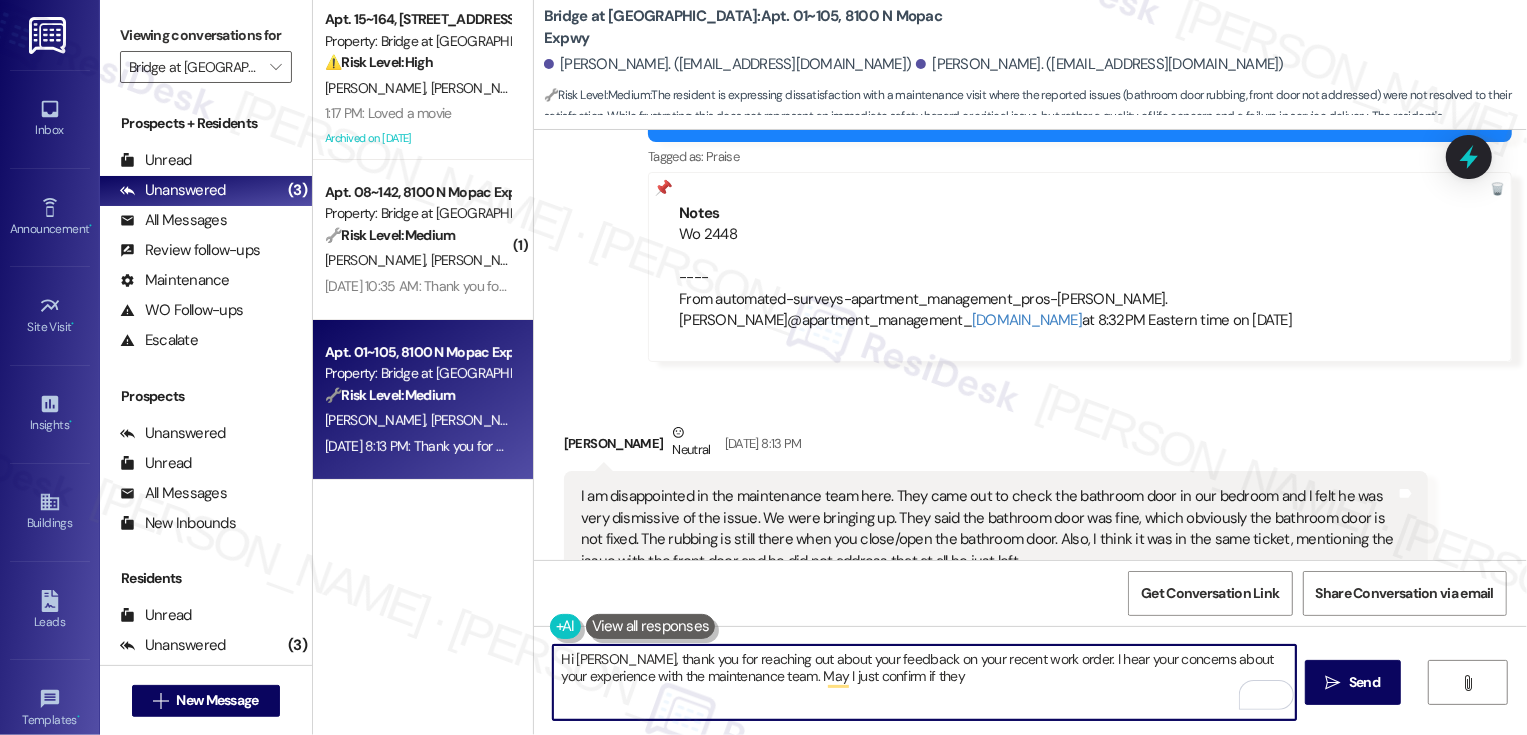 drag, startPoint x: 784, startPoint y: 673, endPoint x: 1020, endPoint y: 676, distance: 236.01907 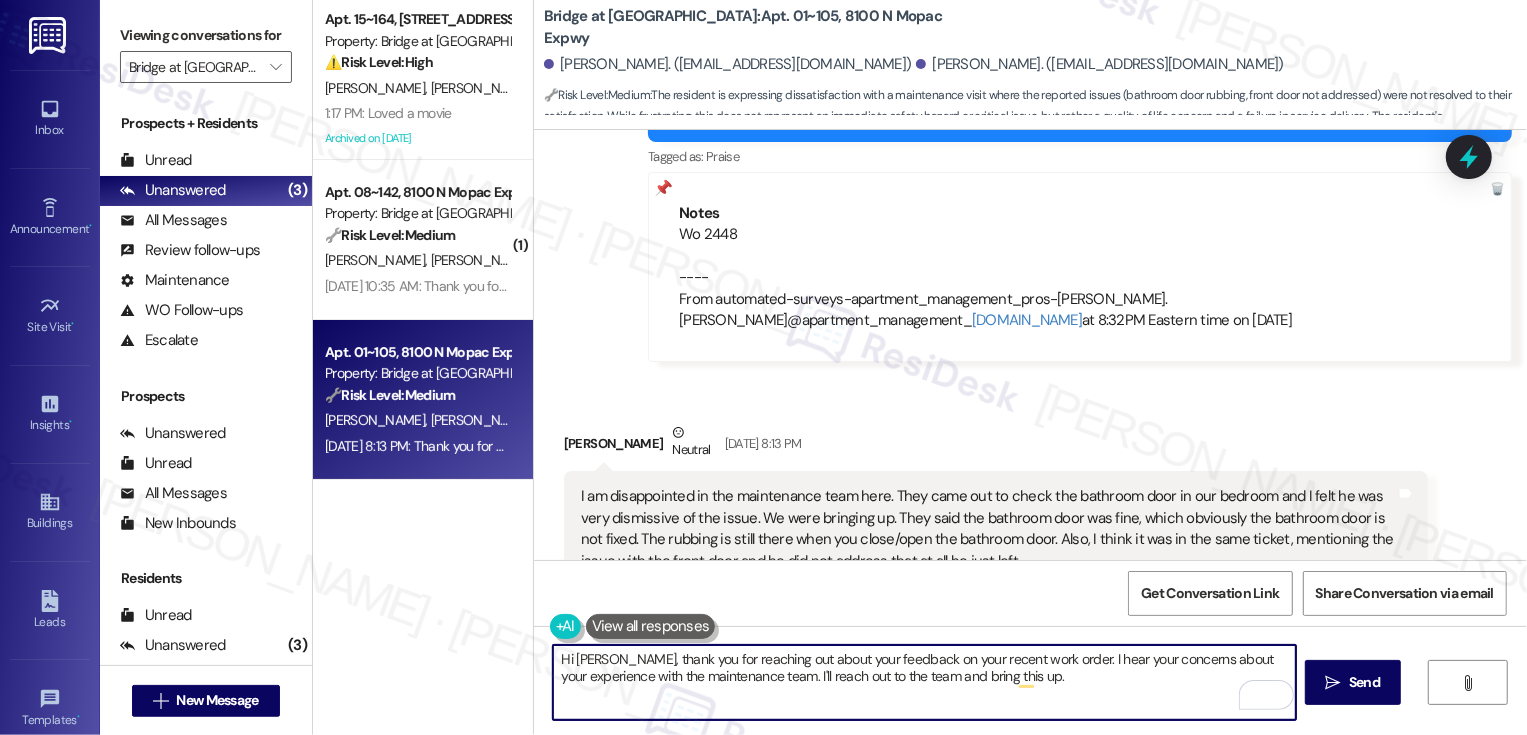 click on "Hi Emily, thank you for reaching out about your feedback on your recent work order. I hear your concerns about your experience with the maintenance team. I'll reach out to the team and bring this up." at bounding box center [924, 682] 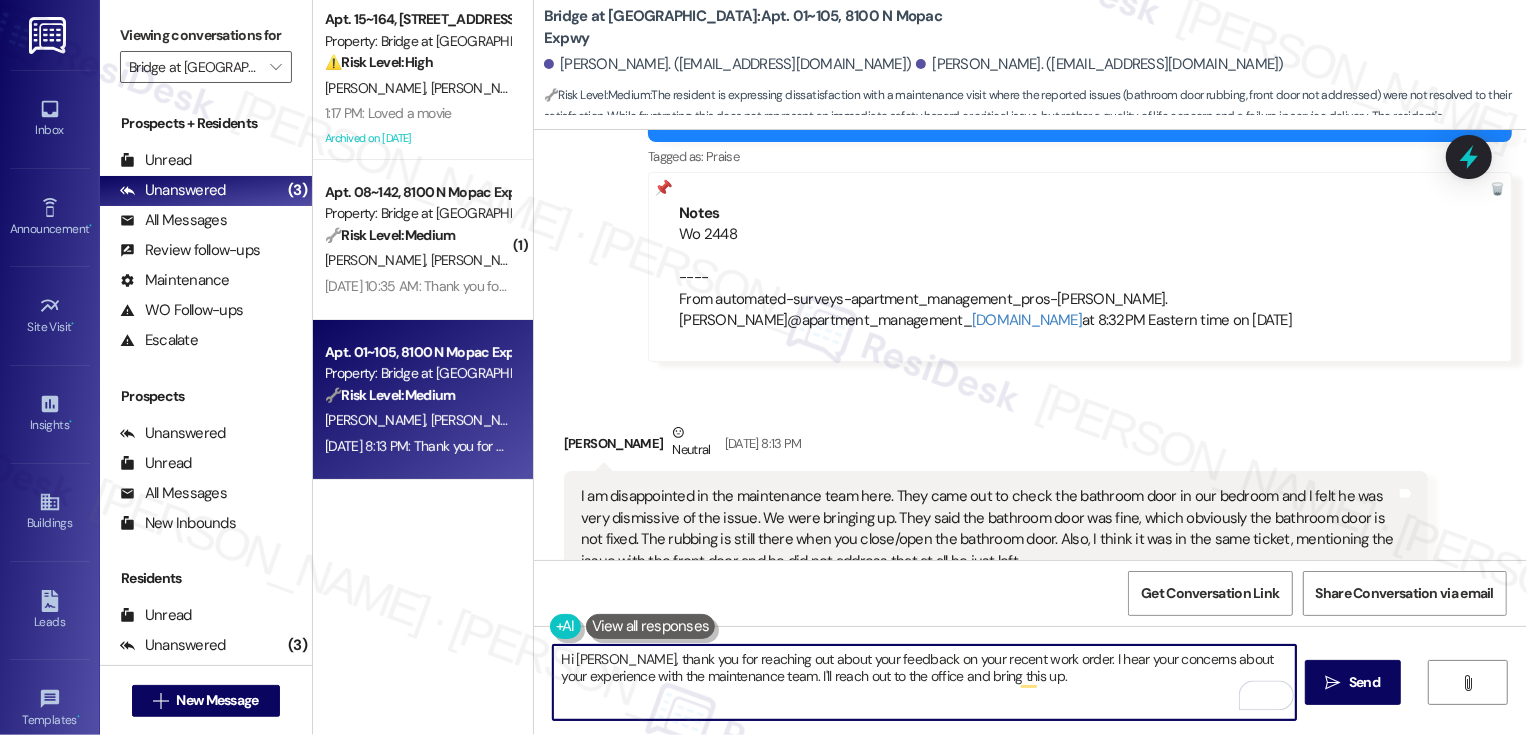 drag, startPoint x: 783, startPoint y: 679, endPoint x: 795, endPoint y: 696, distance: 20.808653 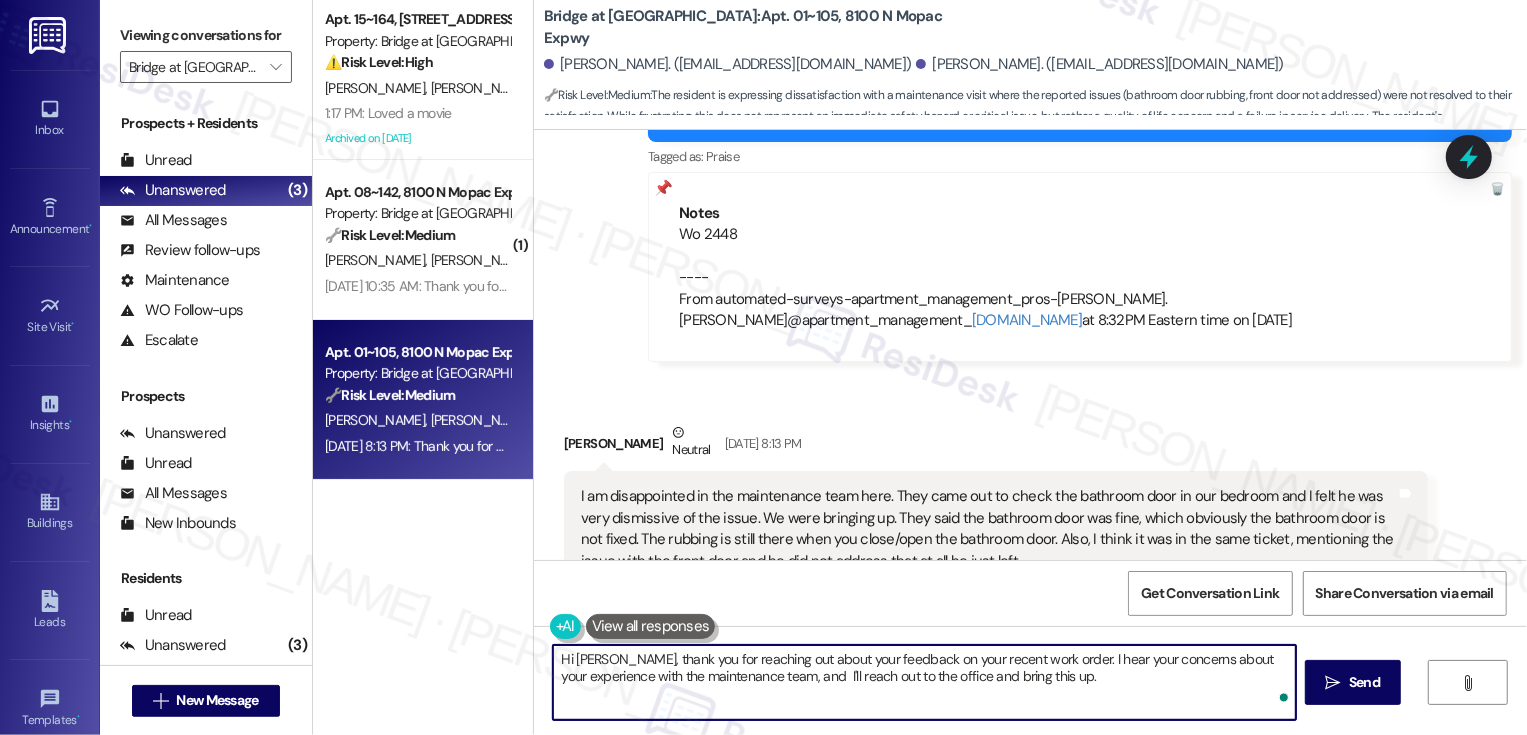 click on "Hi Emily, thank you for reaching out about your feedback on your recent work order. I hear your concerns about your experience with the maintenance team, and  I'll reach out to the office and bring this up." at bounding box center [924, 682] 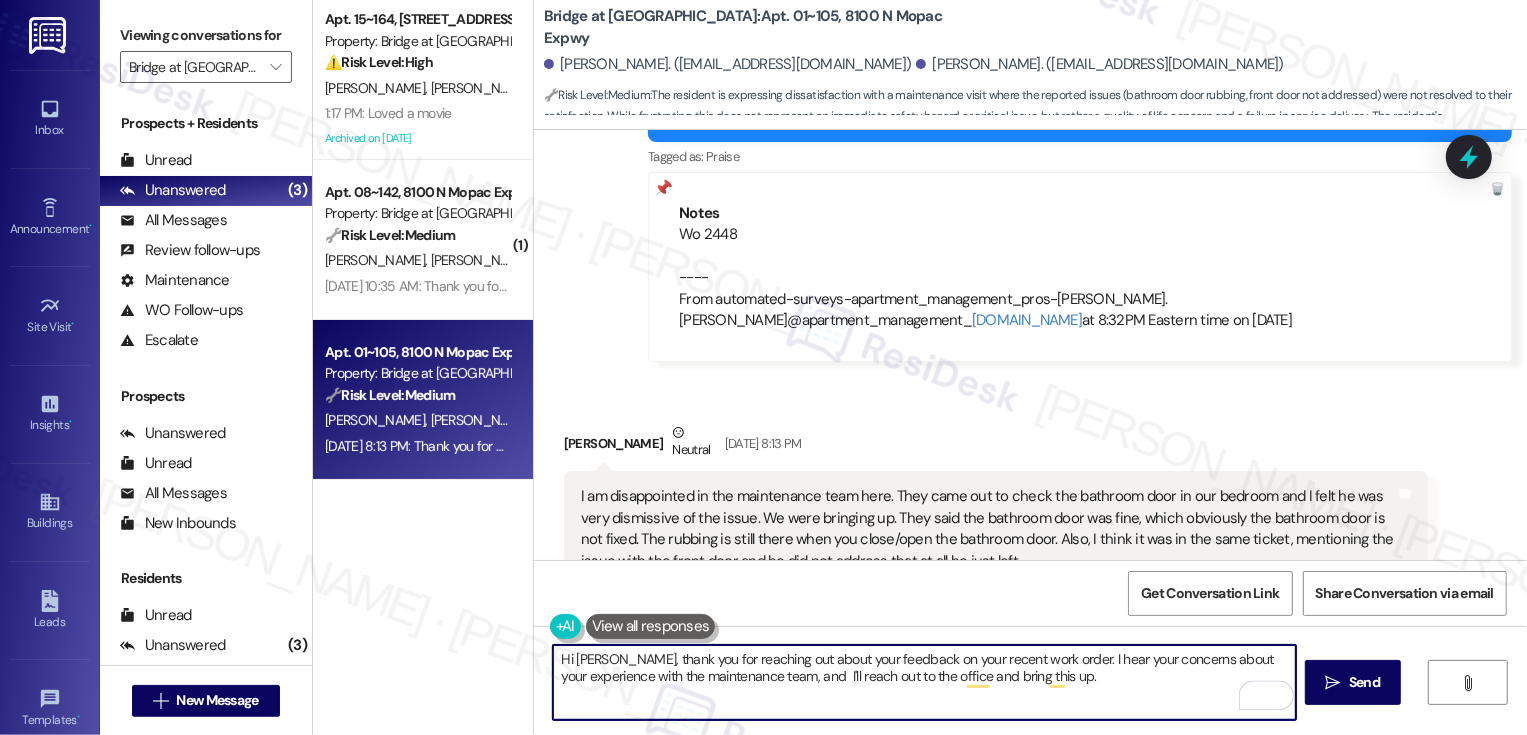 click on "Hi Emily, thank you for reaching out about your feedback on your recent work order. I hear your concerns about your experience with the maintenance team, and  I'll reach out to the office and bring this up." at bounding box center [924, 682] 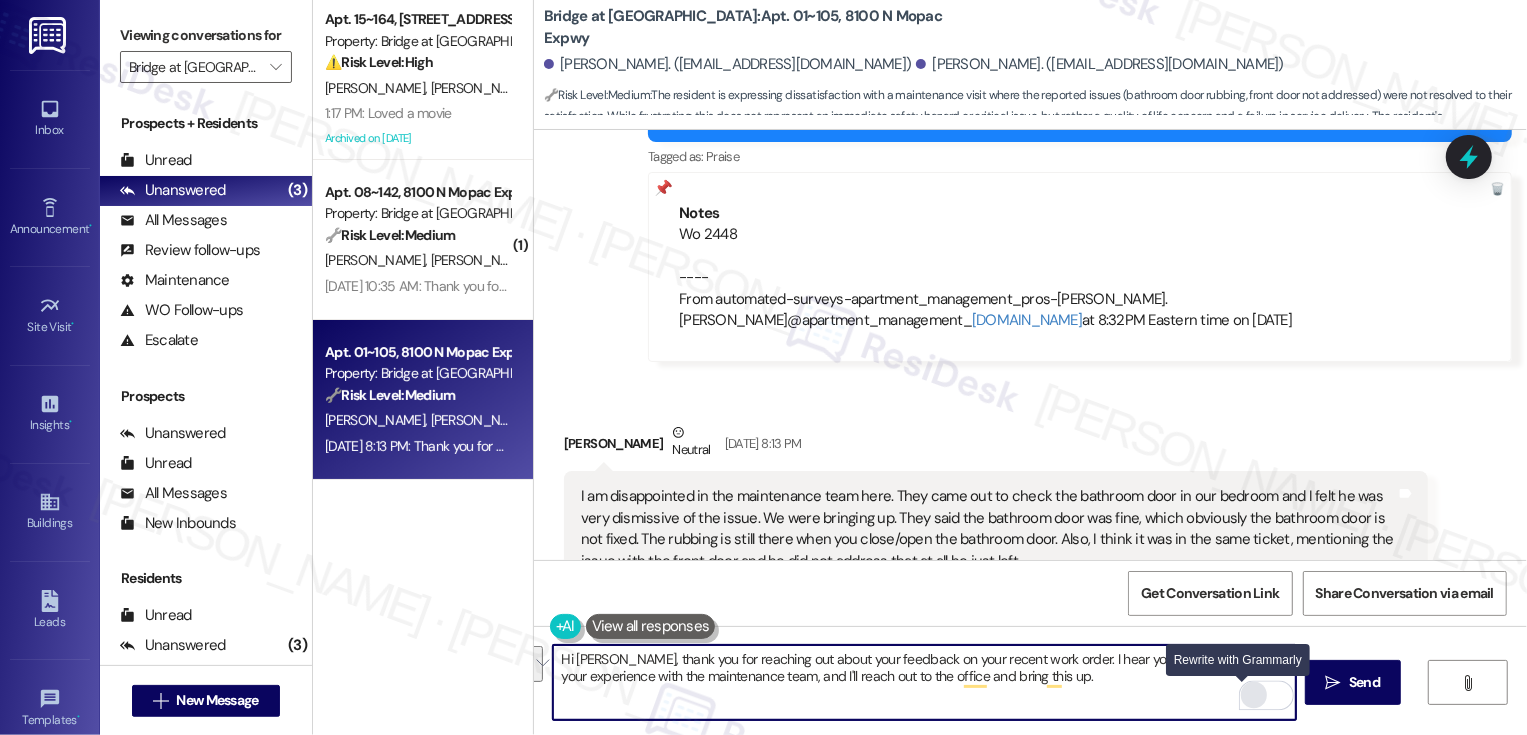 type on "Hi [PERSON_NAME], thank you for reaching out about your feedback on your recent work order. I hear your concerns about your experience with the maintenance team, and I'll reach out to the office and bring this up." 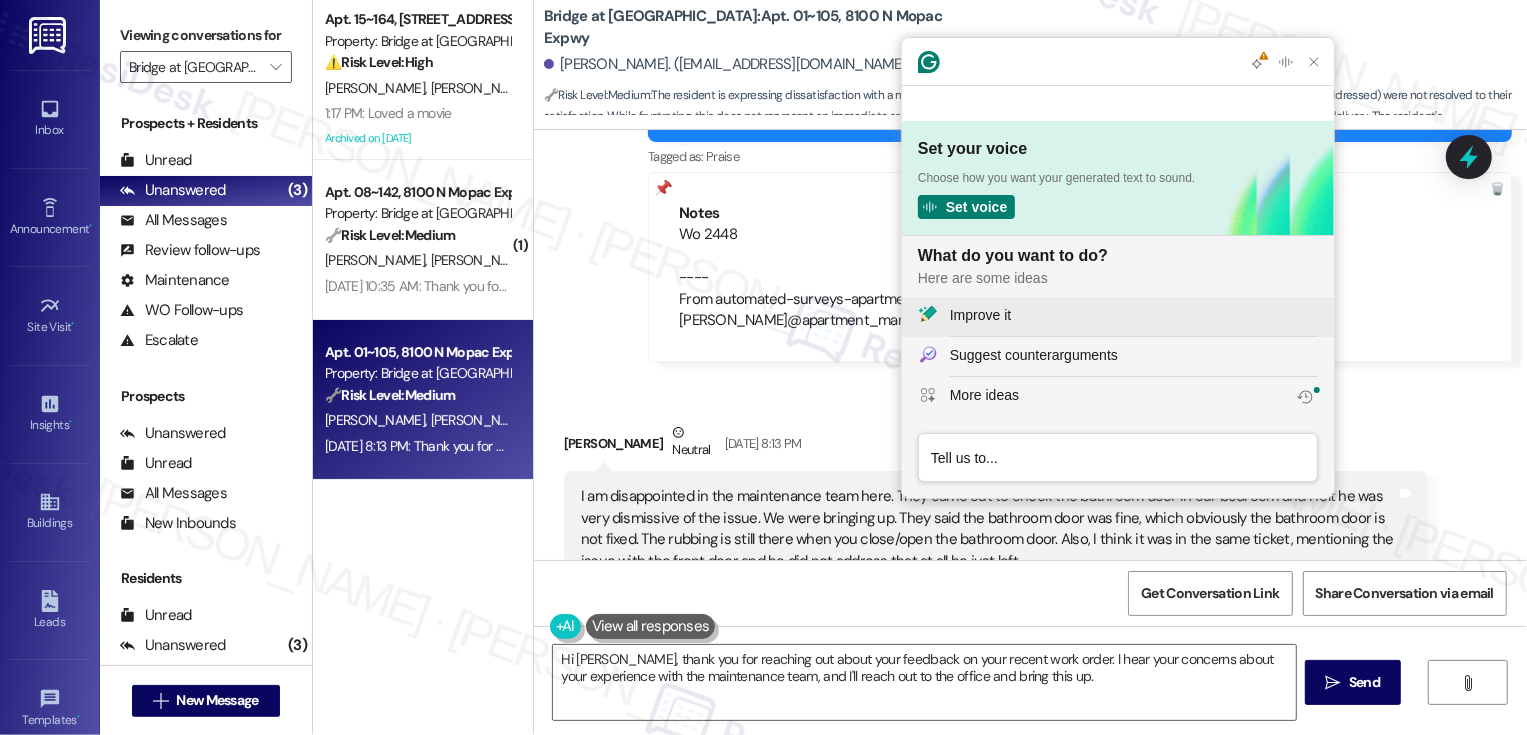 scroll, scrollTop: 0, scrollLeft: 0, axis: both 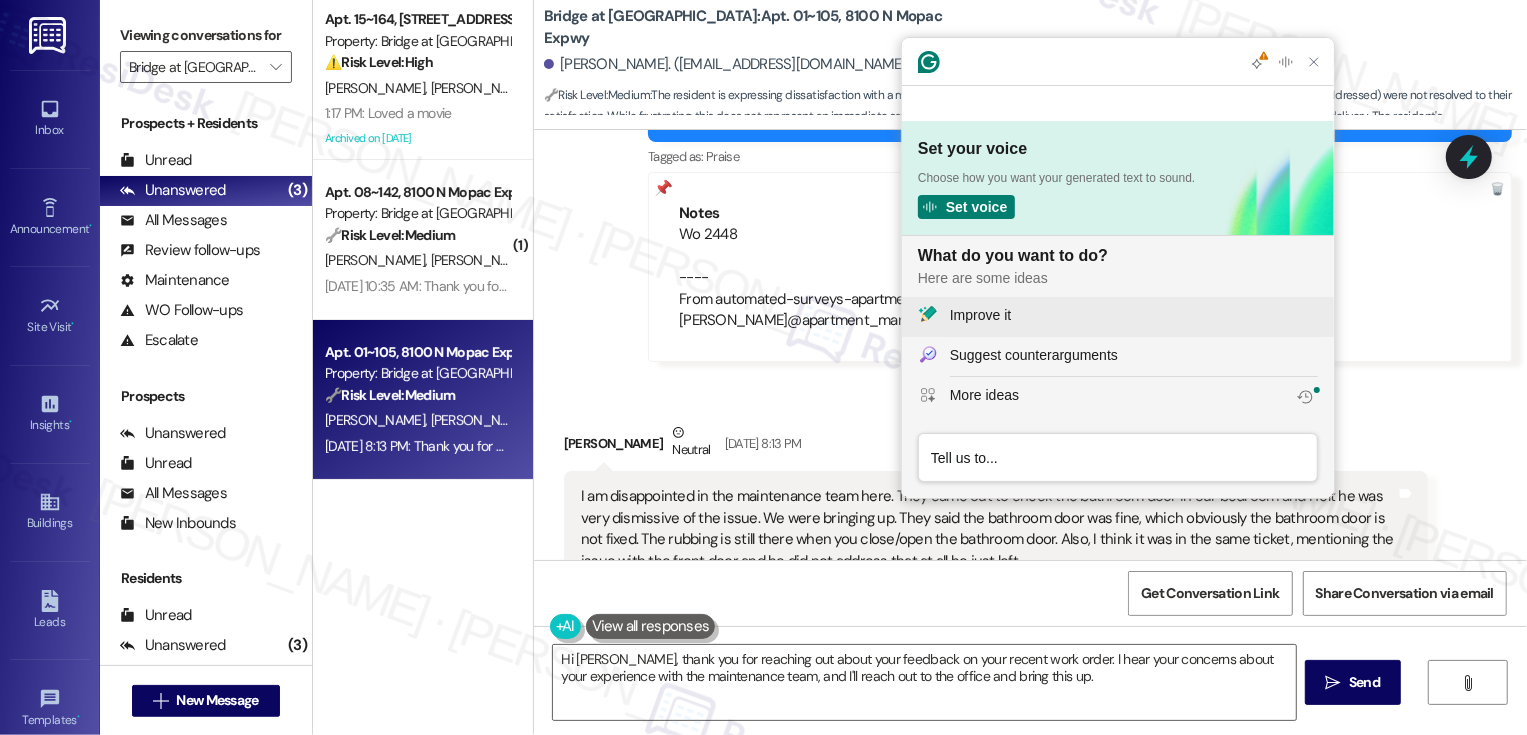 click on "Improve it" 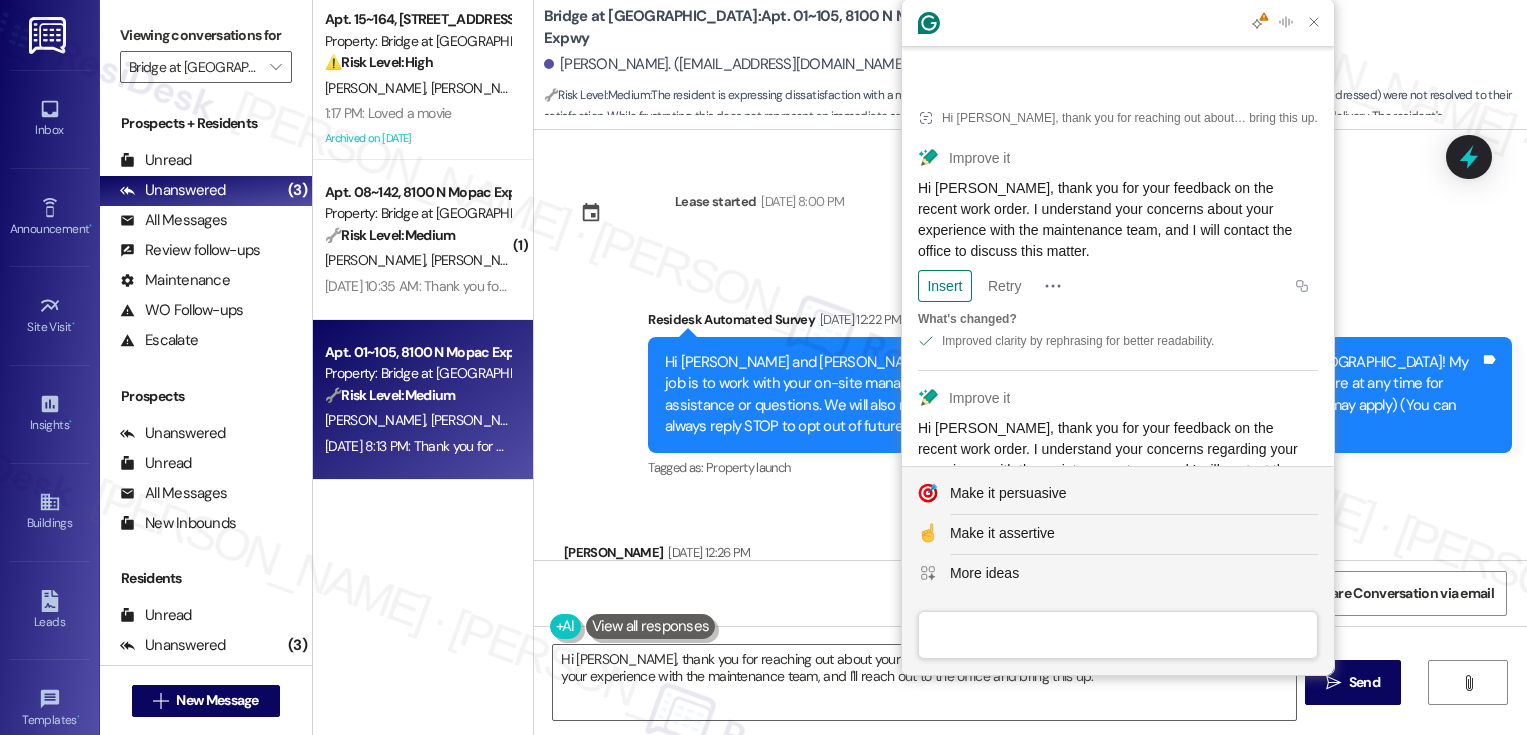 scroll, scrollTop: 0, scrollLeft: 0, axis: both 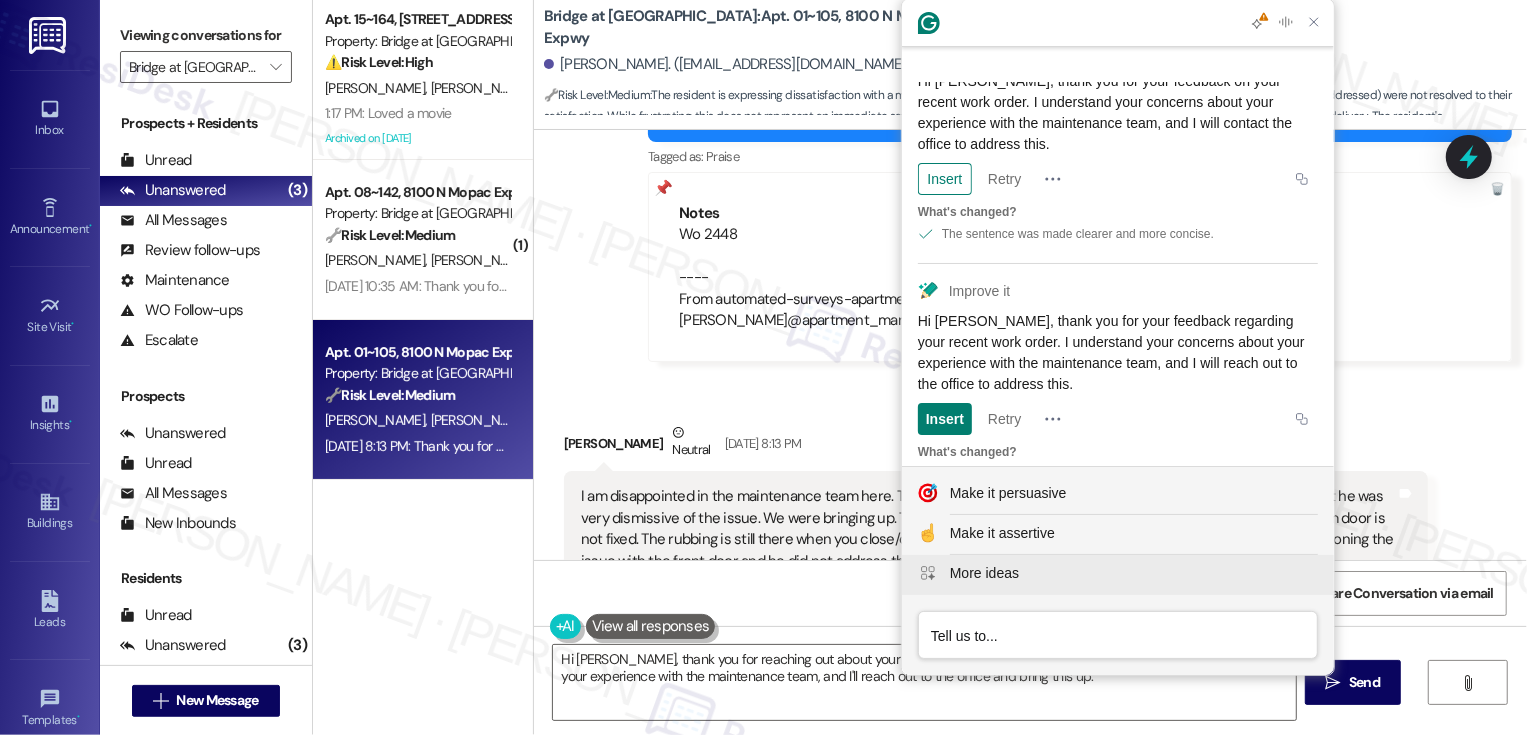 click on "More ideas" 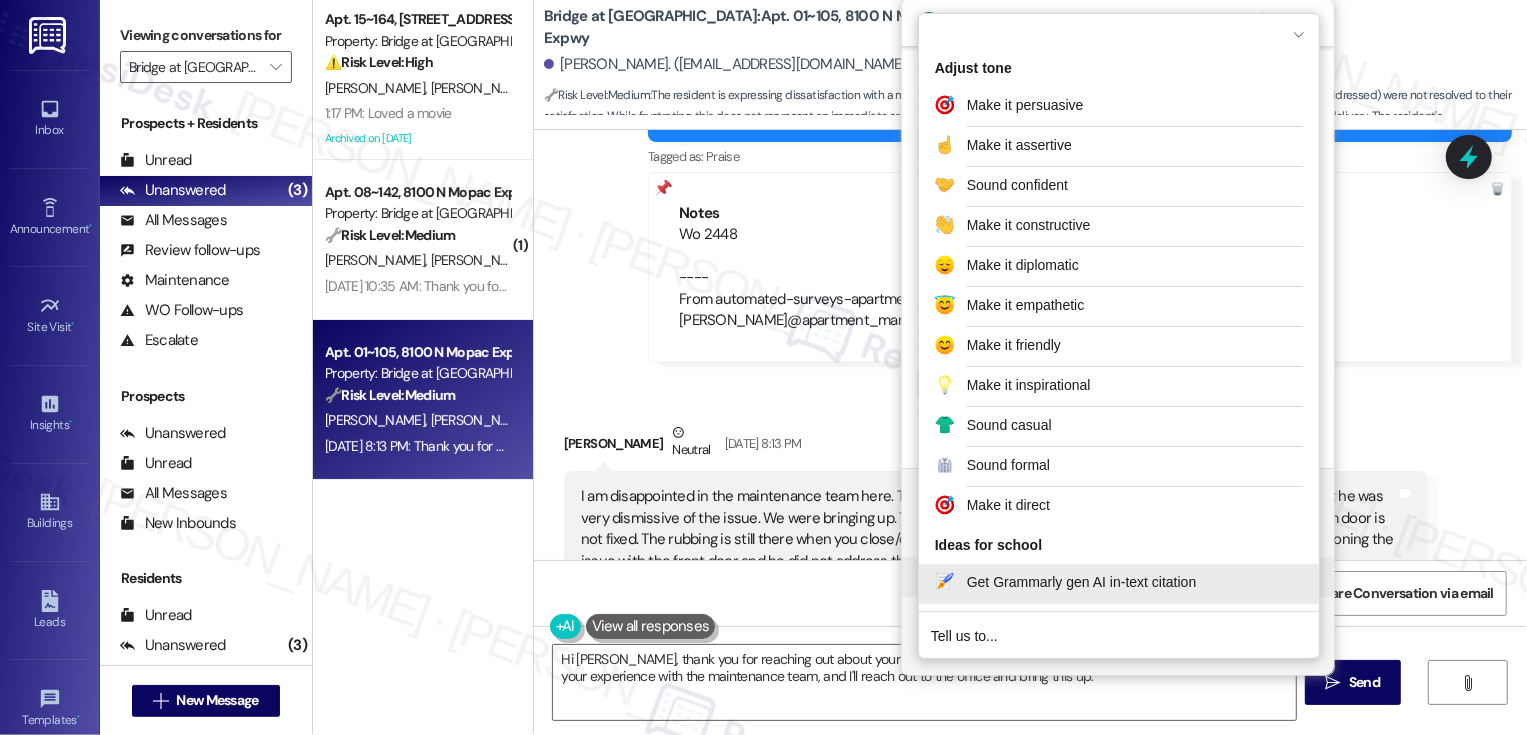 scroll, scrollTop: 844, scrollLeft: 0, axis: vertical 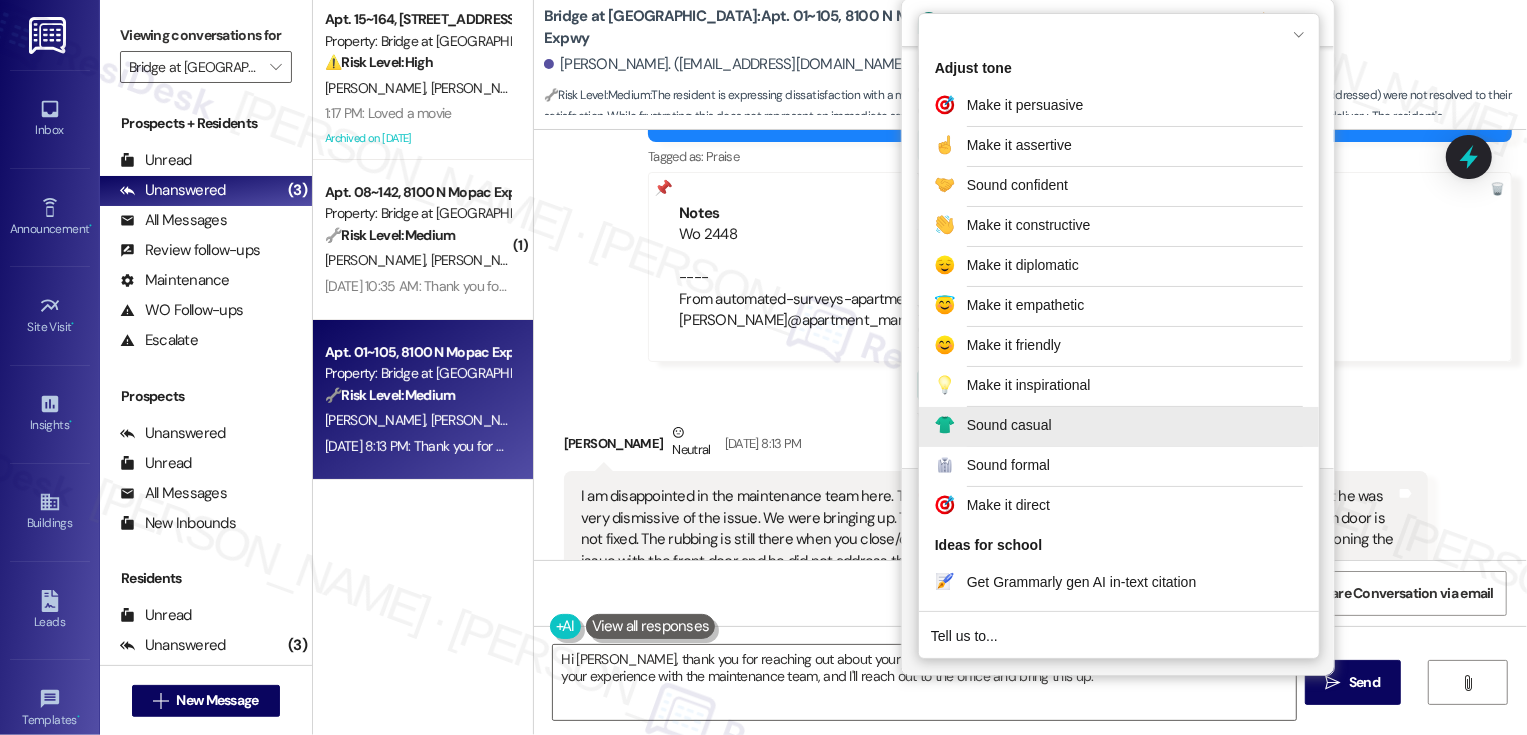 click on "Sound casual" at bounding box center (1009, 425) 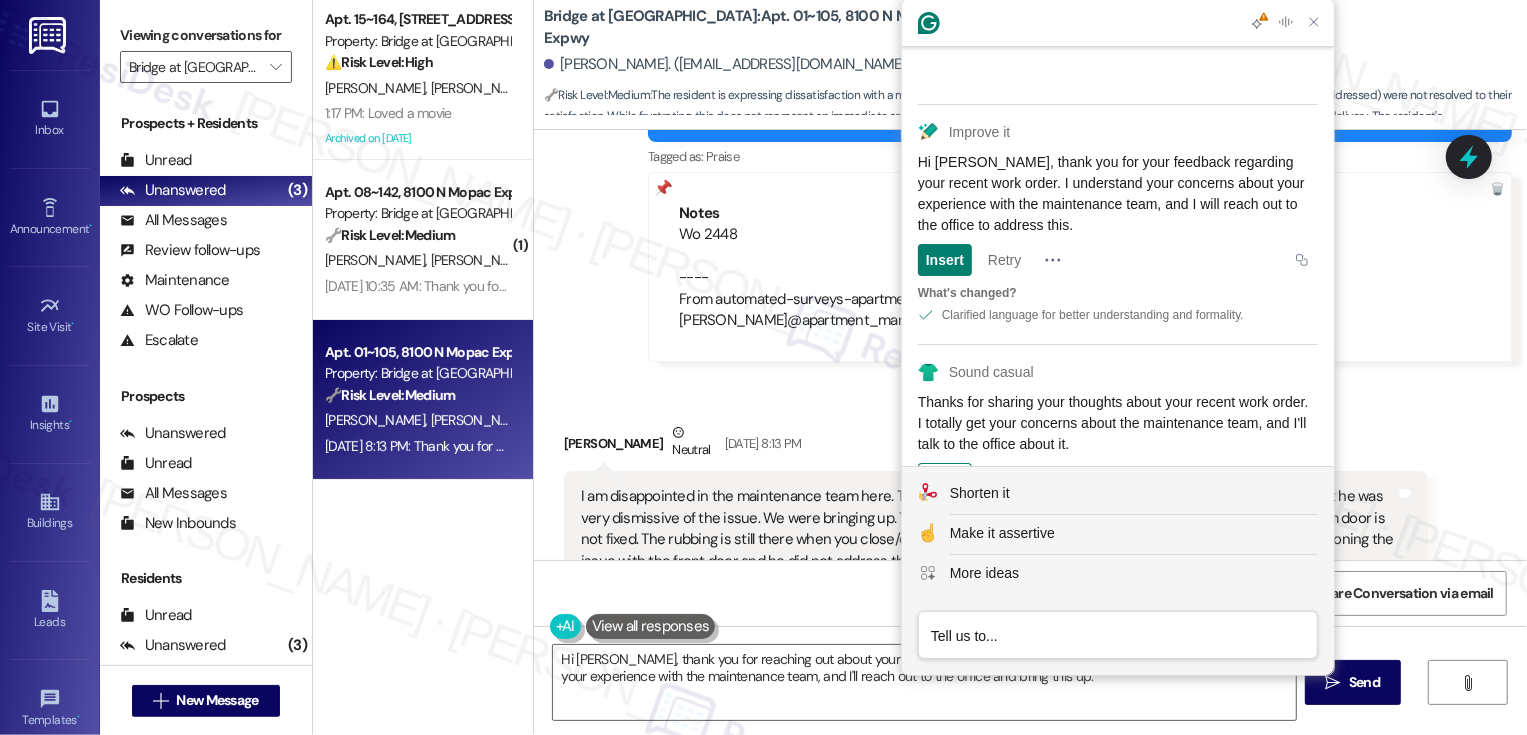scroll, scrollTop: 1012, scrollLeft: 0, axis: vertical 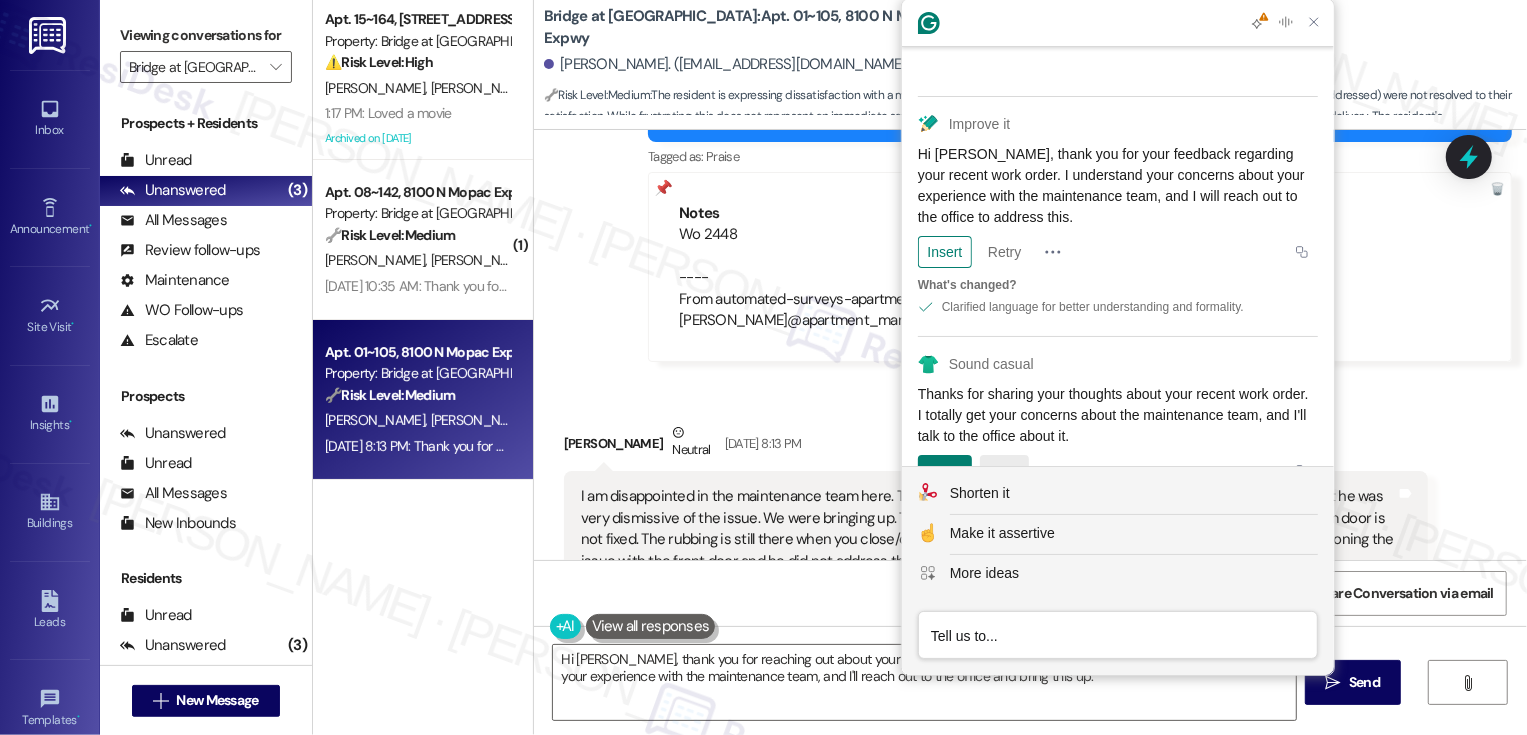 click on "Retry" 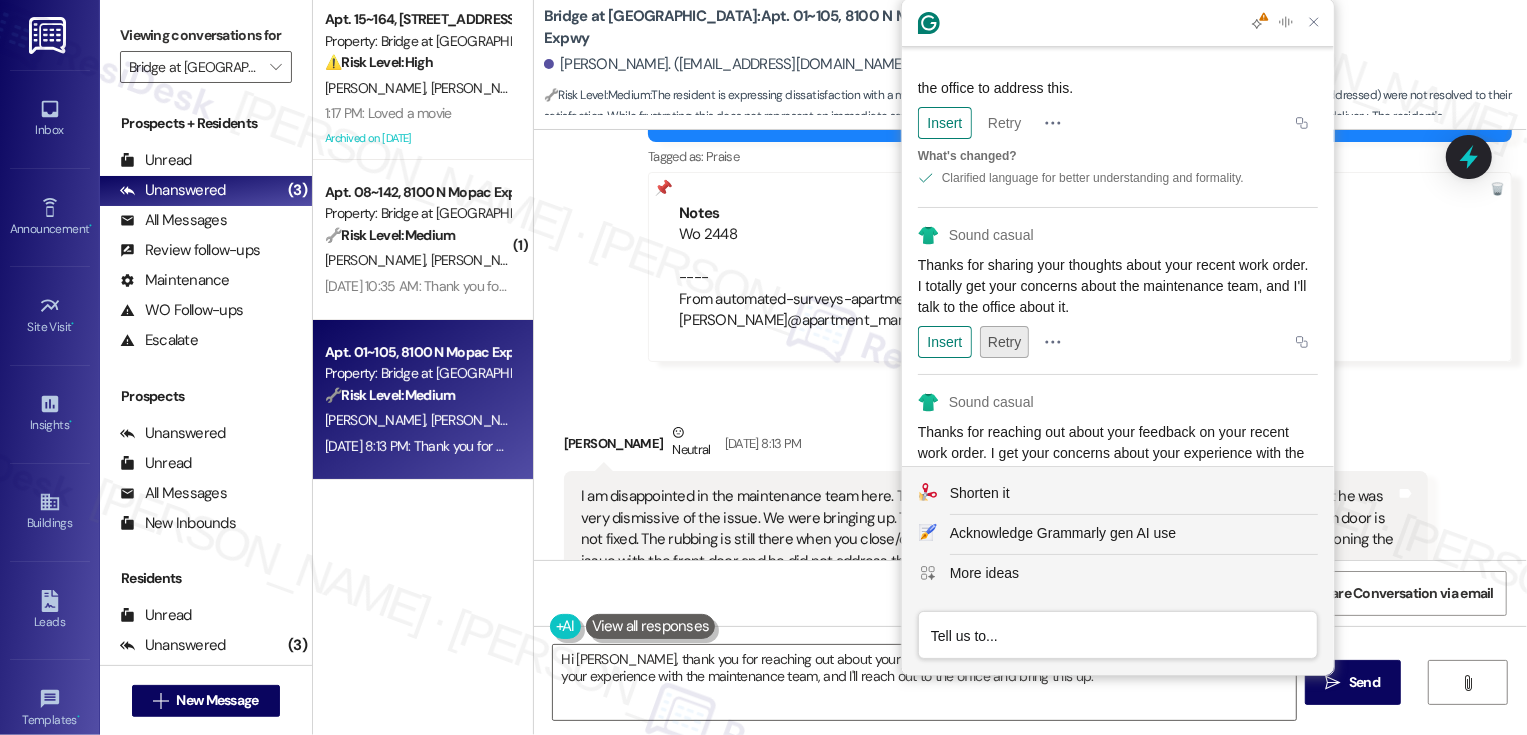 scroll, scrollTop: 1200, scrollLeft: 0, axis: vertical 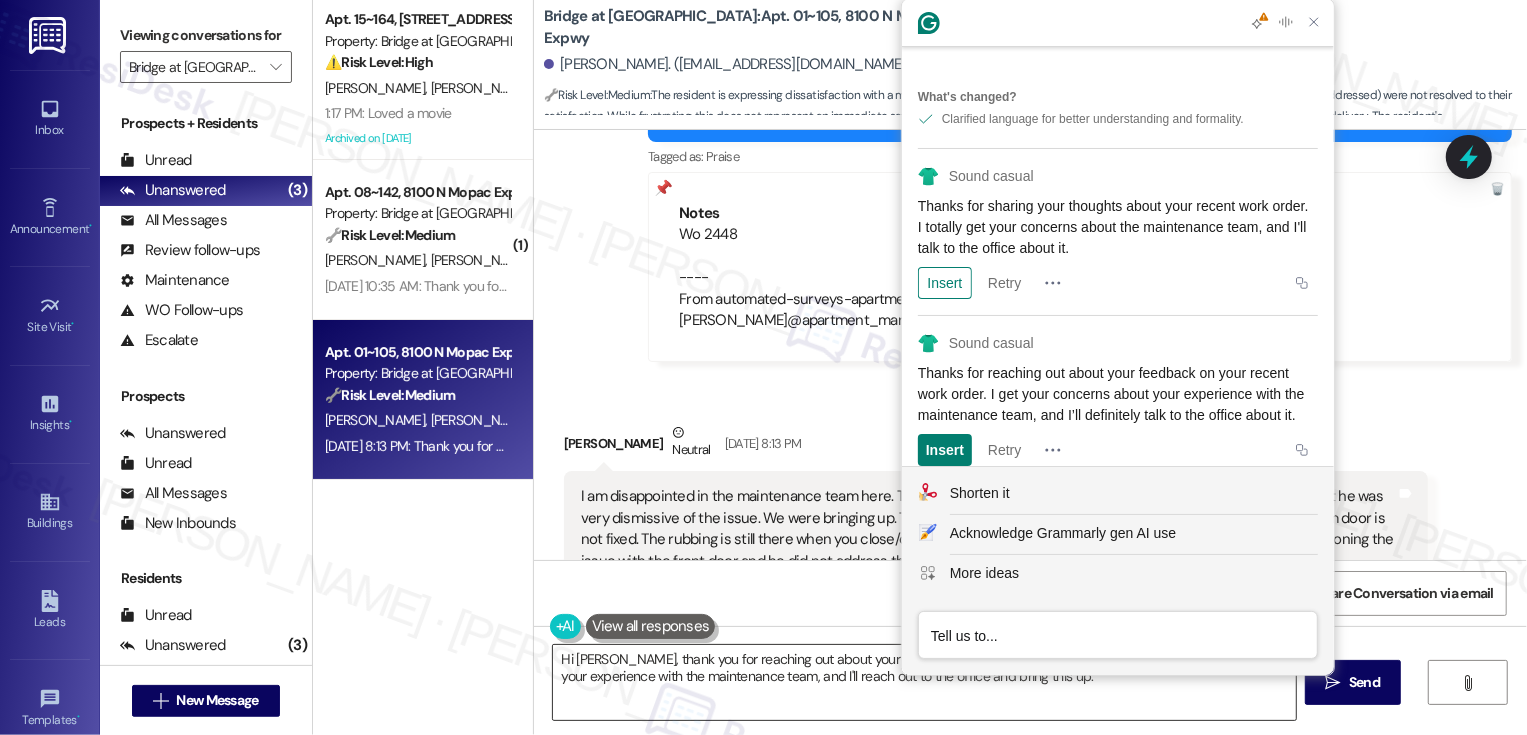 click on "Hi [PERSON_NAME], thank you for reaching out about your feedback on your recent work order. I hear your concerns about your experience with the maintenance team, and I'll reach out to the office and bring this up." at bounding box center [924, 682] 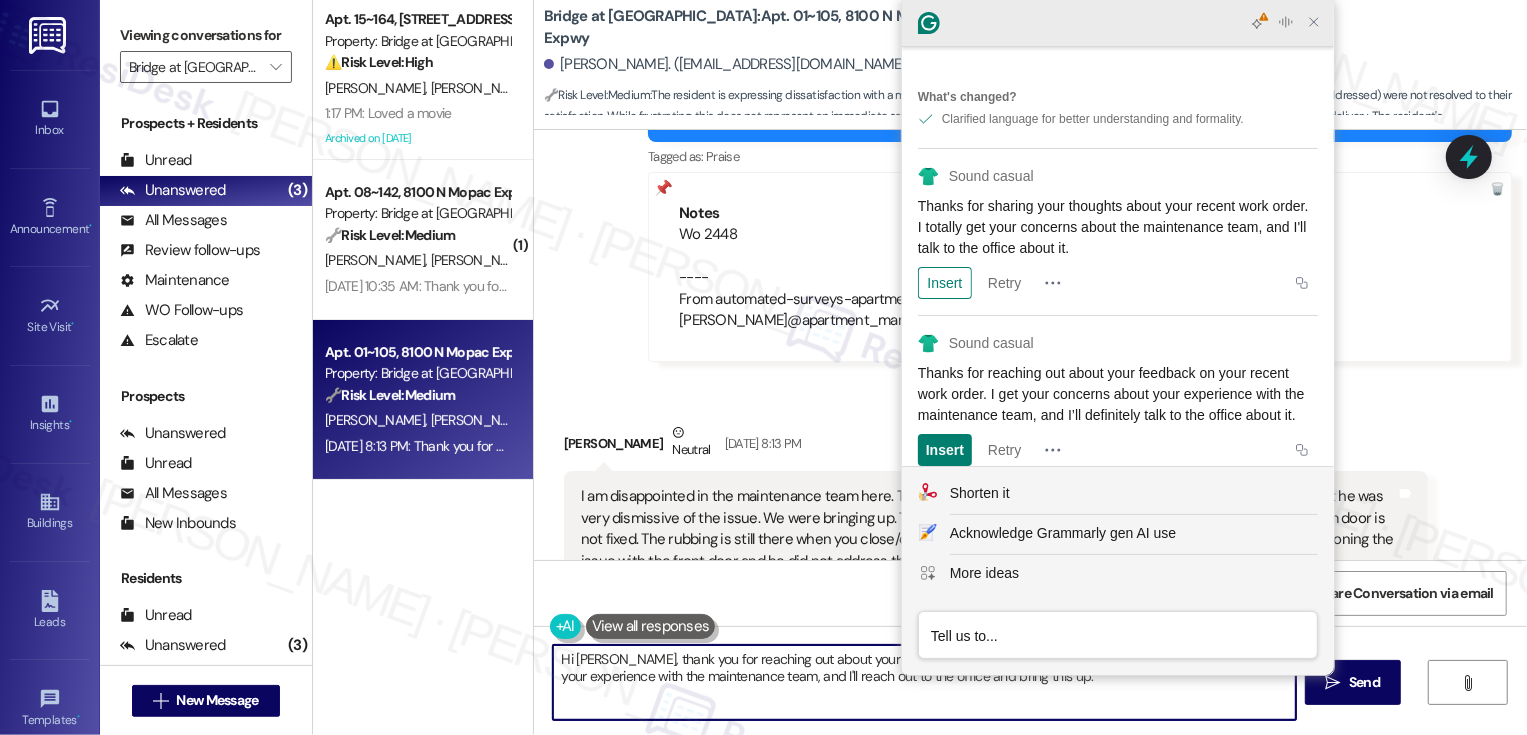 click 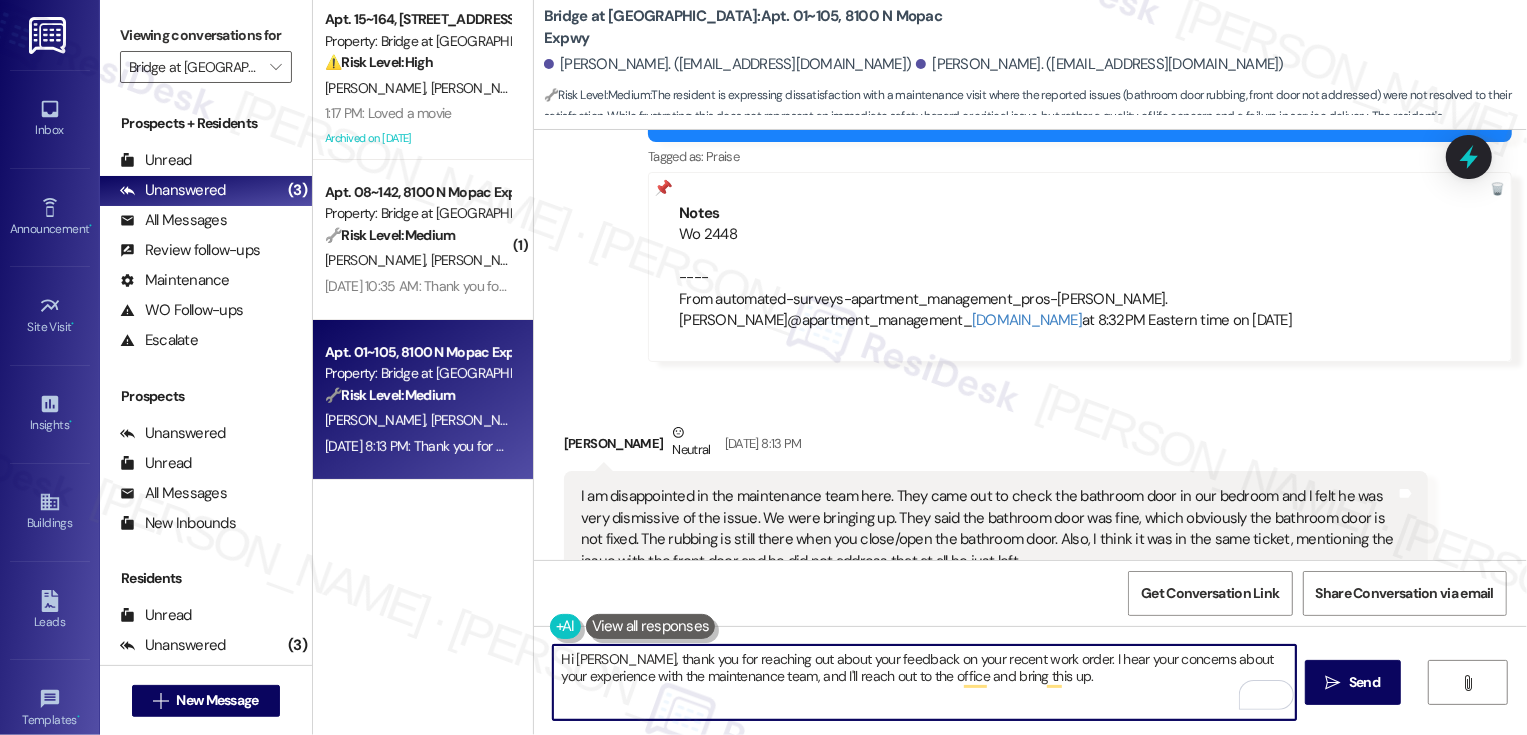 click on "Hi [PERSON_NAME], thank you for reaching out about your feedback on your recent work order. I hear your concerns about your experience with the maintenance team, and I'll reach out to the office and bring this up." at bounding box center (924, 682) 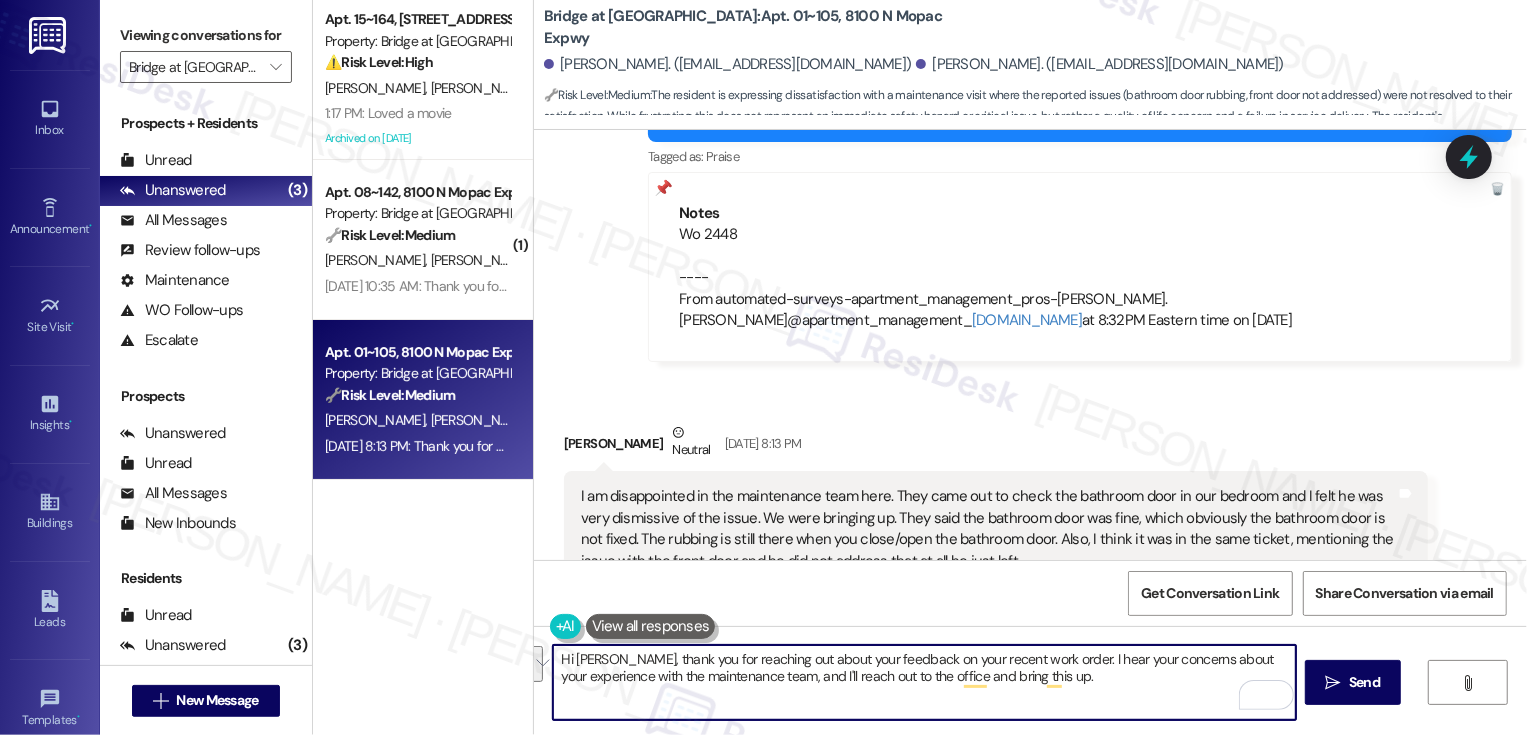 paste on "nd sharing your feedback about your recent work order. I hear your concerns regarding your experience with the maintenance team, and I’m really sorry it didn’t go as expected. I’ll be reaching out to the office to bring this to their attention and make sure it’s looked into" 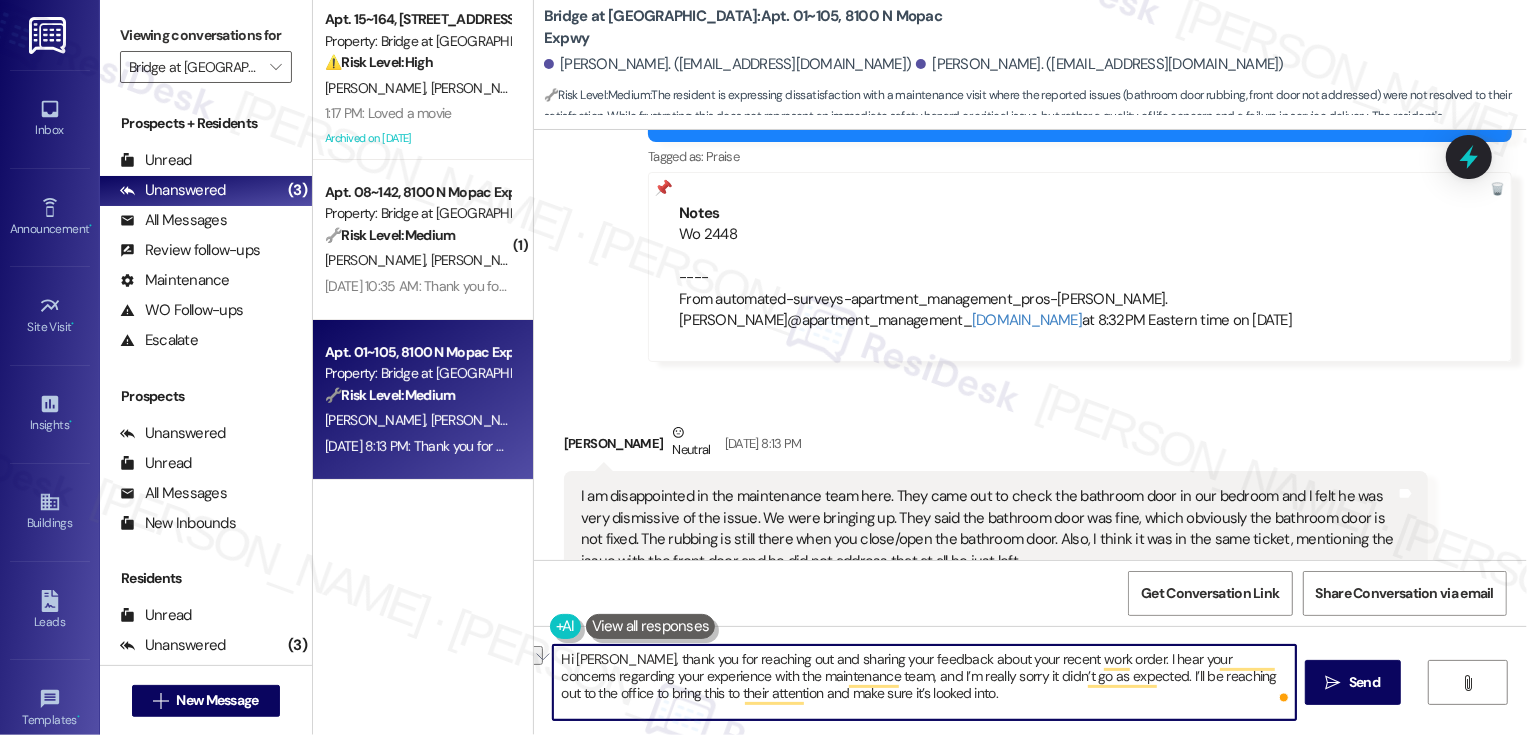 drag, startPoint x: 706, startPoint y: 692, endPoint x: 849, endPoint y: 692, distance: 143 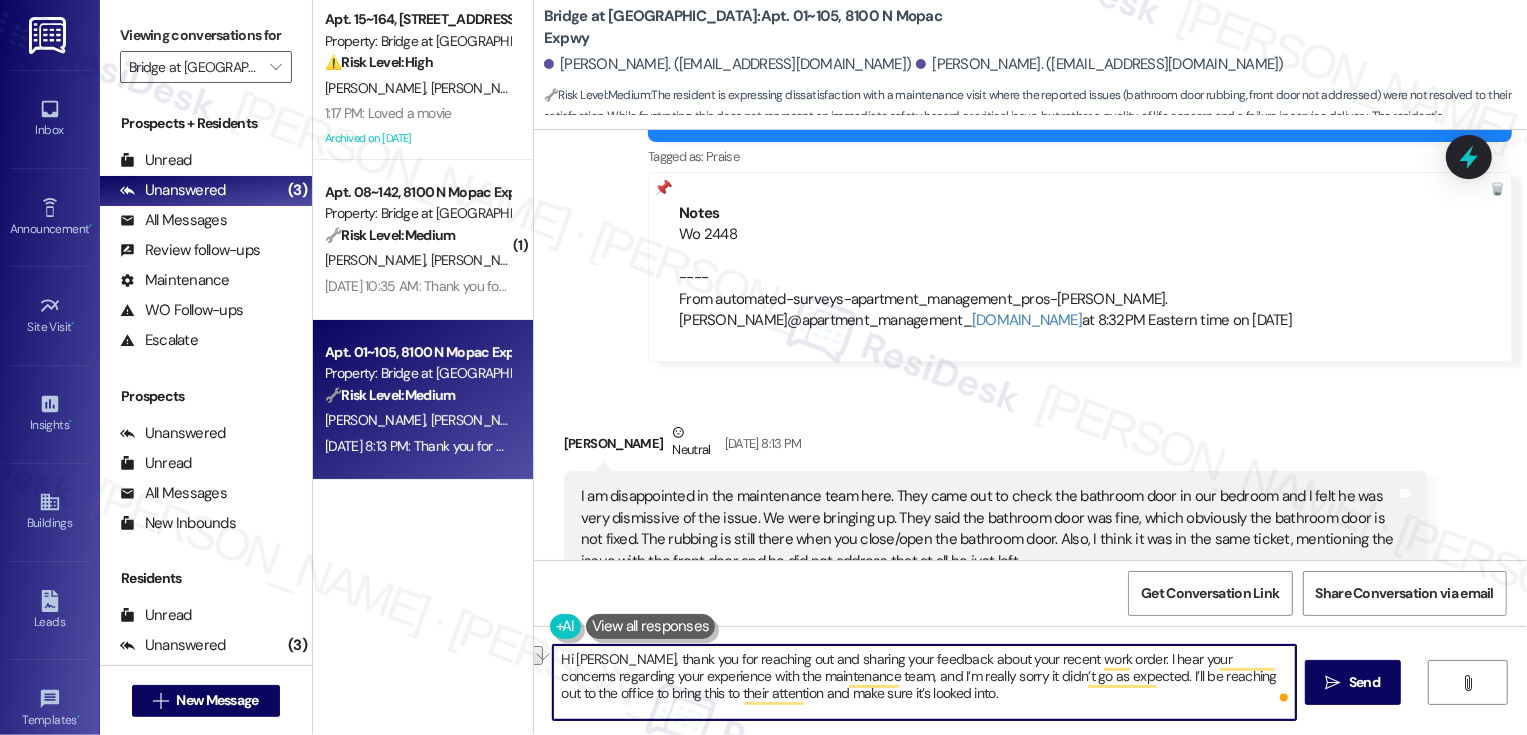 click on "Hi [PERSON_NAME], thank you for reaching out and sharing your feedback about your recent work order. I hear your concerns regarding your experience with the maintenance team, and I’m really sorry it didn’t go as expected. I’ll be reaching out to the office to bring this to their attention and make sure it’s looked into." at bounding box center [924, 682] 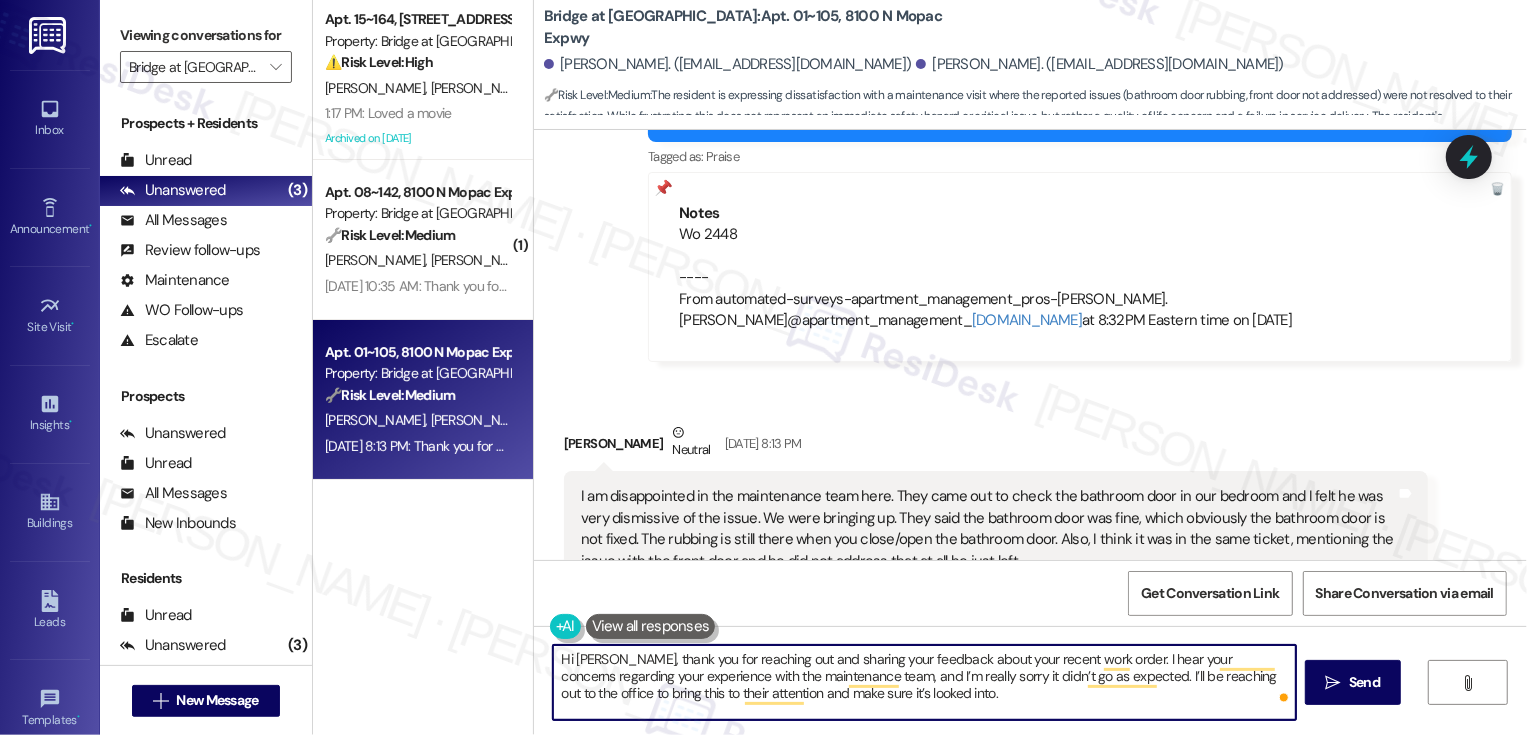 drag, startPoint x: 705, startPoint y: 694, endPoint x: 874, endPoint y: 693, distance: 169.00296 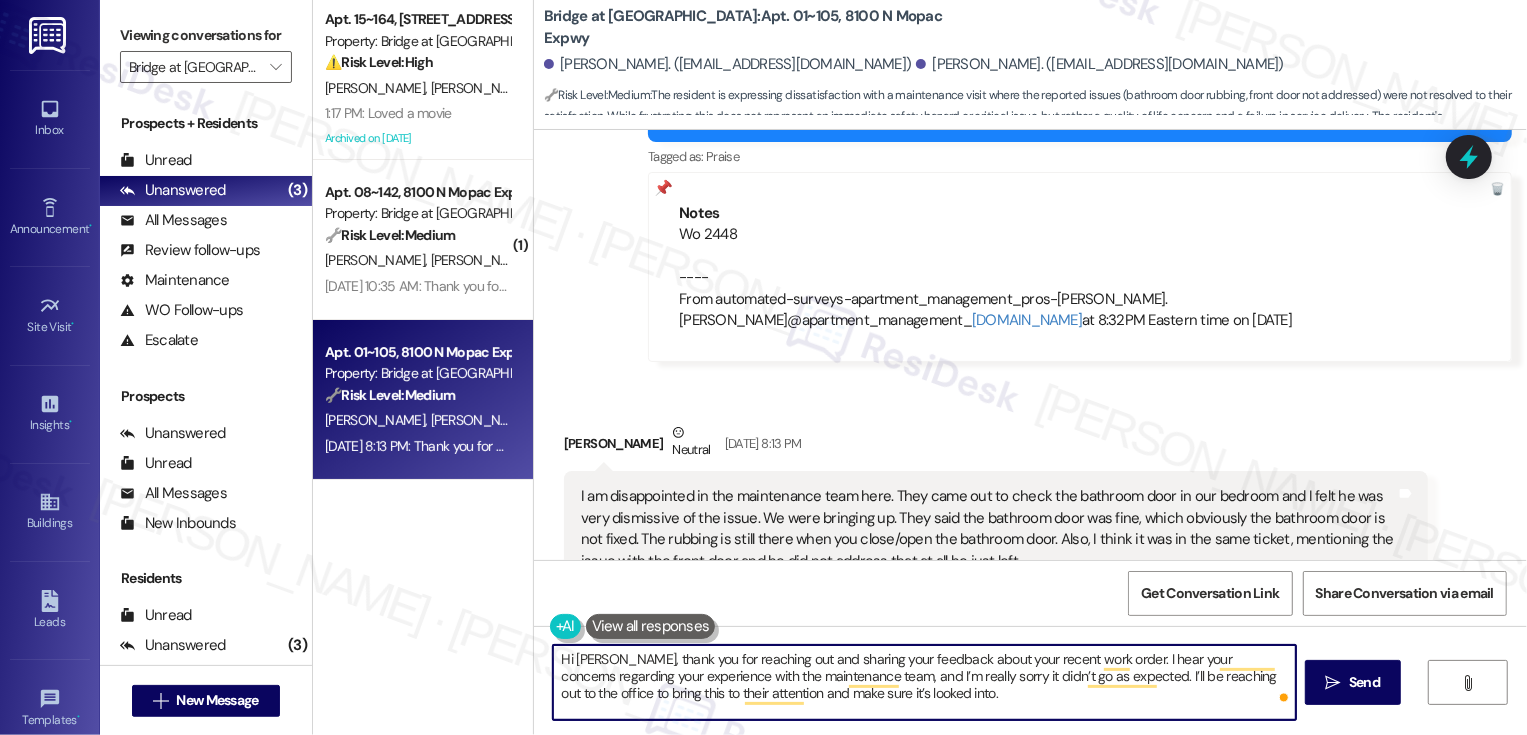 click on "Hi [PERSON_NAME], thank you for reaching out and sharing your feedback about your recent work order. I hear your concerns regarding your experience with the maintenance team, and I’m really sorry it didn’t go as expected. I’ll be reaching out to the office to bring this to their attention and make sure it’s looked into." at bounding box center [924, 682] 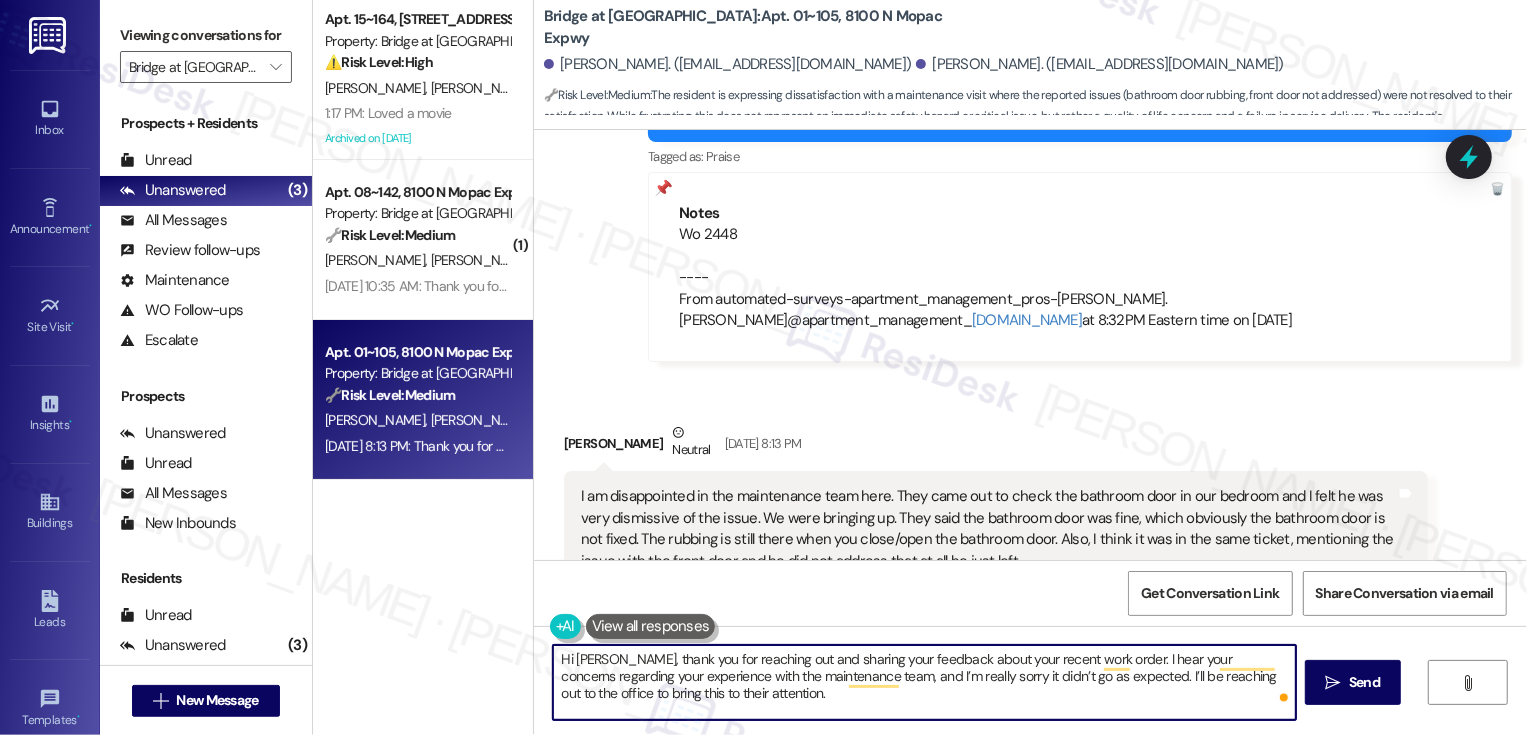 click on "Hi [PERSON_NAME], thank you for reaching out and sharing your feedback about your recent work order. I hear your concerns regarding your experience with the maintenance team, and I’m really sorry it didn’t go as expected. I’ll be reaching out to the office to bring this to their attention." at bounding box center [924, 682] 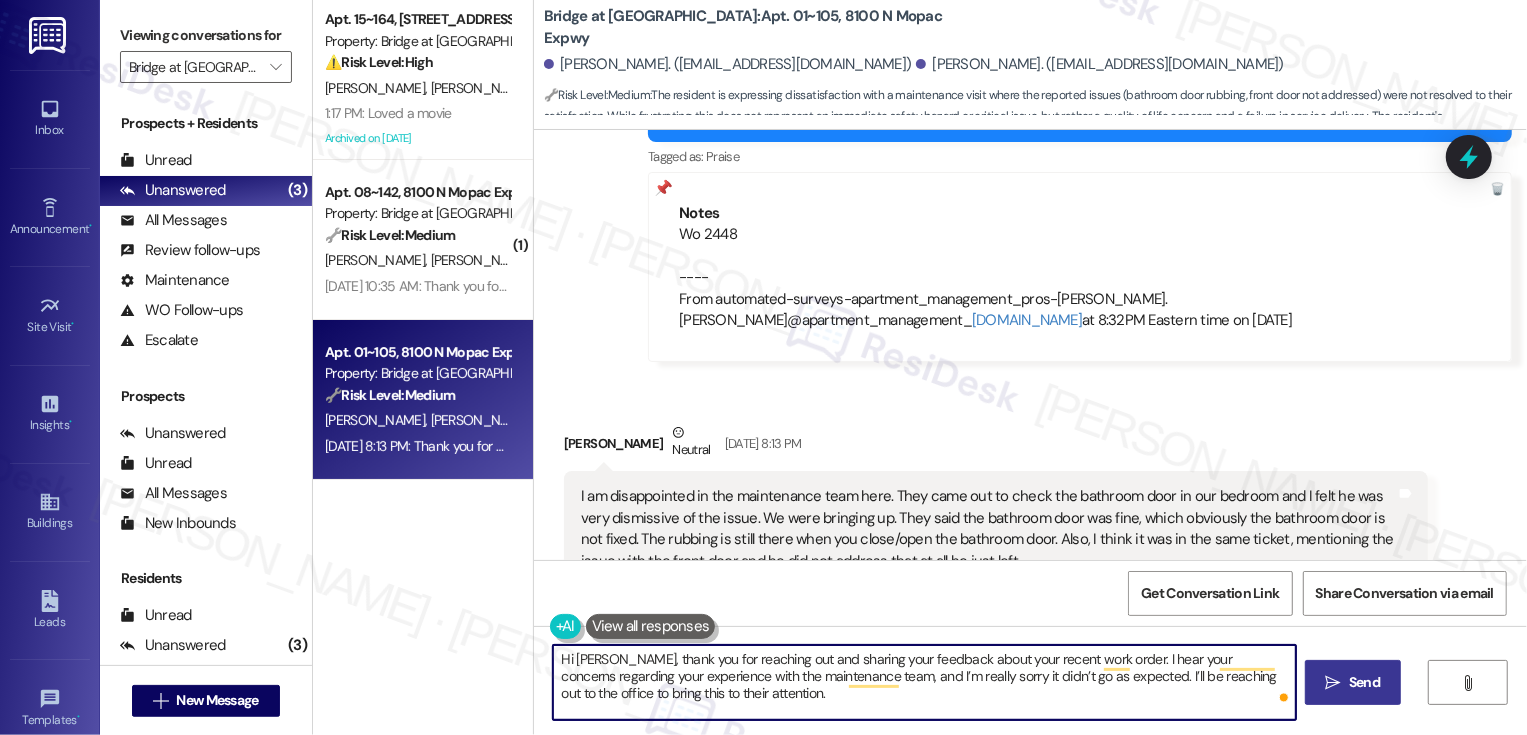 type on "Hi [PERSON_NAME], thank you for reaching out and sharing your feedback about your recent work order. I hear your concerns regarding your experience with the maintenance team, and I’m really sorry it didn’t go as expected. I’ll be reaching out to the office to bring this to their attention." 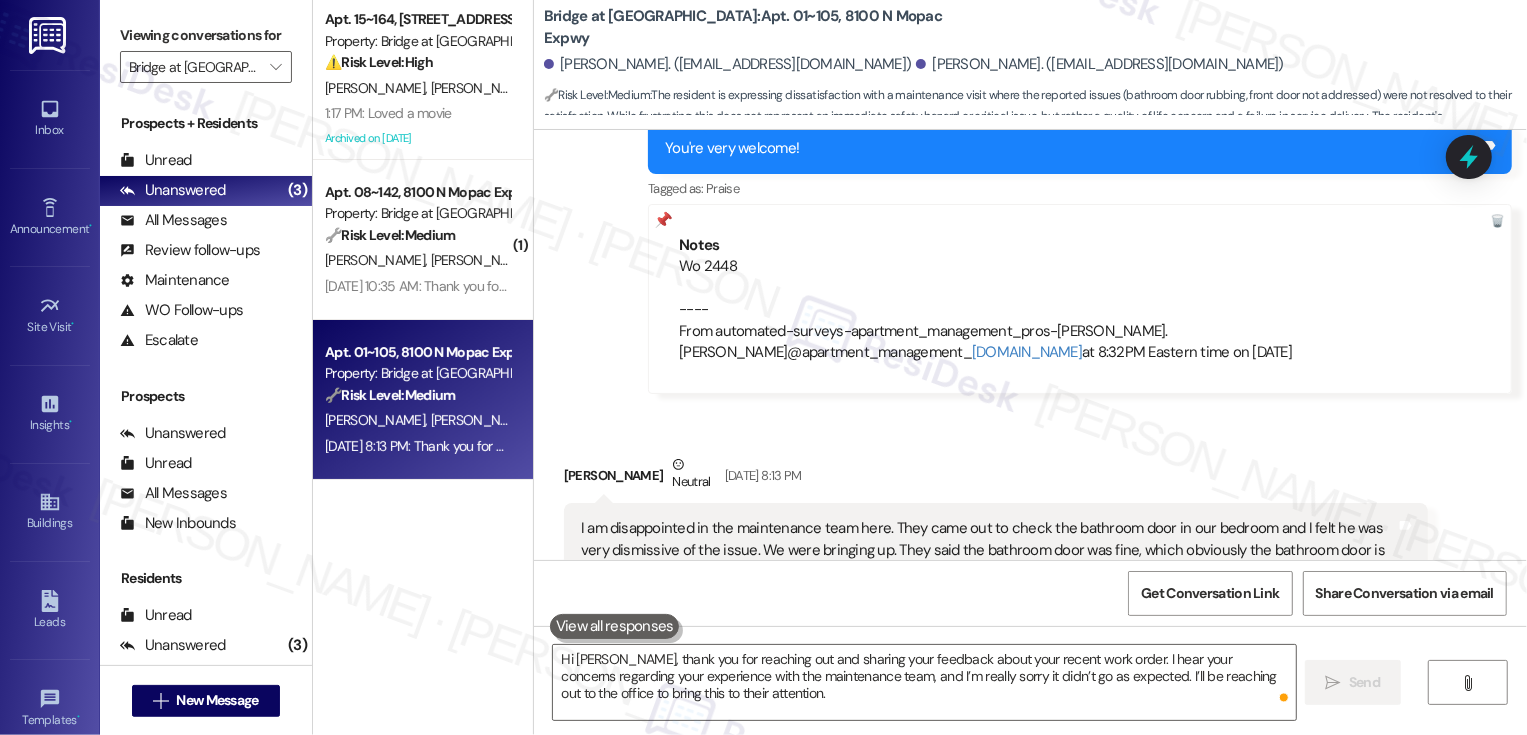 scroll, scrollTop: 7582, scrollLeft: 0, axis: vertical 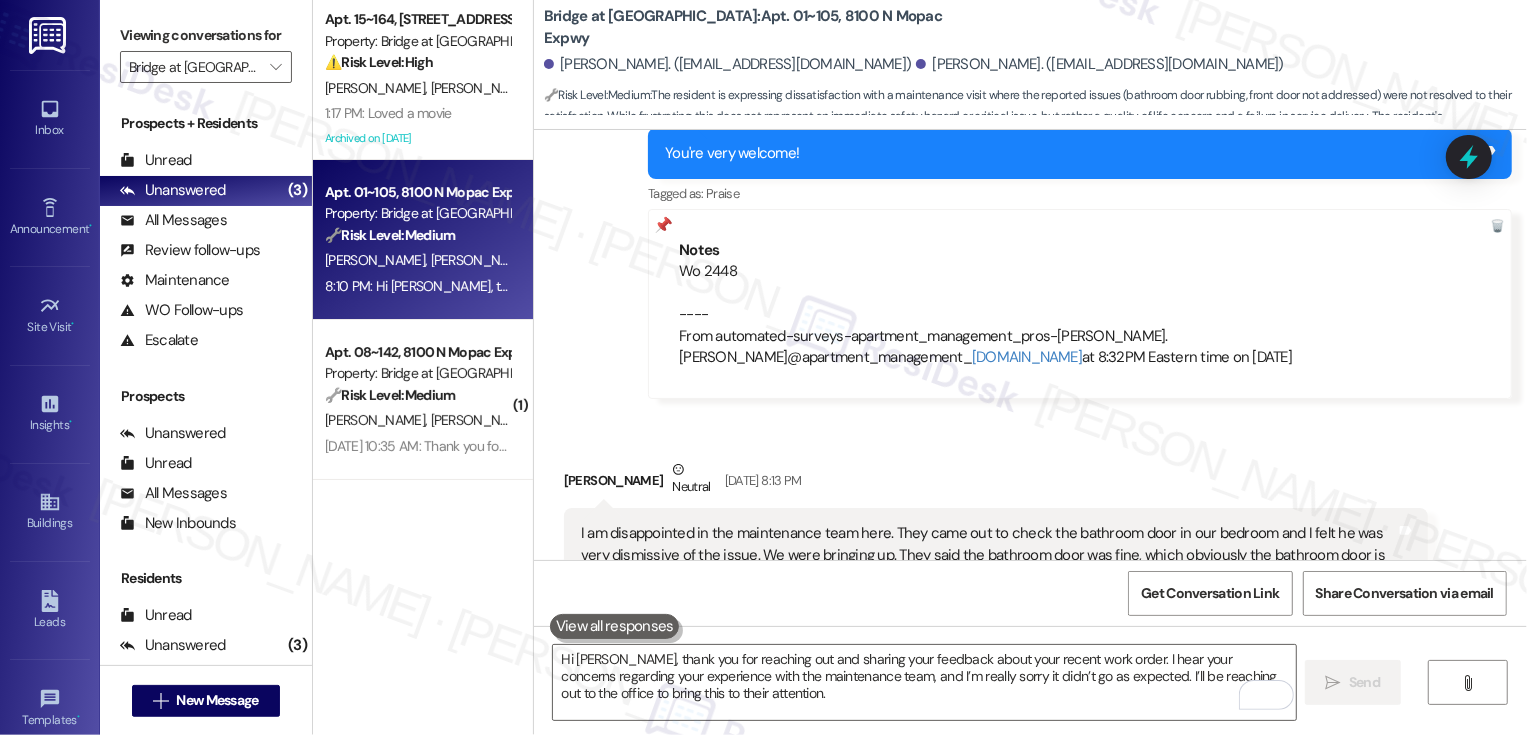 click on "Sent via SMS [PERSON_NAME]   (ResiDesk) [DATE] 8:31 PM You're very welcome! Tags and notes Tagged as:   Praise Click to highlight conversations about Praise Notes Wo 2448
----
From automated-surveys-apartment_management_pros-[PERSON_NAME].[PERSON_NAME]@apartment_management_ [DOMAIN_NAME]  at 8:32PM Eastern time on [DATE]" at bounding box center [1080, 249] 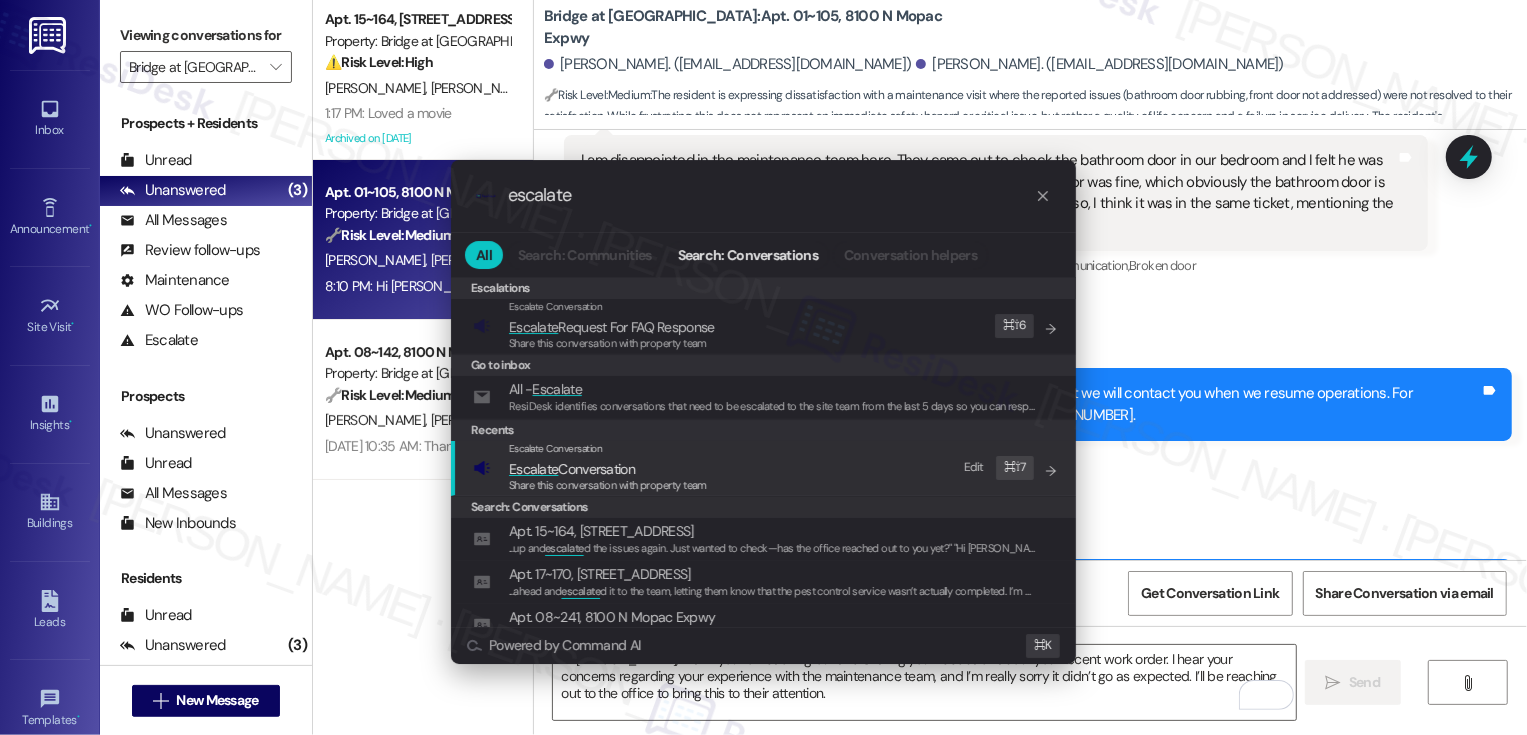 type on "escalate" 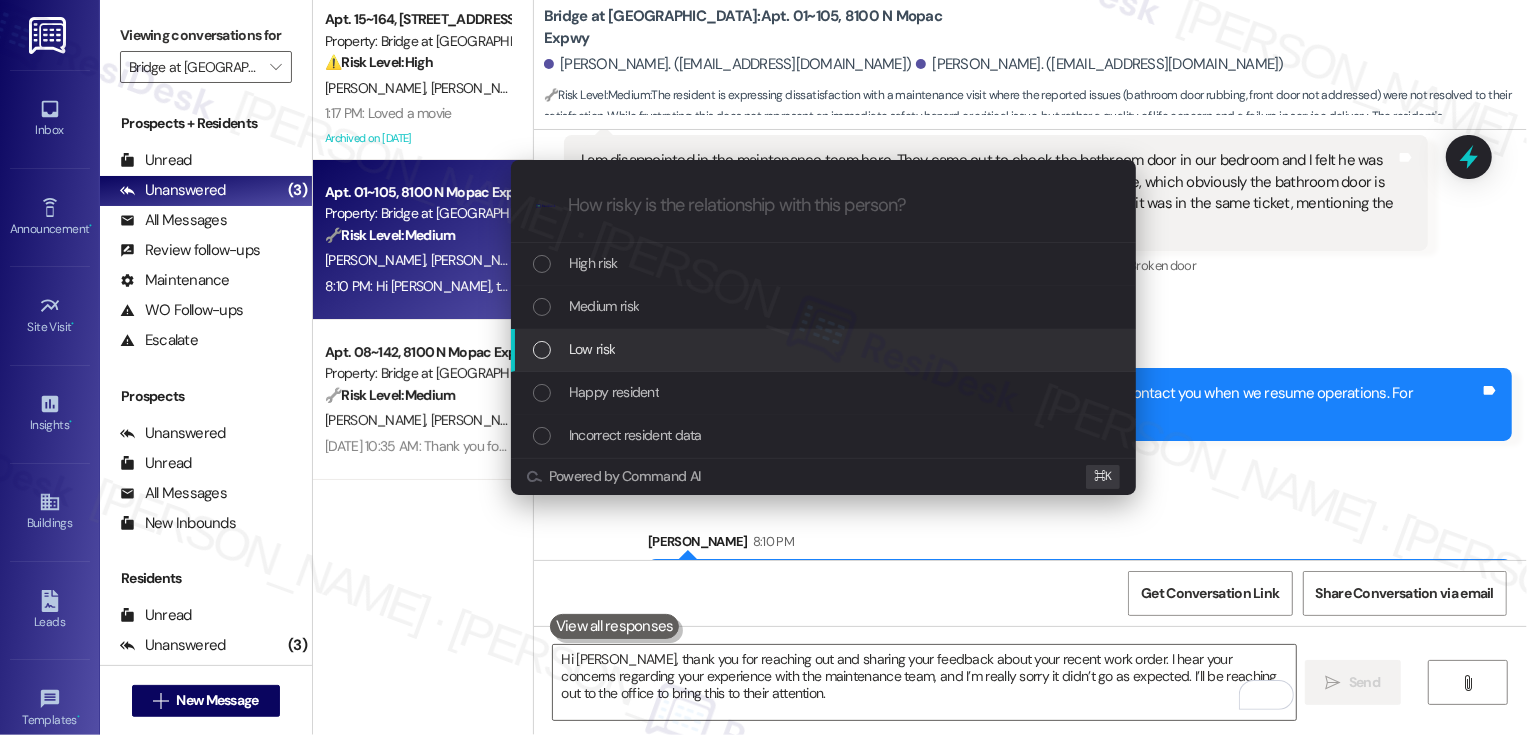 click on "Low risk" at bounding box center (592, 349) 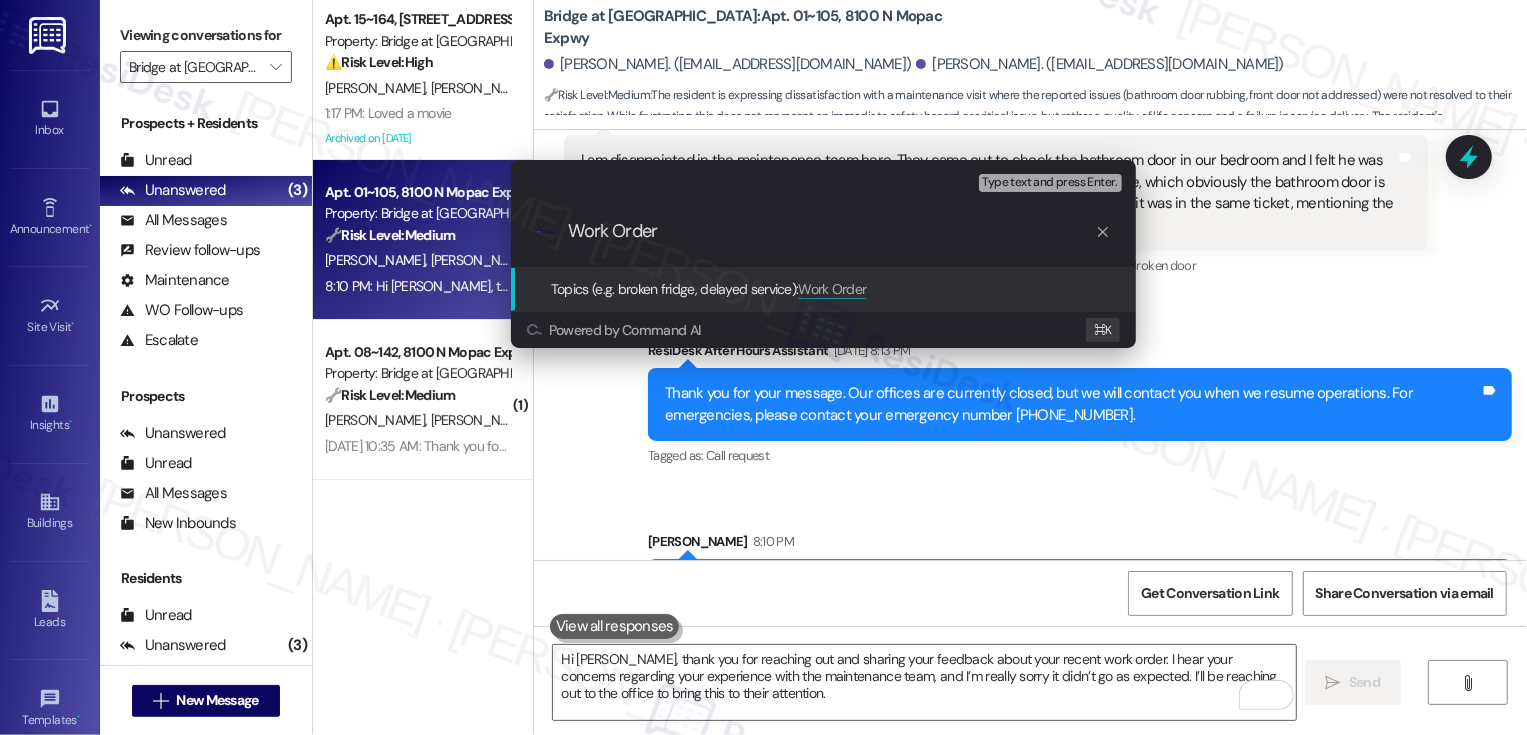 paste on "2447" 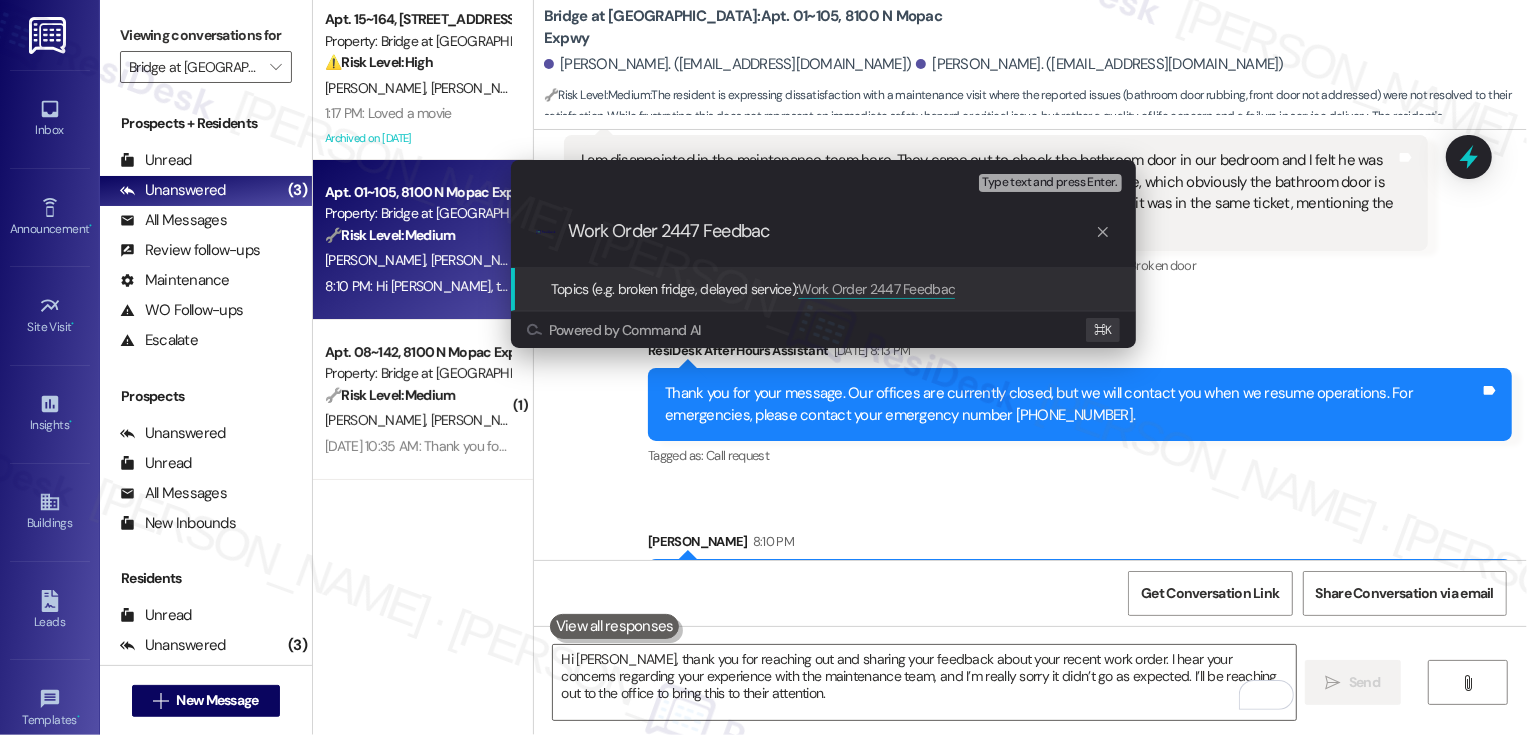 type on "Work Order 2447 Feedback" 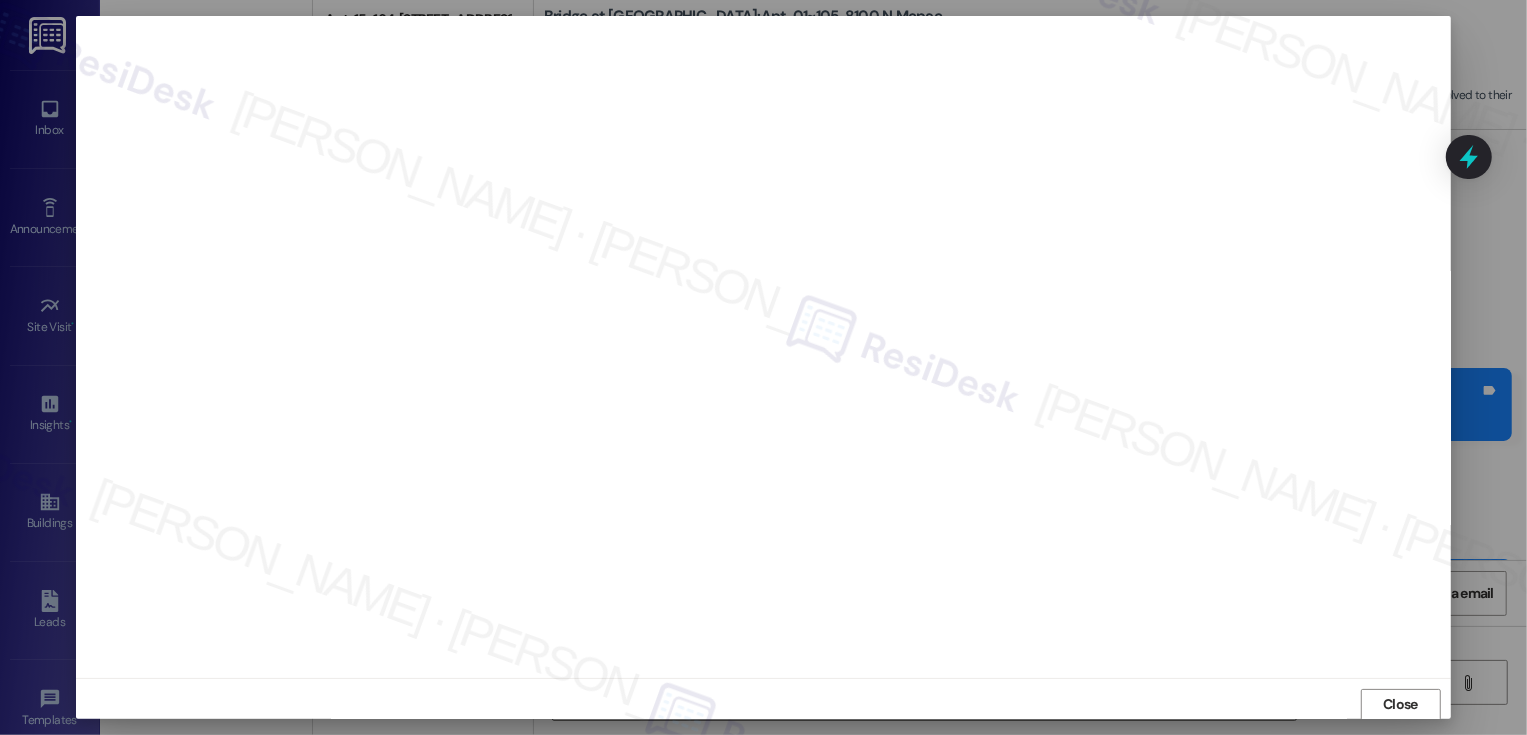 scroll, scrollTop: 1, scrollLeft: 0, axis: vertical 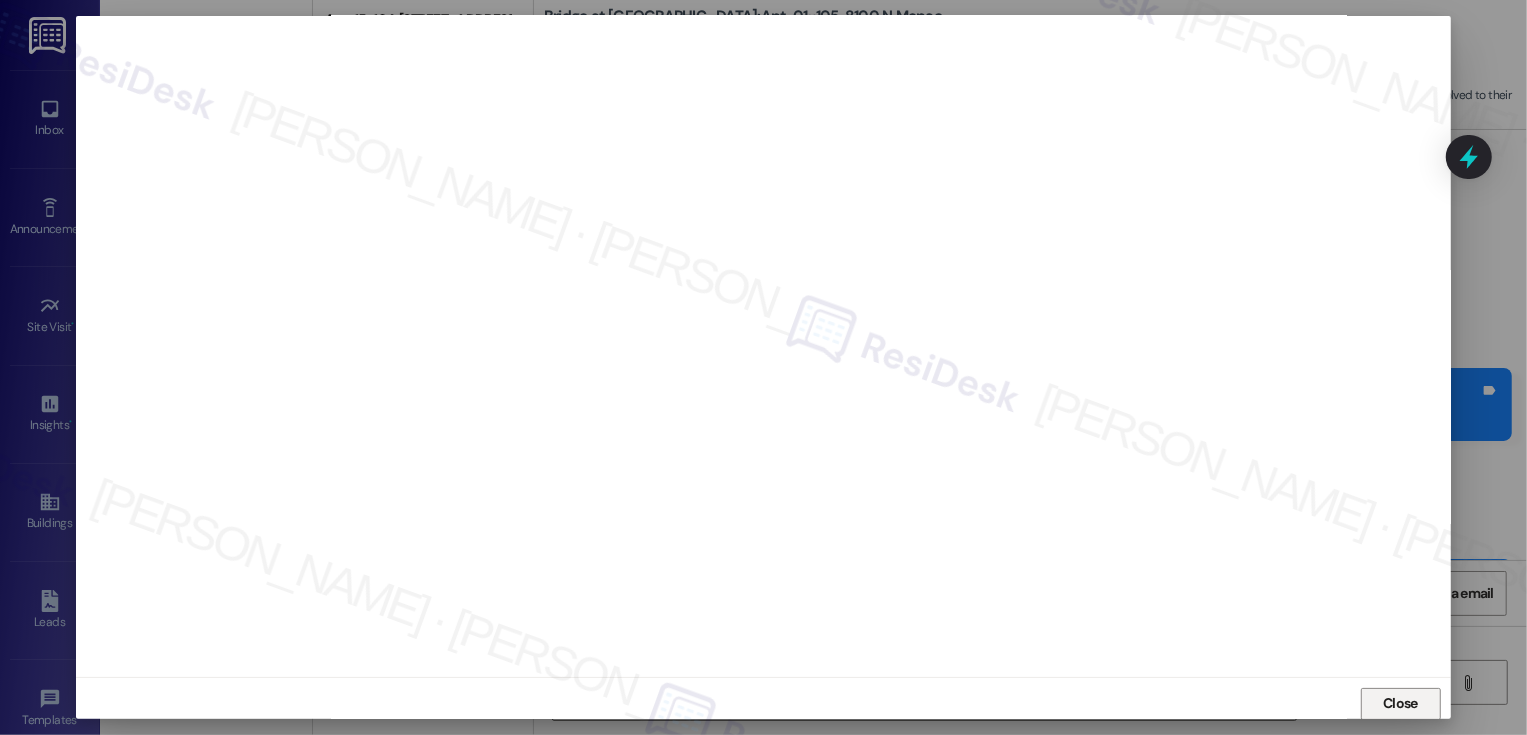 click on "Close" at bounding box center [1401, 704] 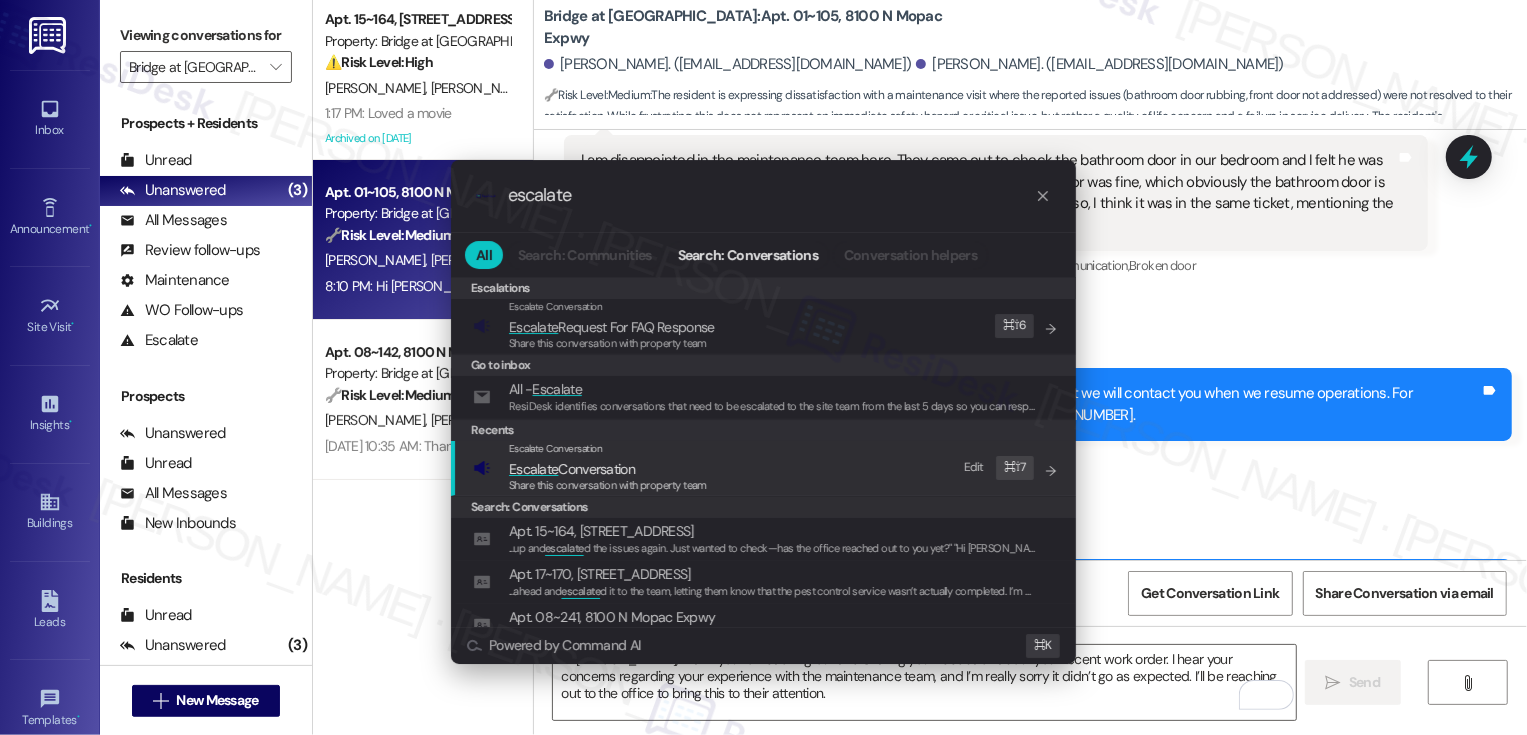 type on "escalate" 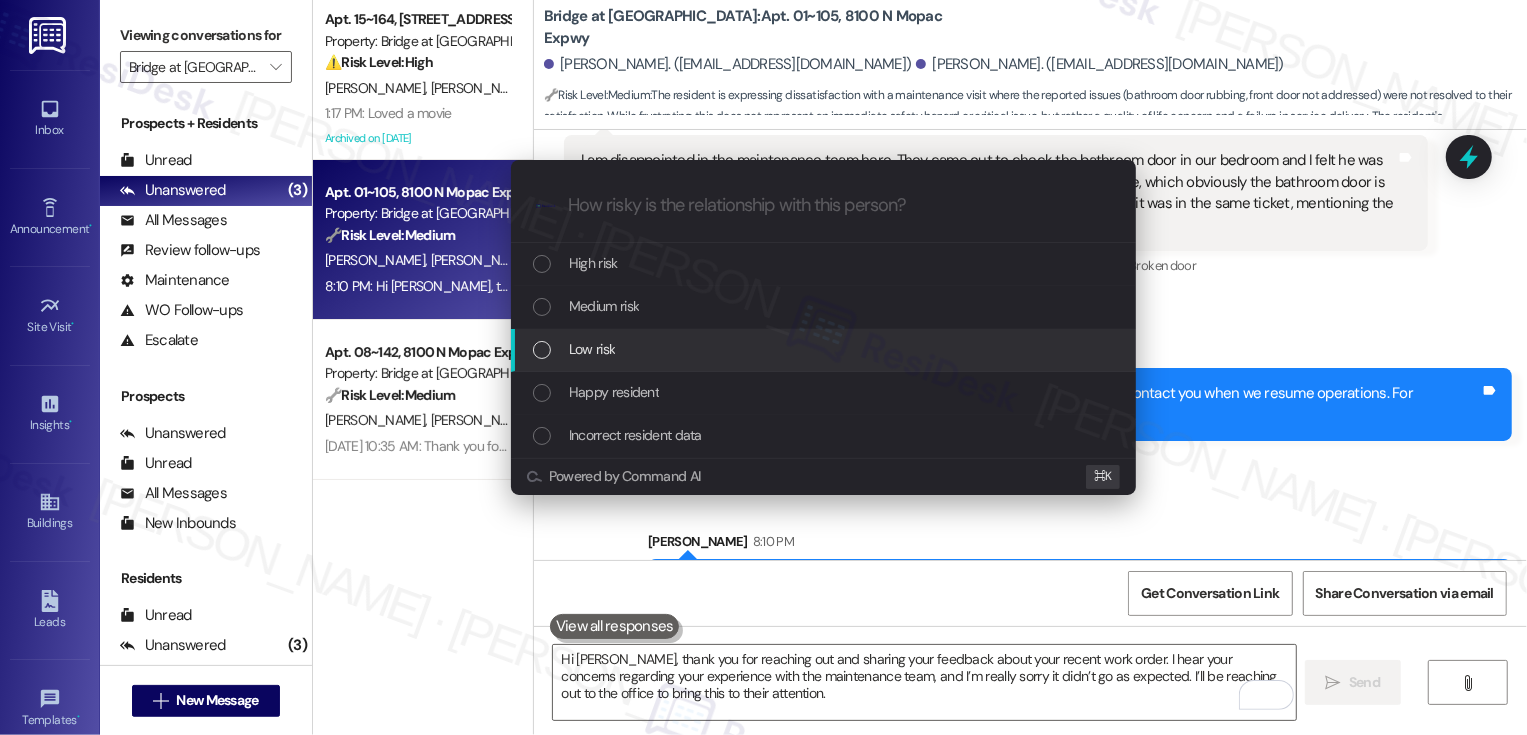 click on "Low risk" at bounding box center (592, 349) 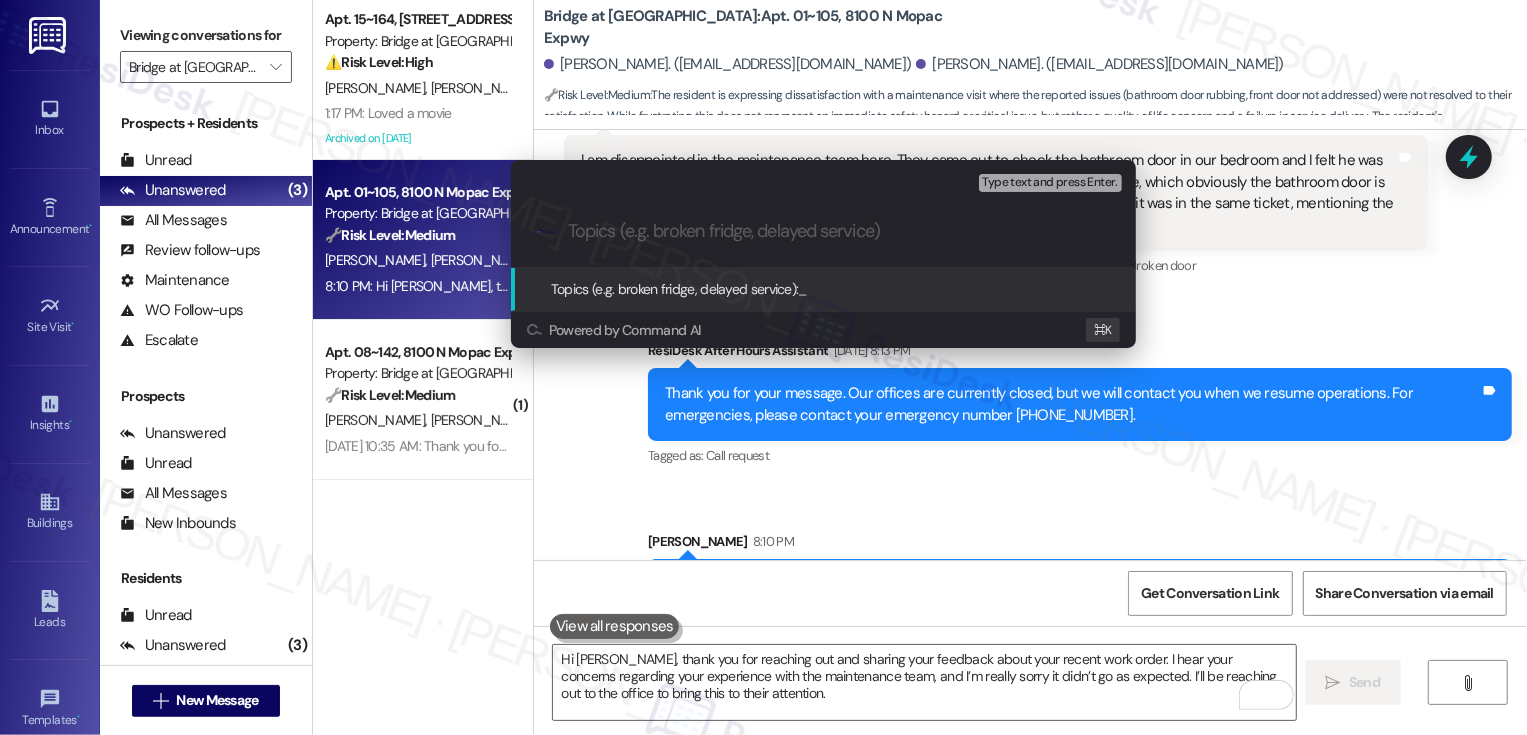 paste on "Work Order 2447 Feedback" 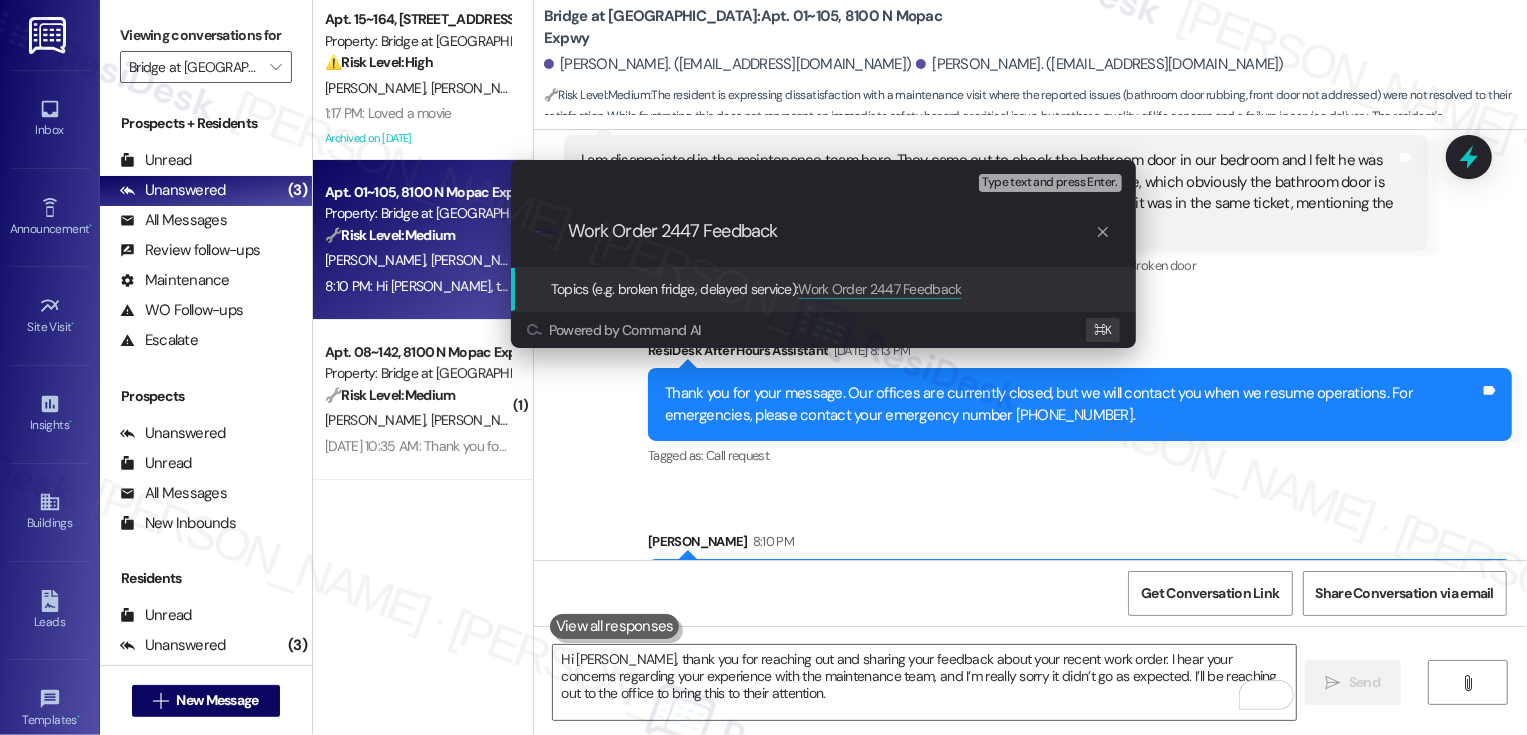 type 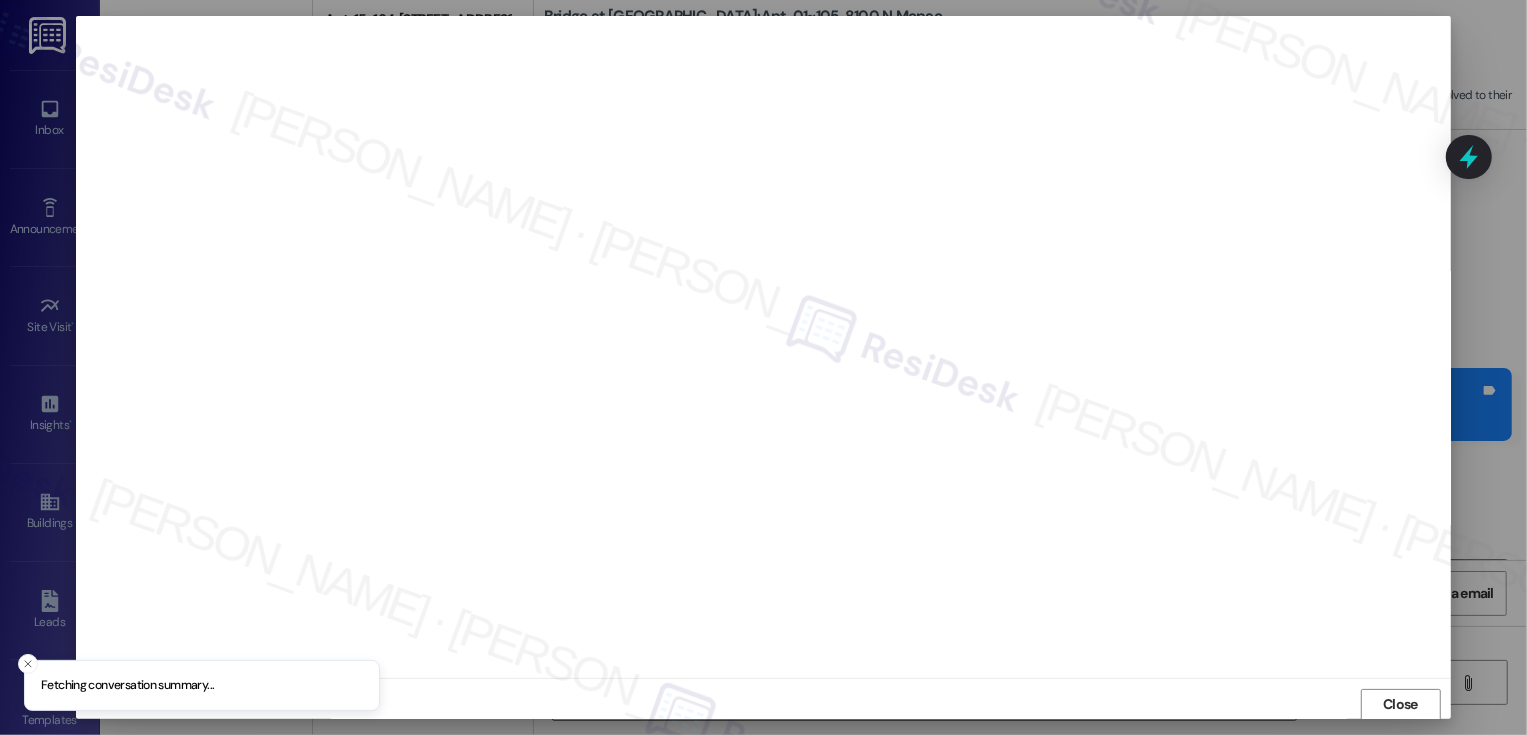 scroll, scrollTop: 1, scrollLeft: 0, axis: vertical 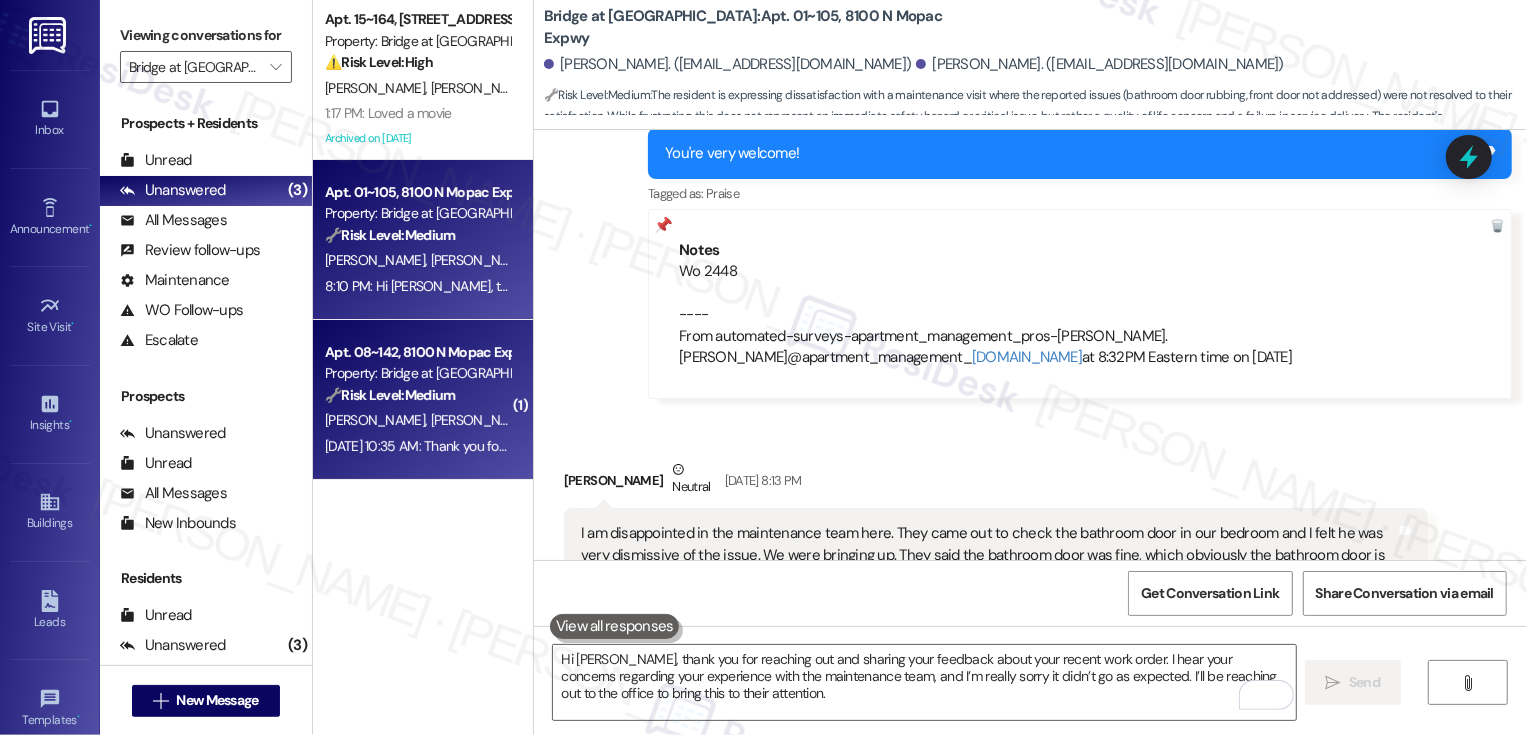 click on "Property: Bridge at [GEOGRAPHIC_DATA]" at bounding box center [417, 373] 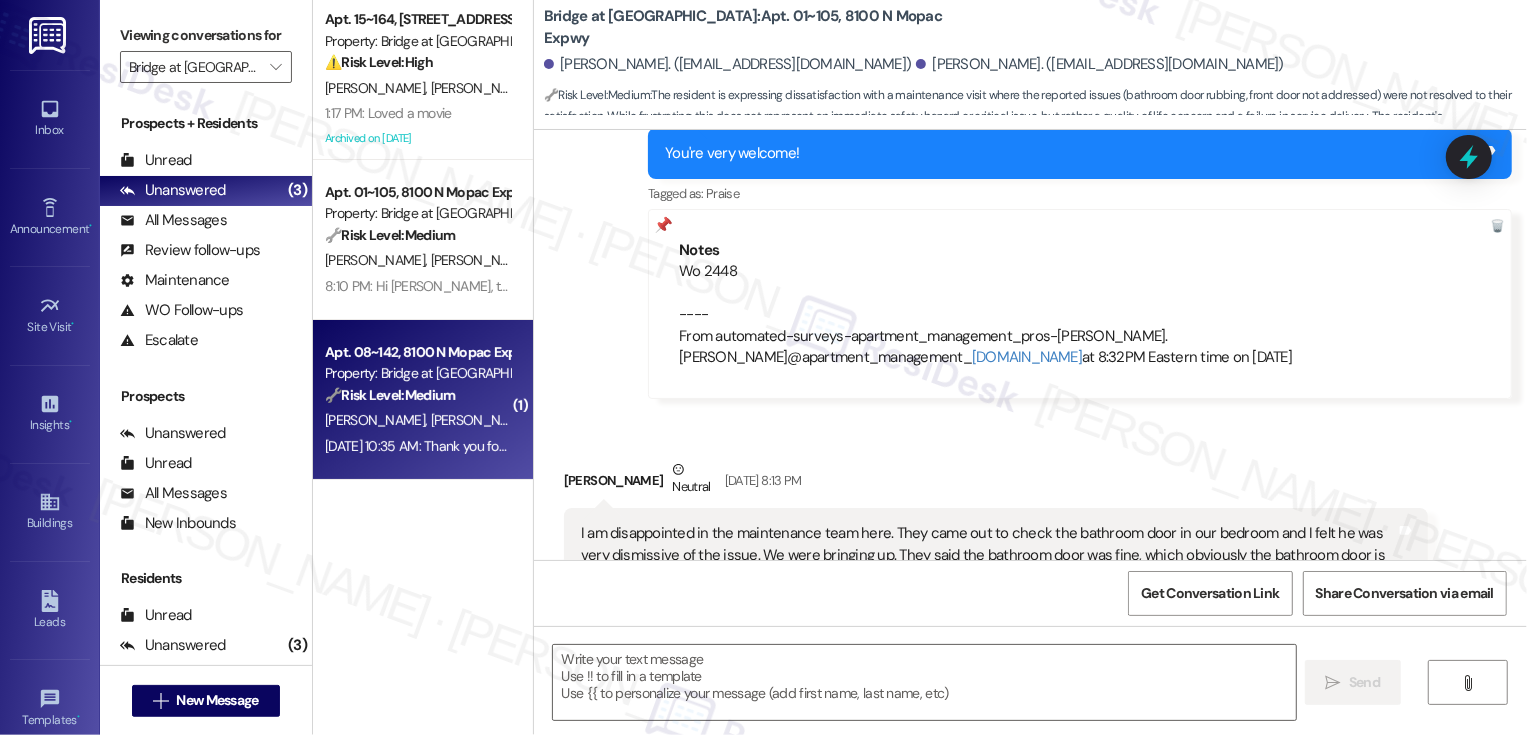 click on "Property: Bridge at [GEOGRAPHIC_DATA]" at bounding box center [417, 373] 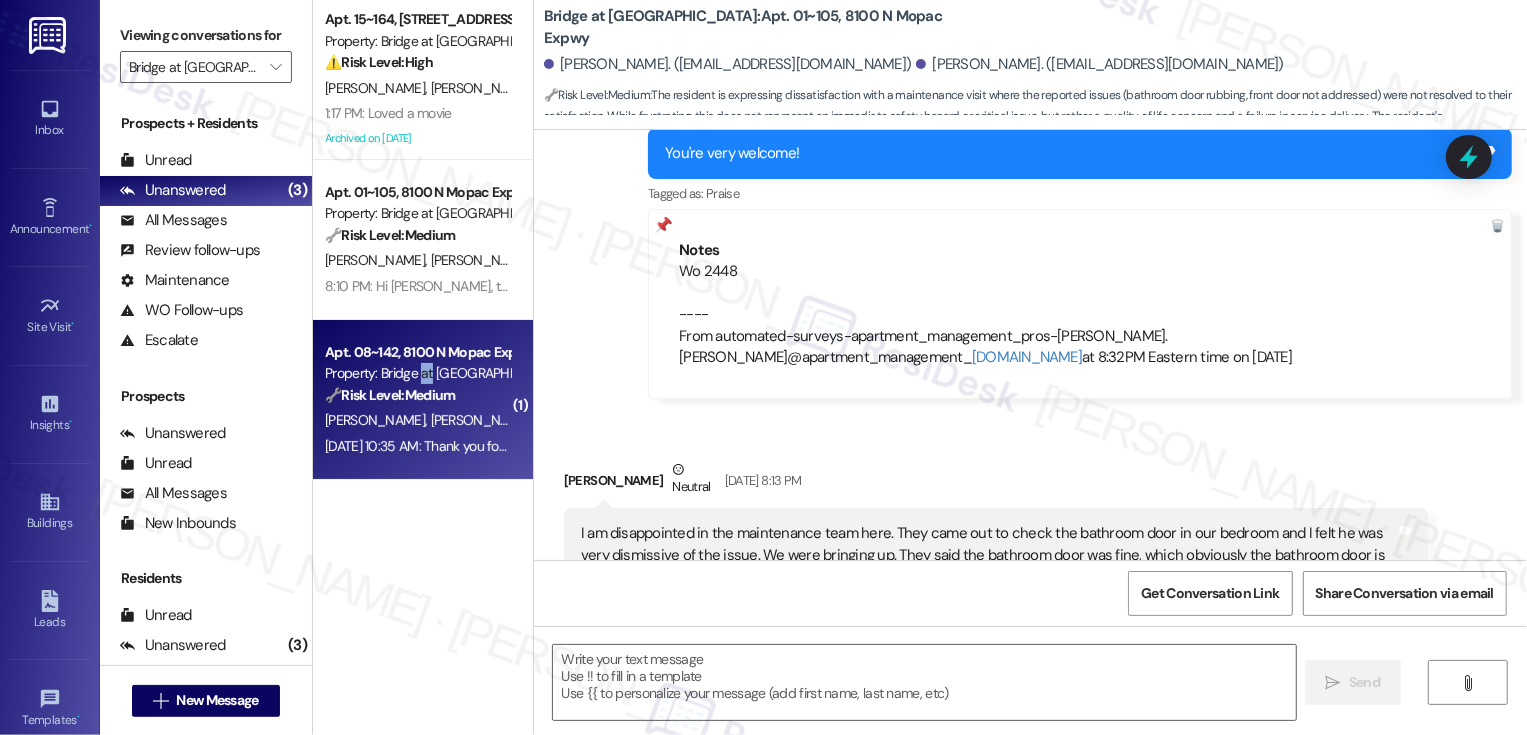 type on "Fetching suggested responses. Please feel free to read through the conversation in the meantime." 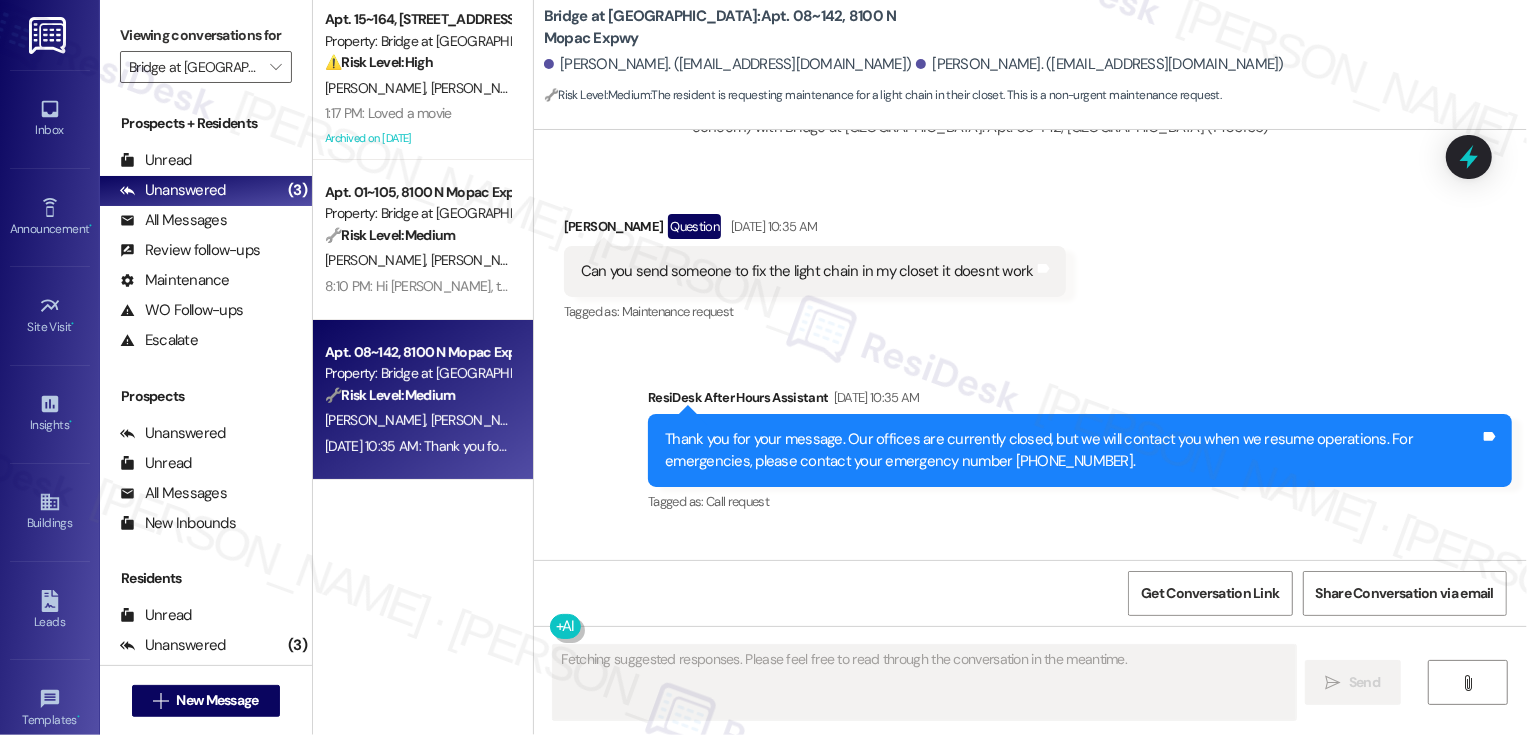 scroll, scrollTop: 3605, scrollLeft: 0, axis: vertical 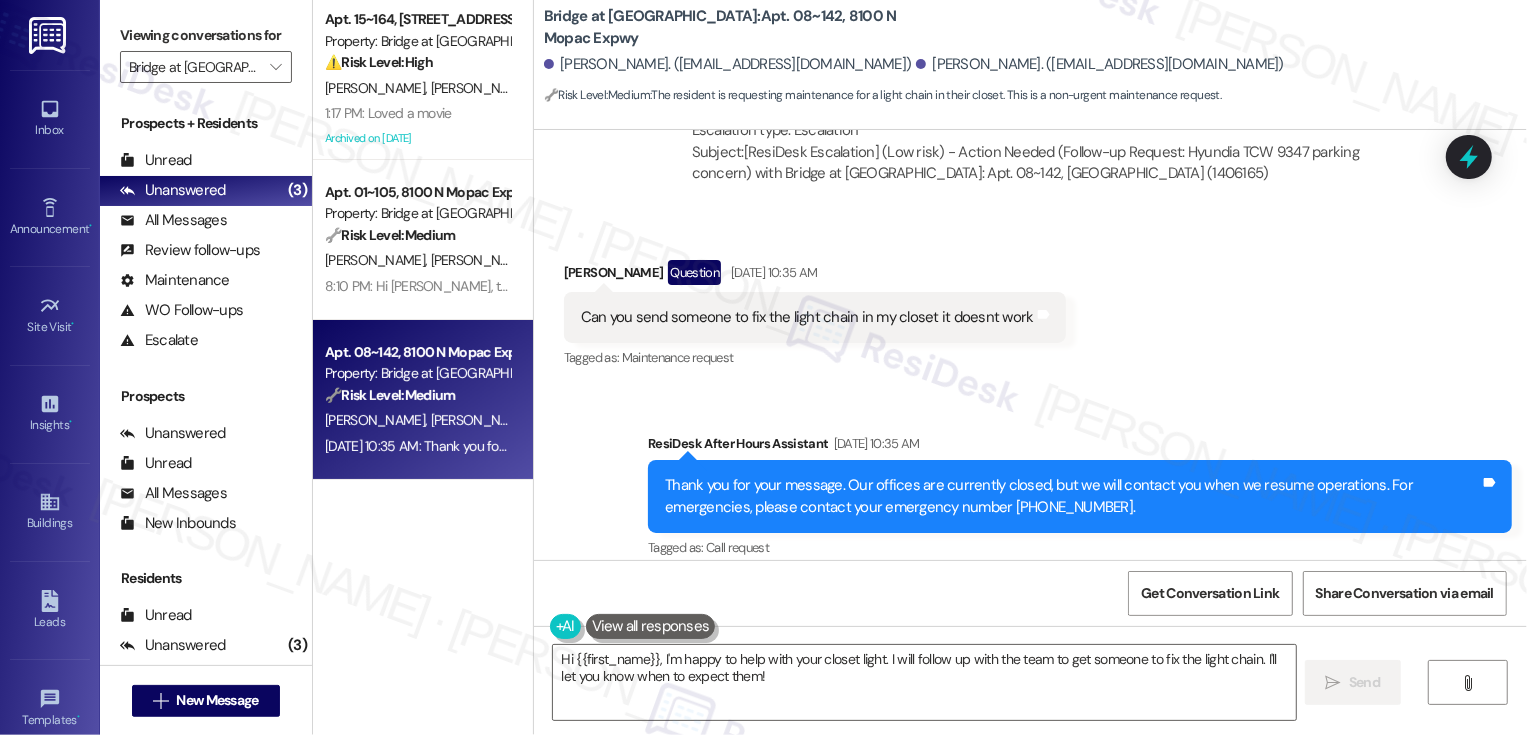 click on "Bridge at [GEOGRAPHIC_DATA]:  Apt. 08~142, [STREET_ADDRESS]" at bounding box center [744, 27] 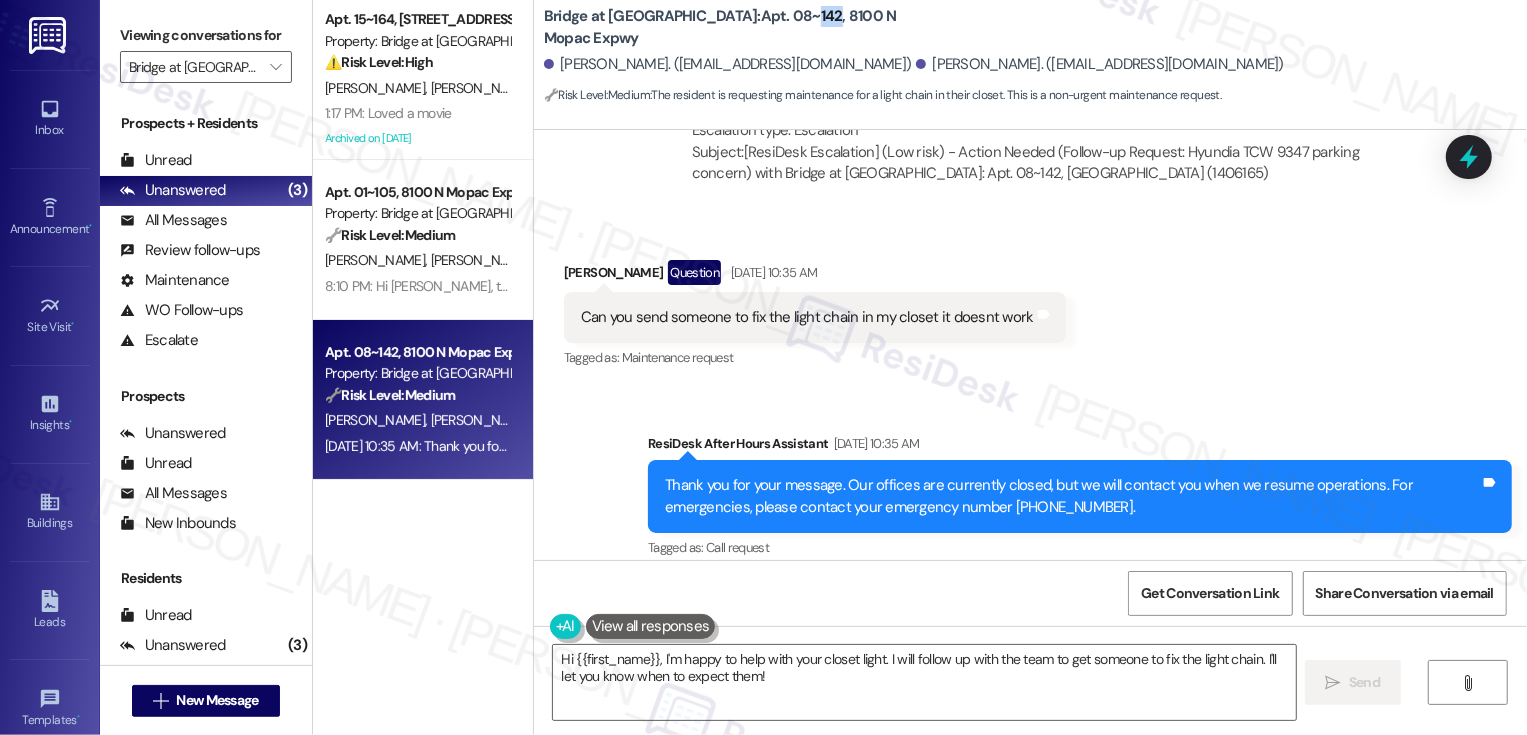 copy on "142" 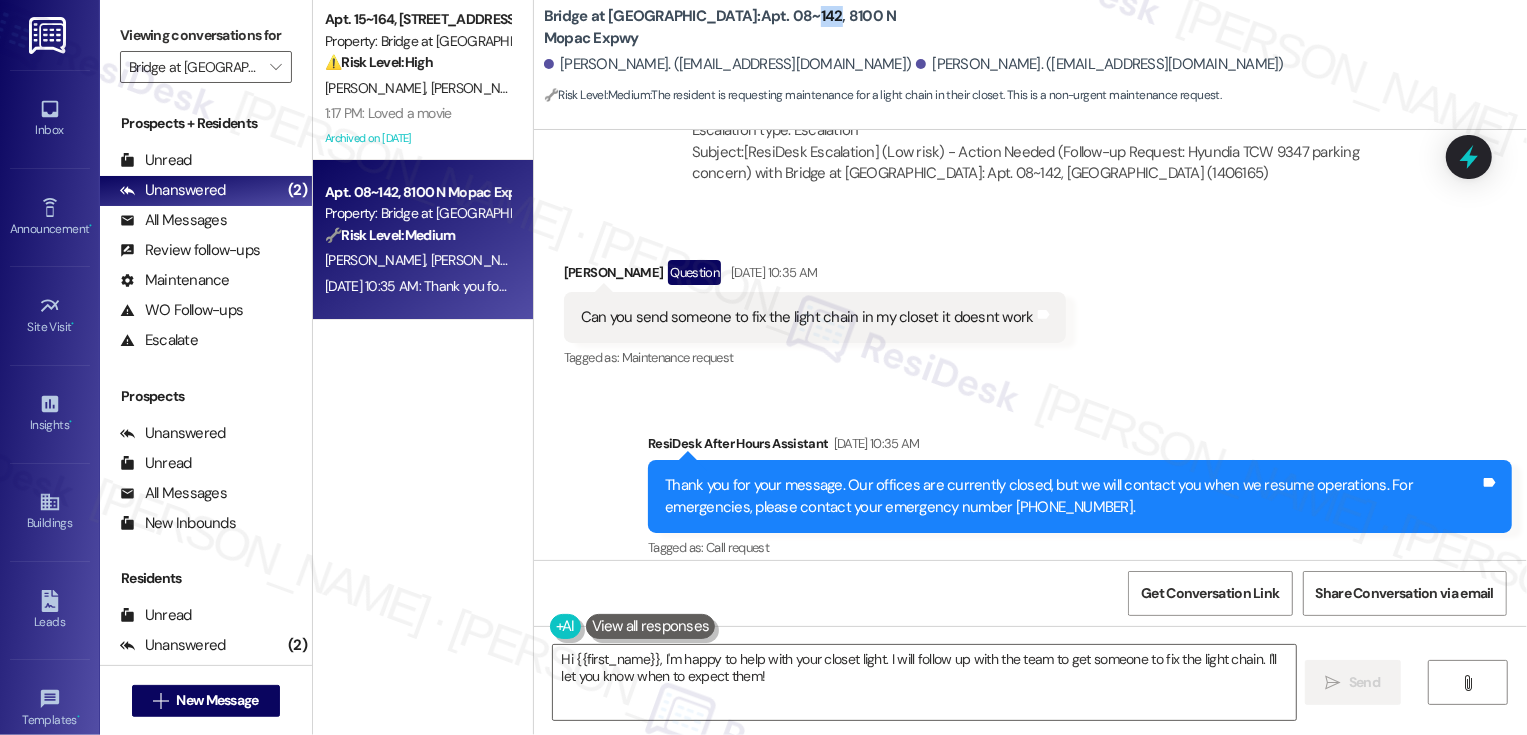 click on "[PERSON_NAME] Question [DATE] 10:35 AM" at bounding box center [815, 276] 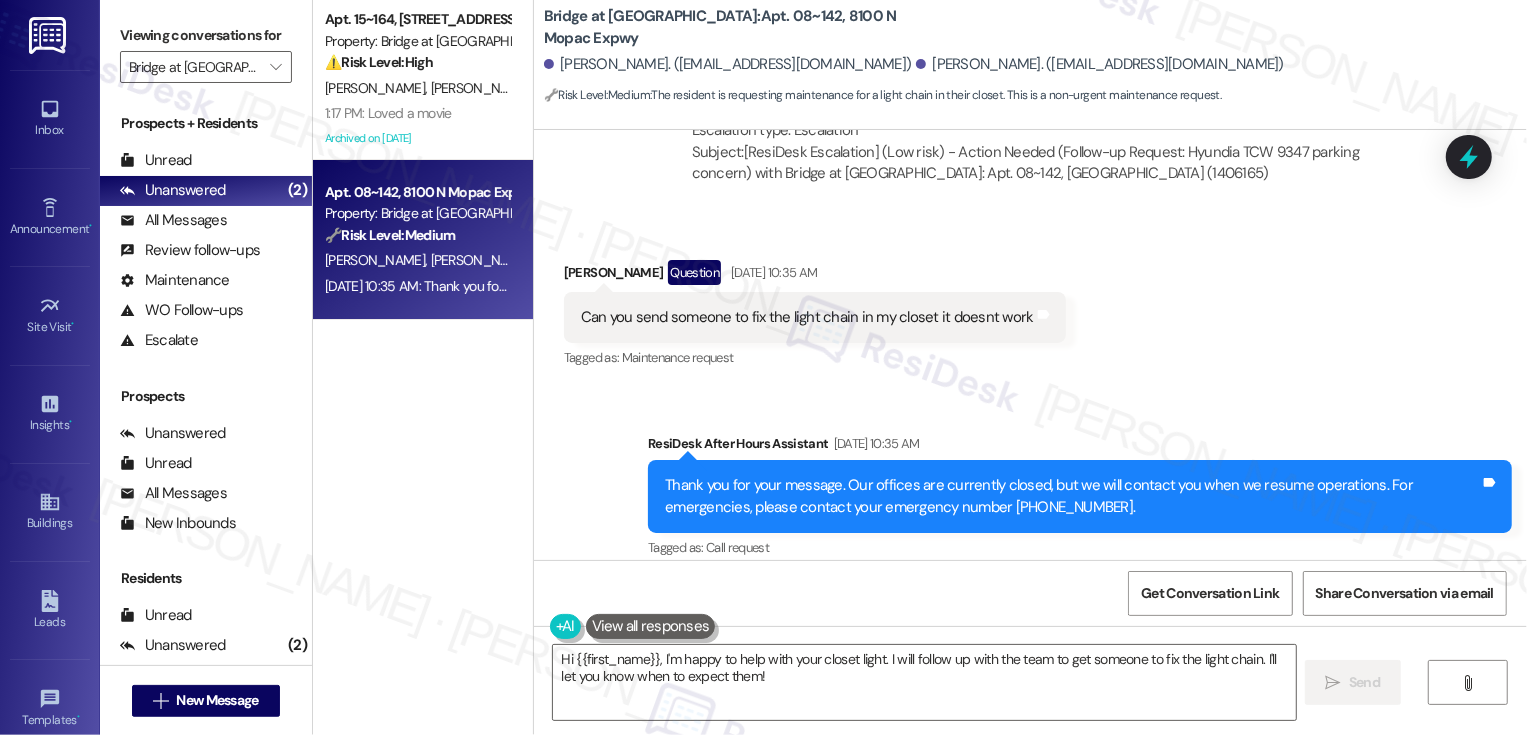 click on "[PERSON_NAME] Question [DATE] 10:35 AM" at bounding box center (815, 276) 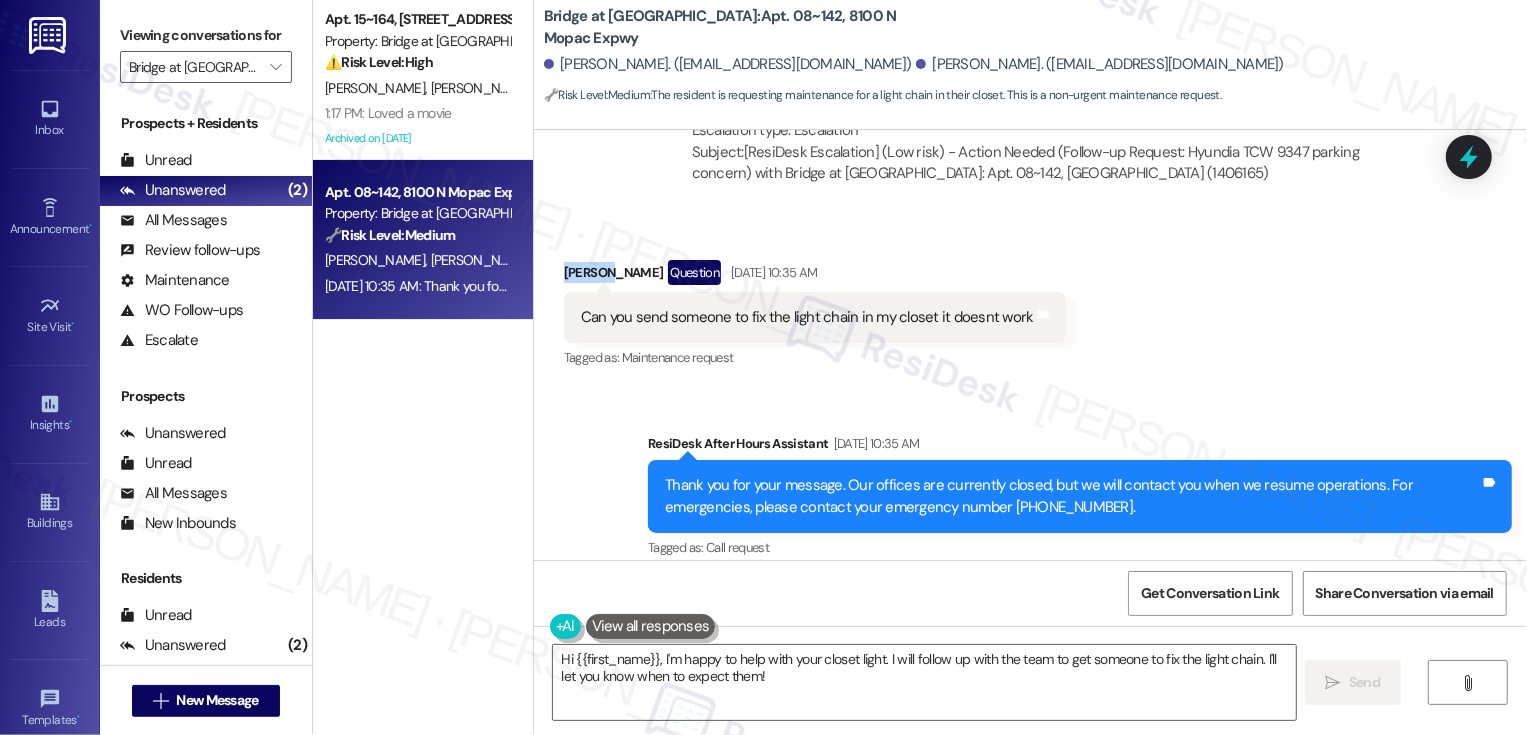 copy on "[PERSON_NAME]" 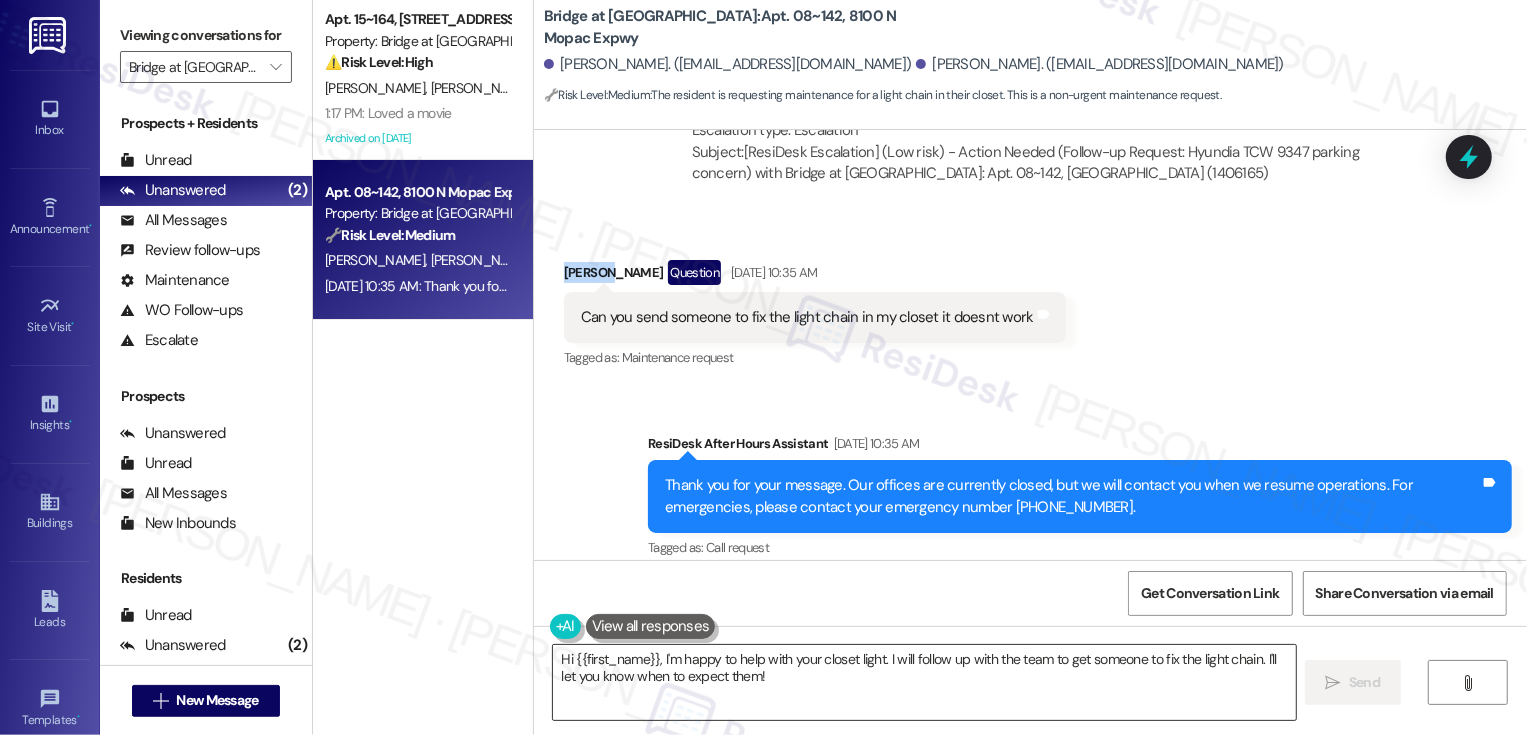 click on "Hi {{first_name}}, I'm happy to help with your closet light. I will follow up with the team to get someone to fix the light chain. I'll let you know when to expect them!" at bounding box center (924, 682) 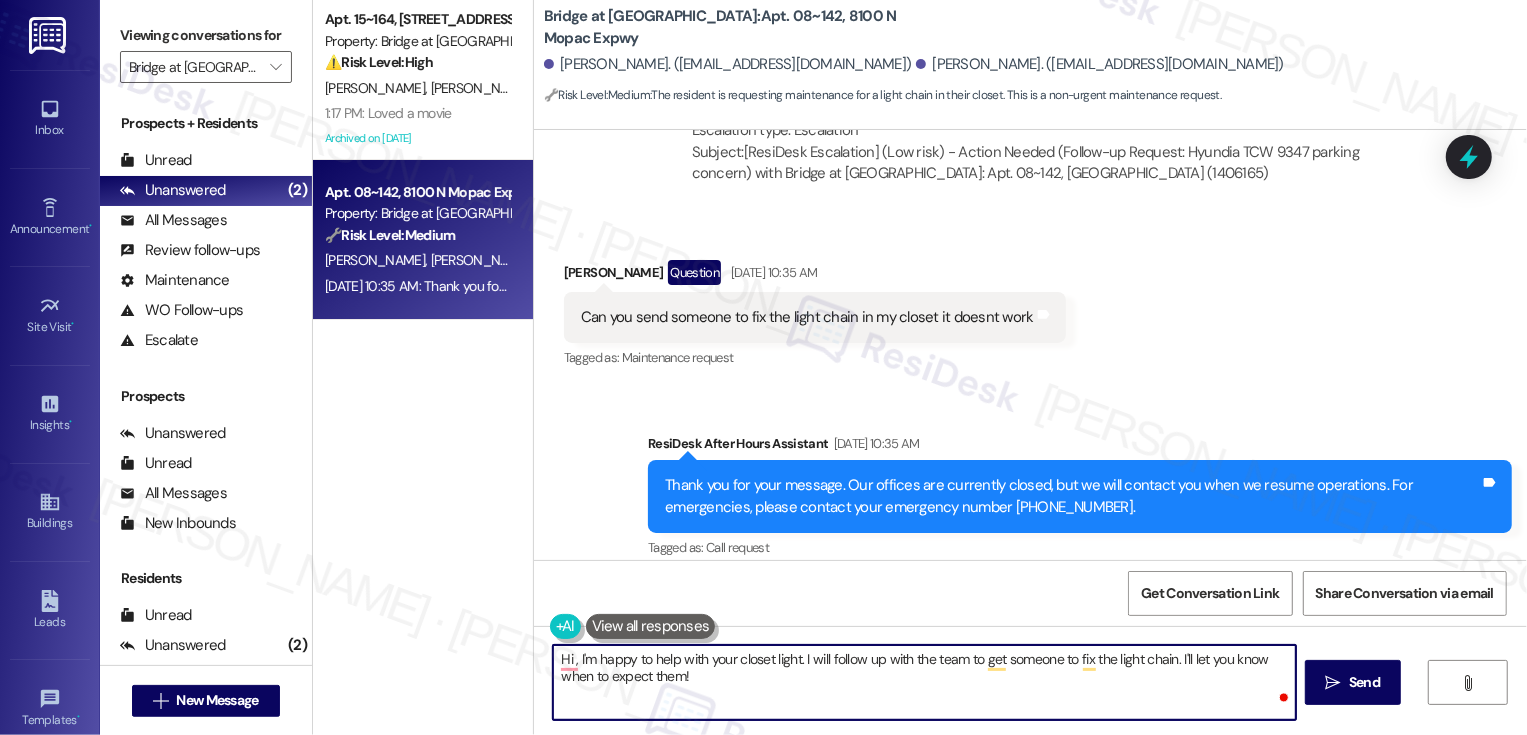 paste on "[PERSON_NAME]" 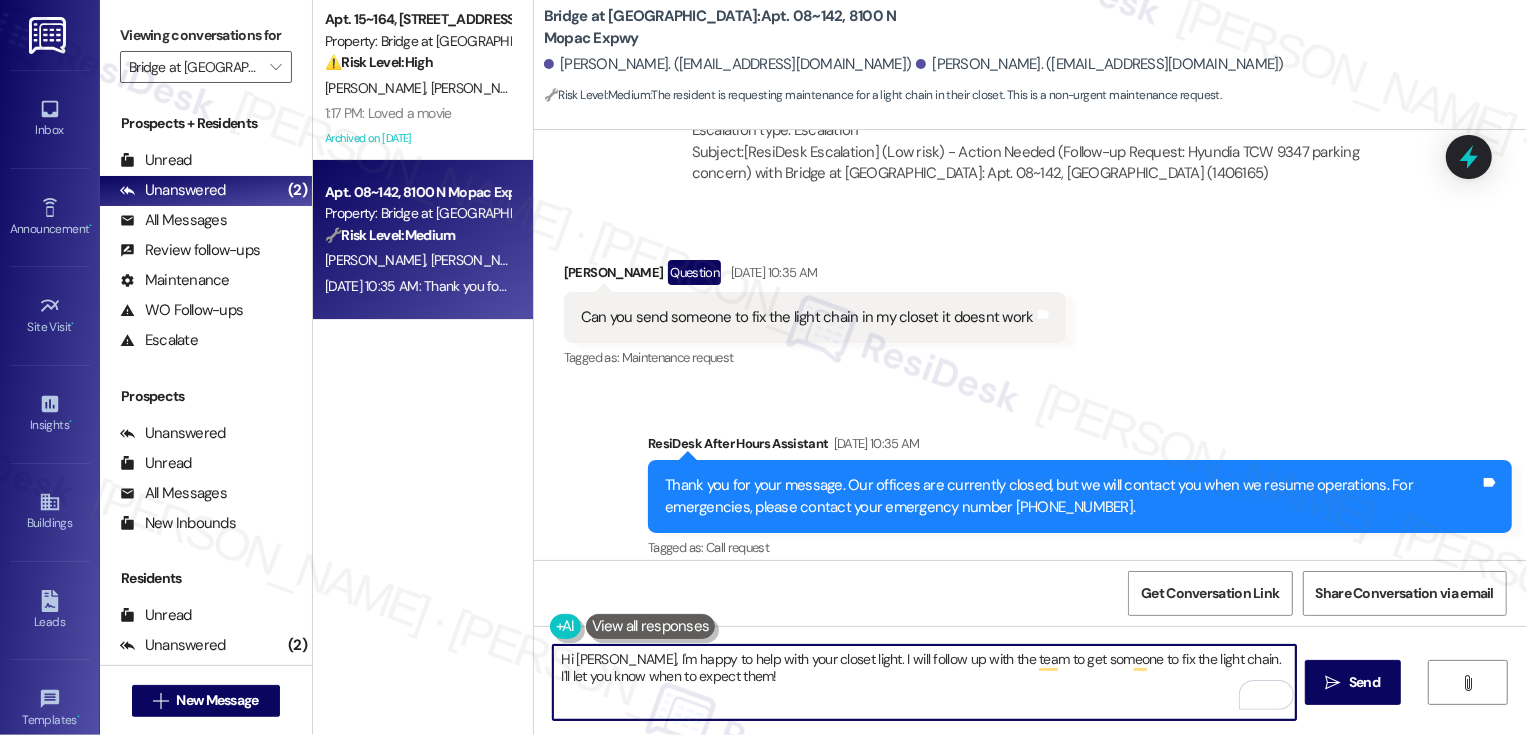 drag, startPoint x: 620, startPoint y: 657, endPoint x: 771, endPoint y: 690, distance: 154.5639 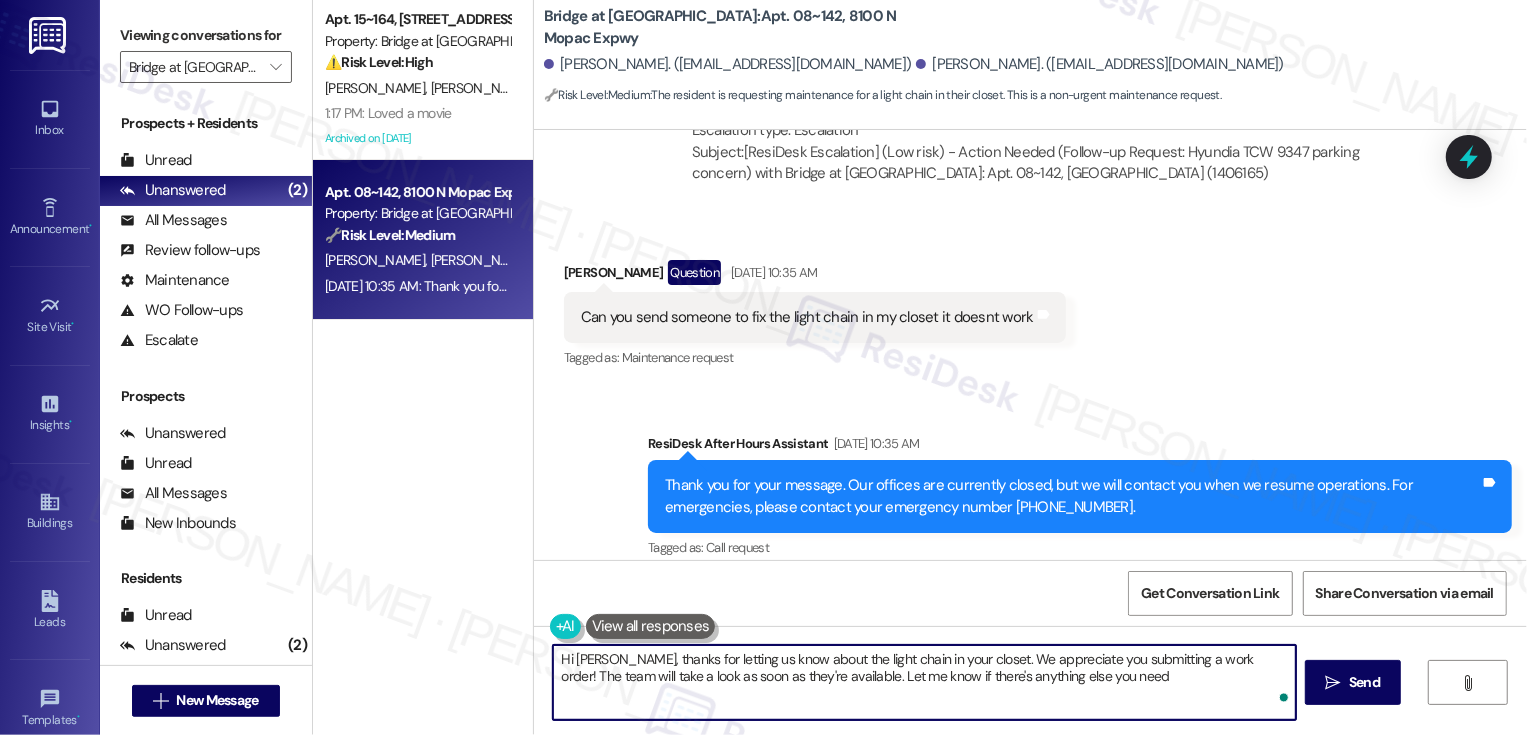 type on "Hi [PERSON_NAME], thanks for letting us know about the light chain in your closet. We appreciate you submitting a work order! The team will take a look as soon as they're available. Let me know if there's anything else you need!" 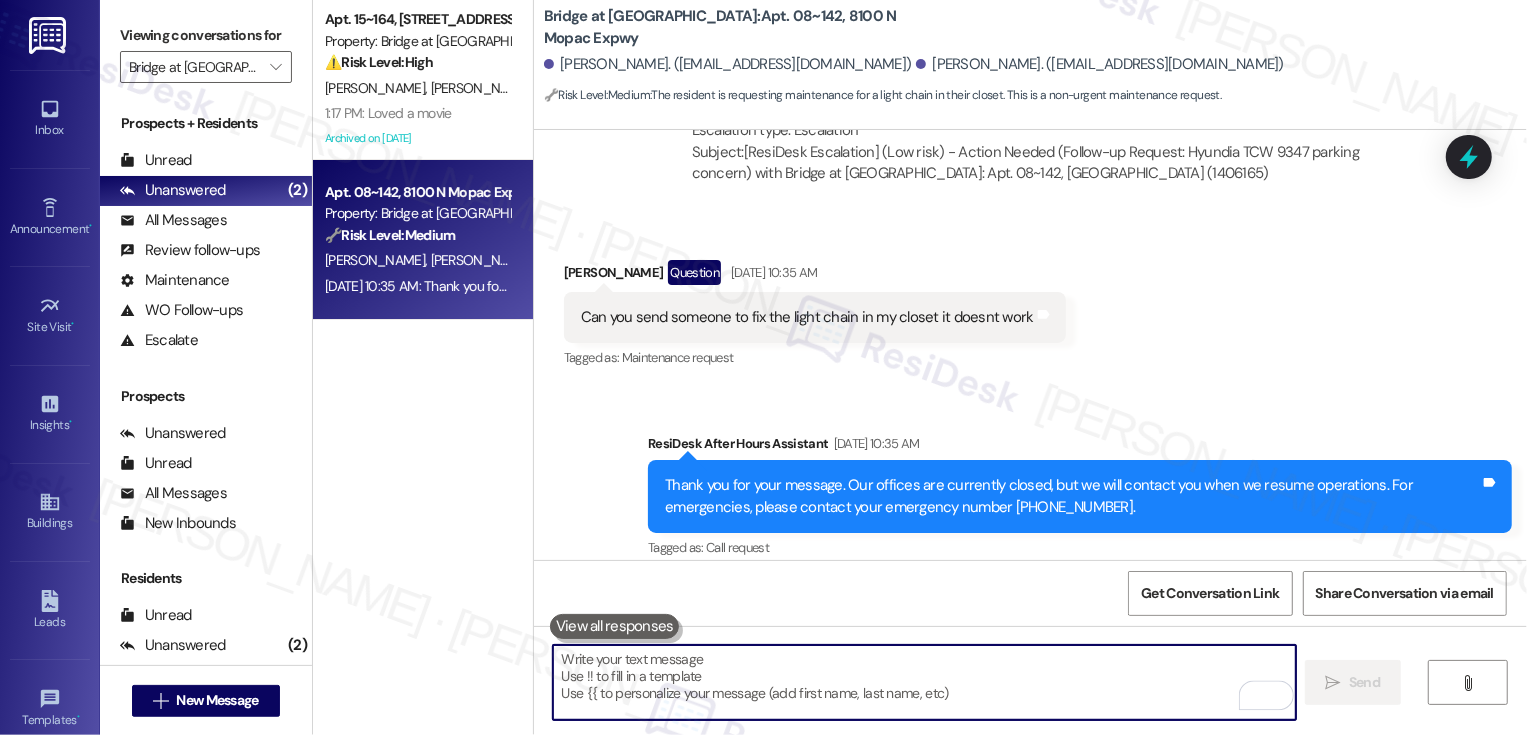 scroll, scrollTop: 3494, scrollLeft: 0, axis: vertical 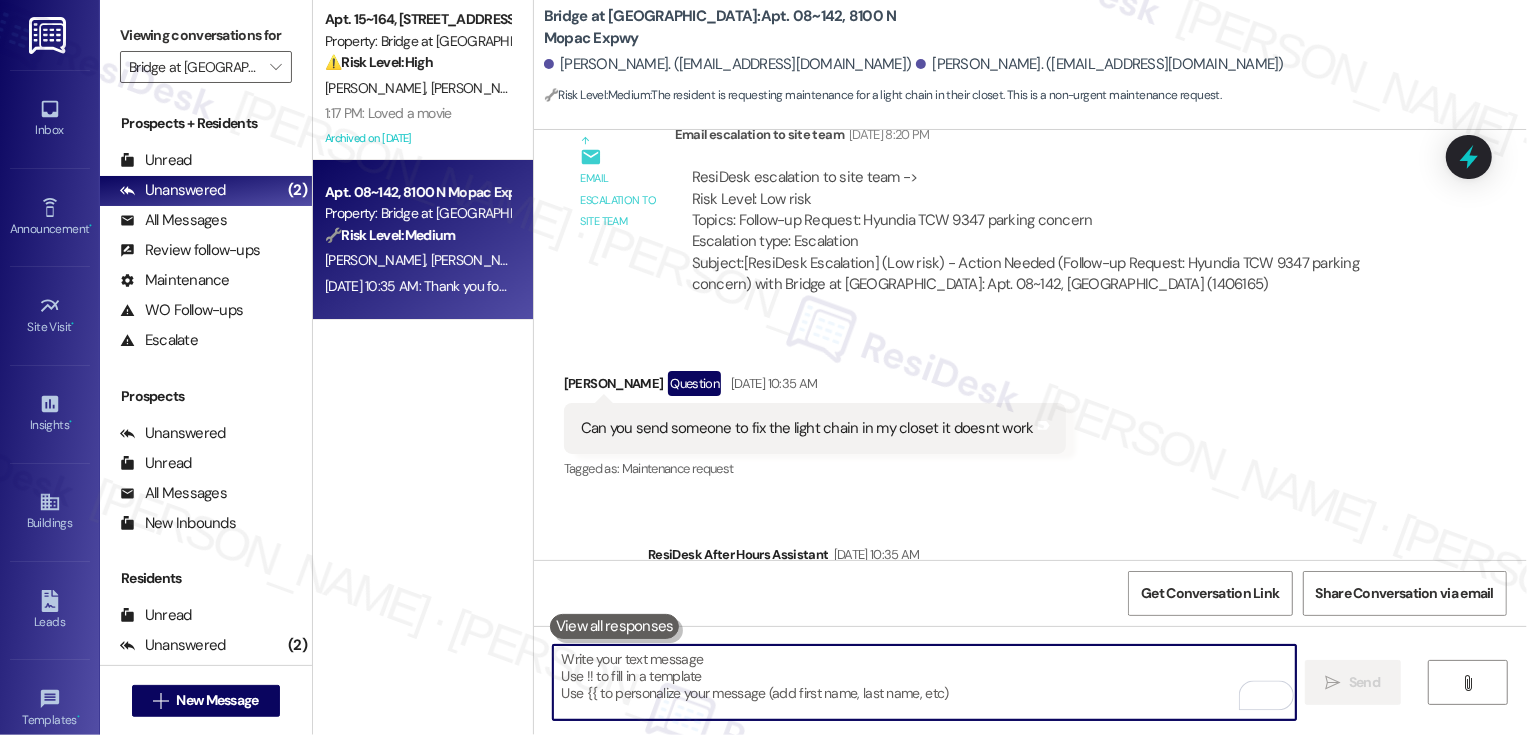 type 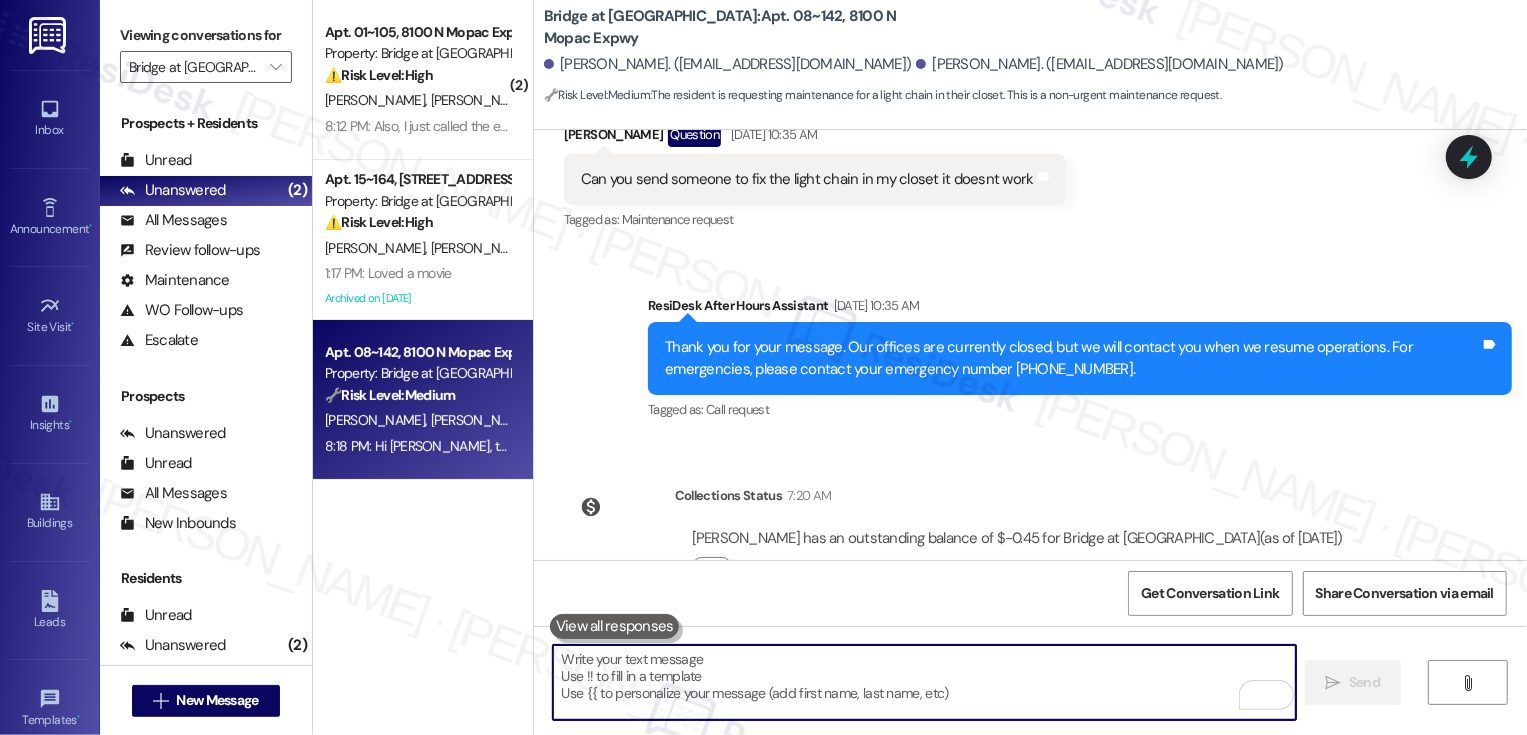 scroll, scrollTop: 3904, scrollLeft: 0, axis: vertical 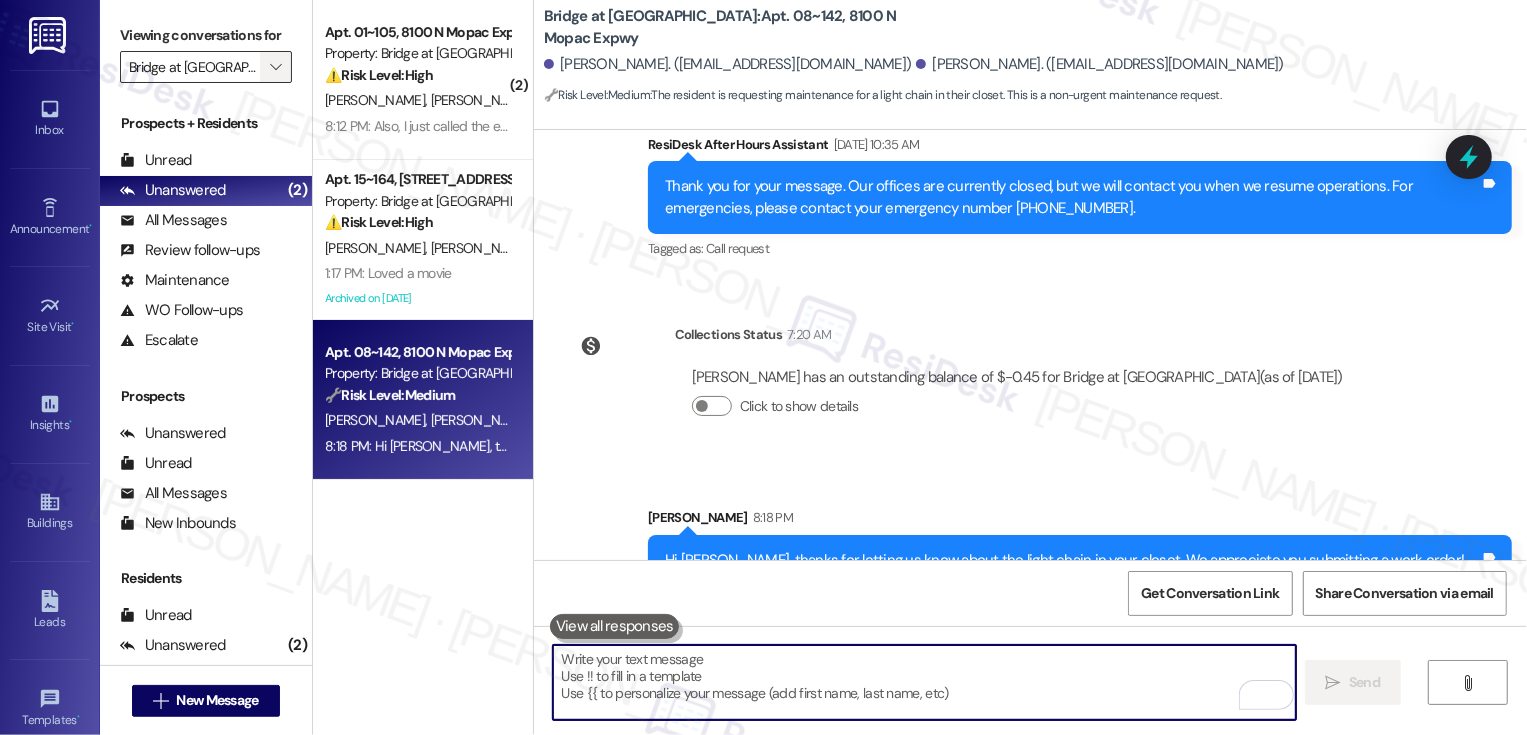 click on "" at bounding box center (275, 67) 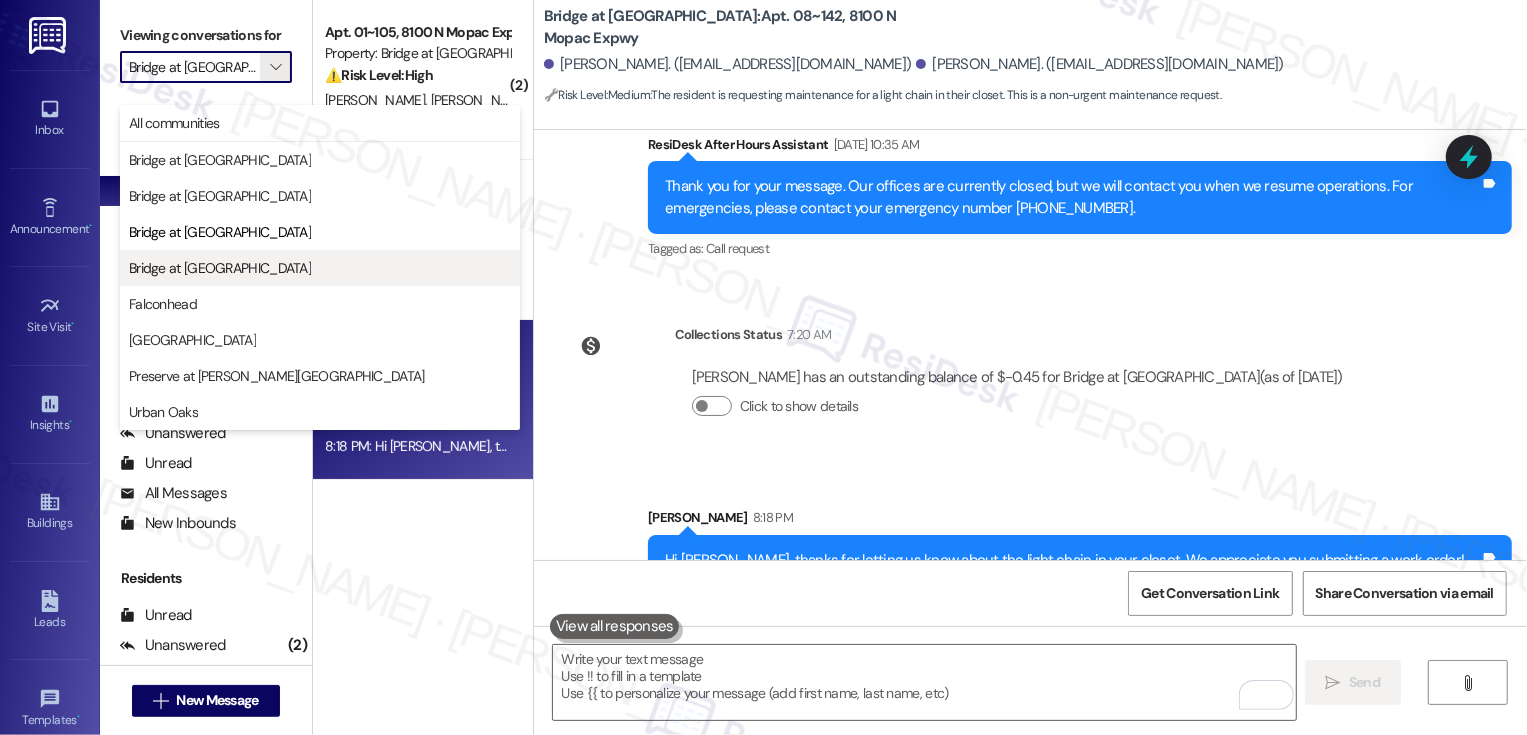 click on "Bridge at [GEOGRAPHIC_DATA]" at bounding box center (220, 268) 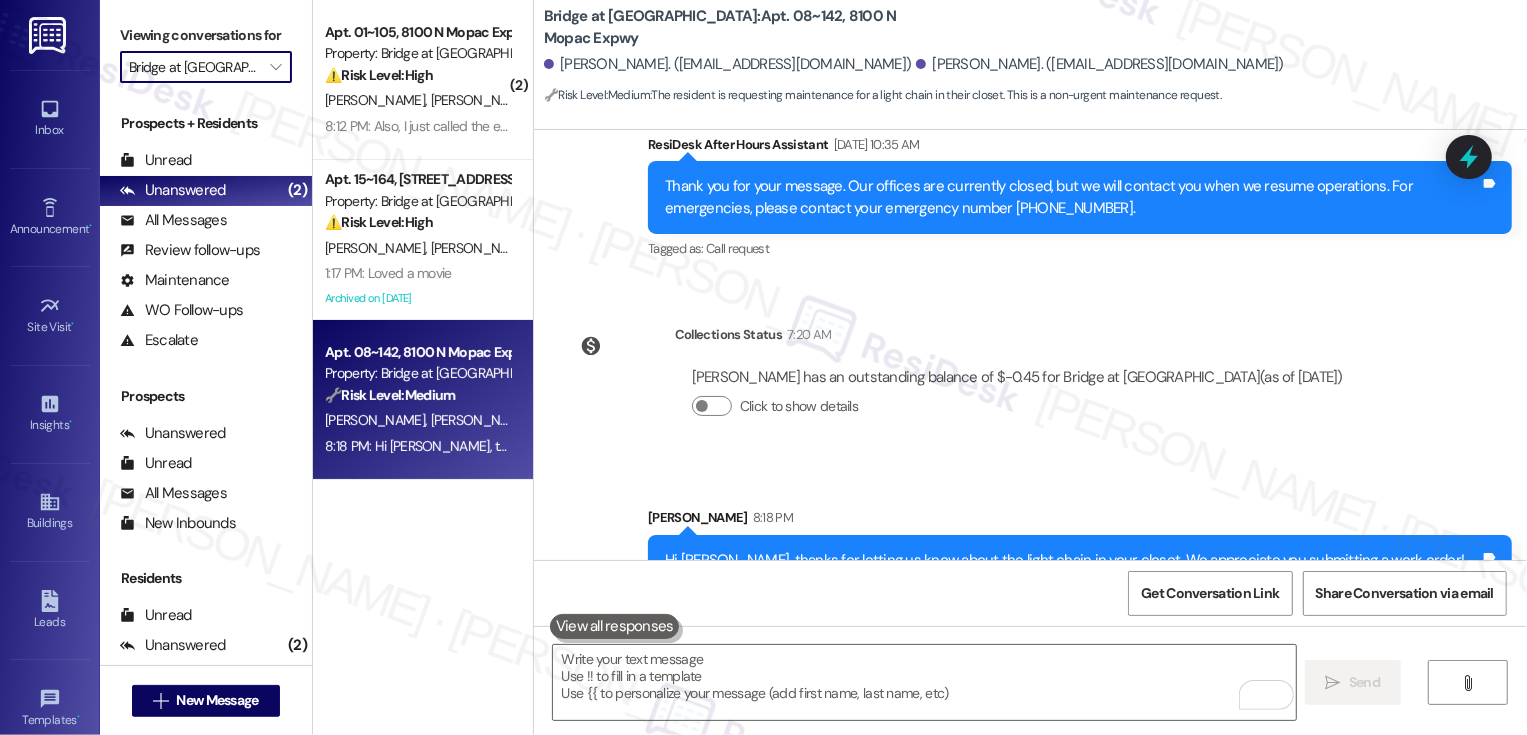 type on "Bridge at [GEOGRAPHIC_DATA]" 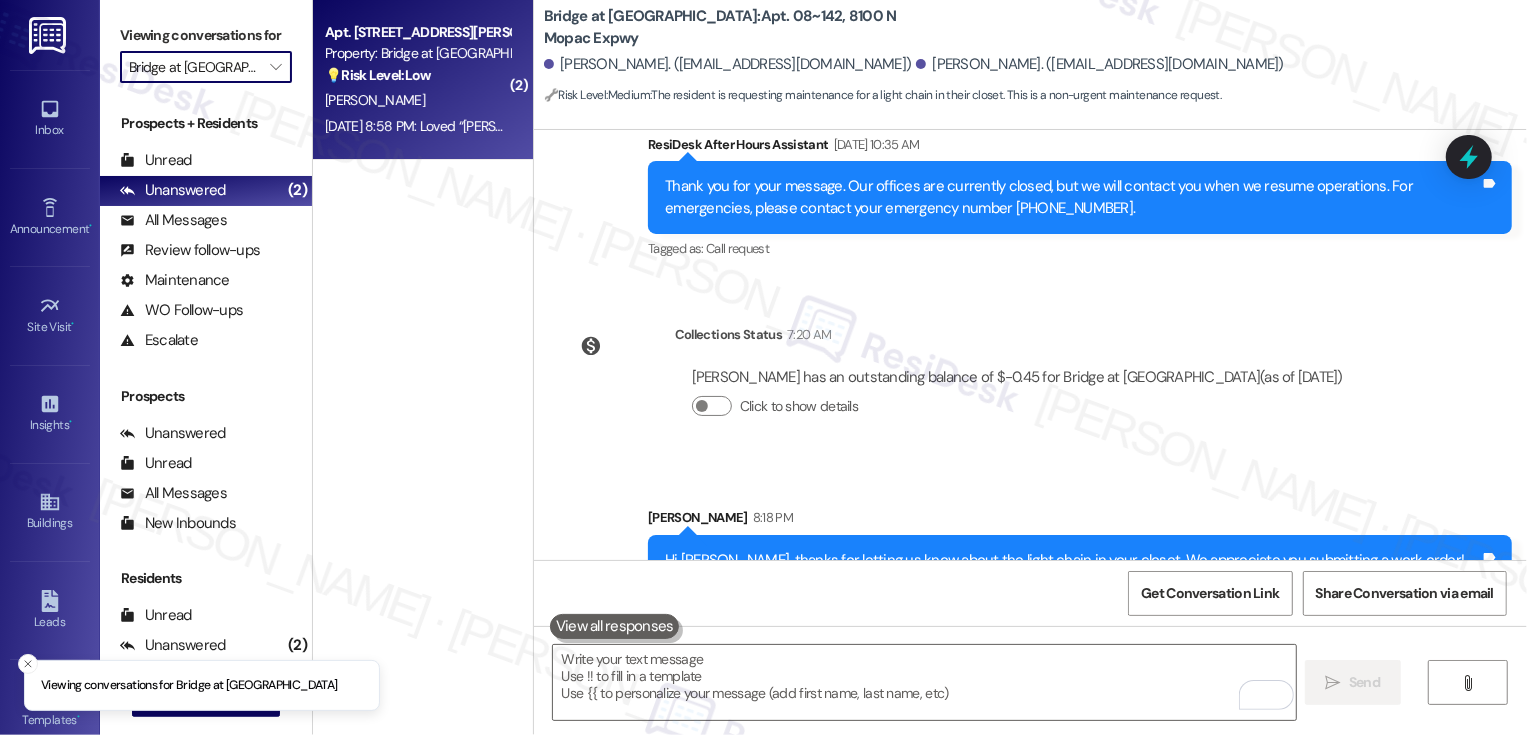 click on "[DATE] 8:58 PM: Loved “[PERSON_NAME] (Bridge at [GEOGRAPHIC_DATA]): Thank you for your response, [PERSON_NAME]! Please feel free to reach out if you notice anything else.
Meanwhile, I don't have the square footage for specific areas in your apartment, but I'll reach out to the team to get that information for you. I'll follow up as soon as I have it!” [DATE] 8:58 PM: Loved “[PERSON_NAME] (Bridge at [GEOGRAPHIC_DATA]): Thank you for your response, [PERSON_NAME]! Please feel free to reach out if you notice anything else.
Meanwhile, I don't have the square footage for specific areas in your apartment, but I'll reach out to the team to get that information for you. I'll follow up as soon as I have it!”" at bounding box center [1338, 126] 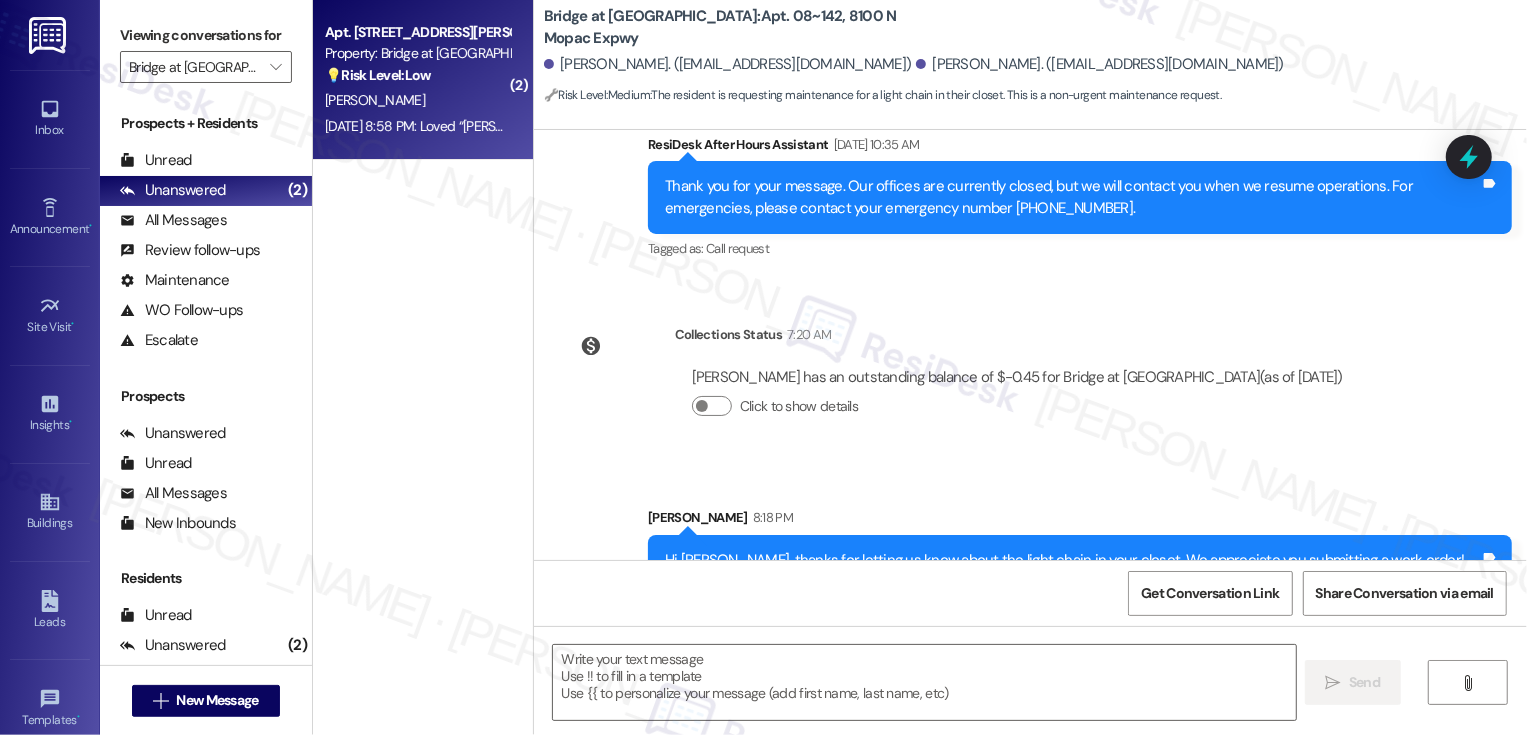type on "Fetching suggested responses. Please feel free to read through the conversation in the meantime." 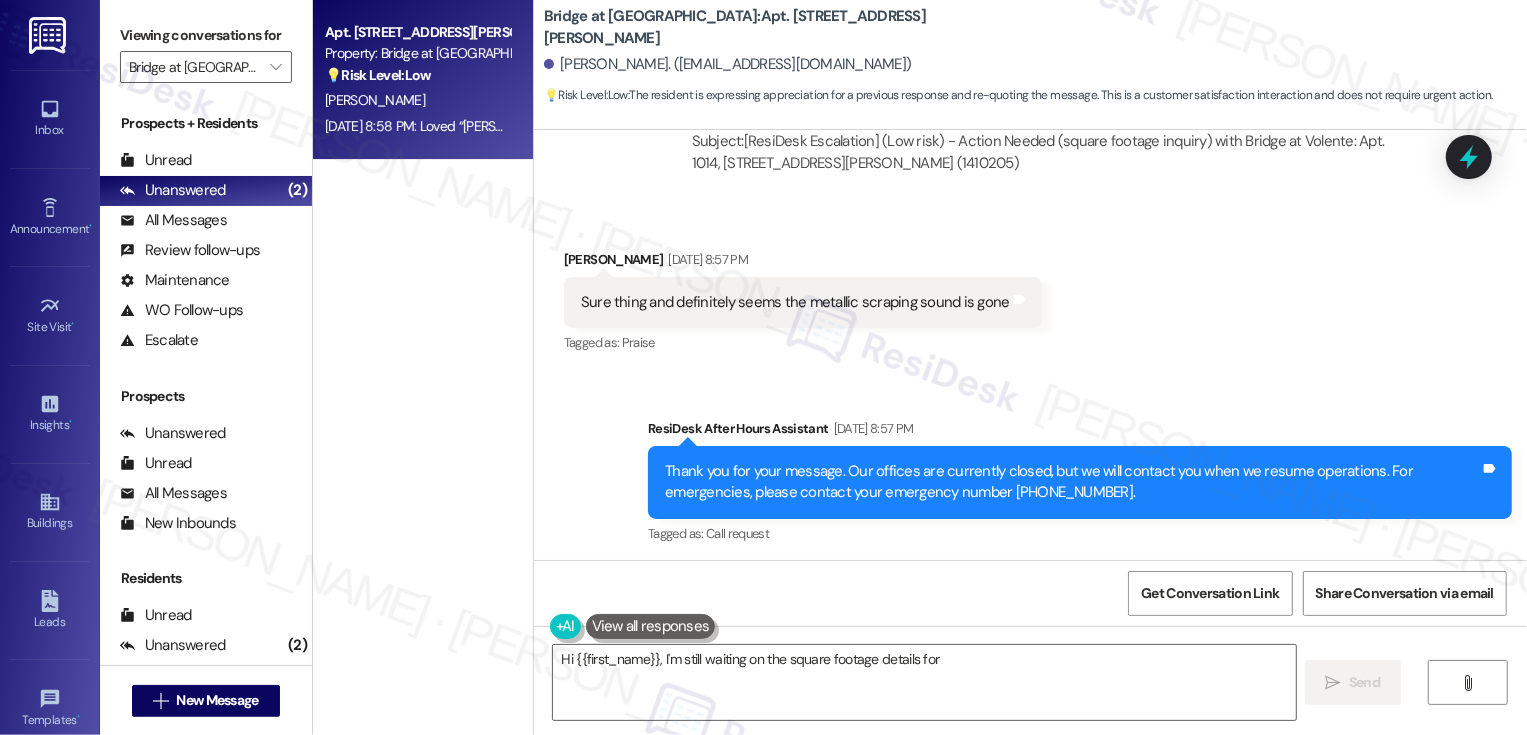 scroll, scrollTop: 12049, scrollLeft: 0, axis: vertical 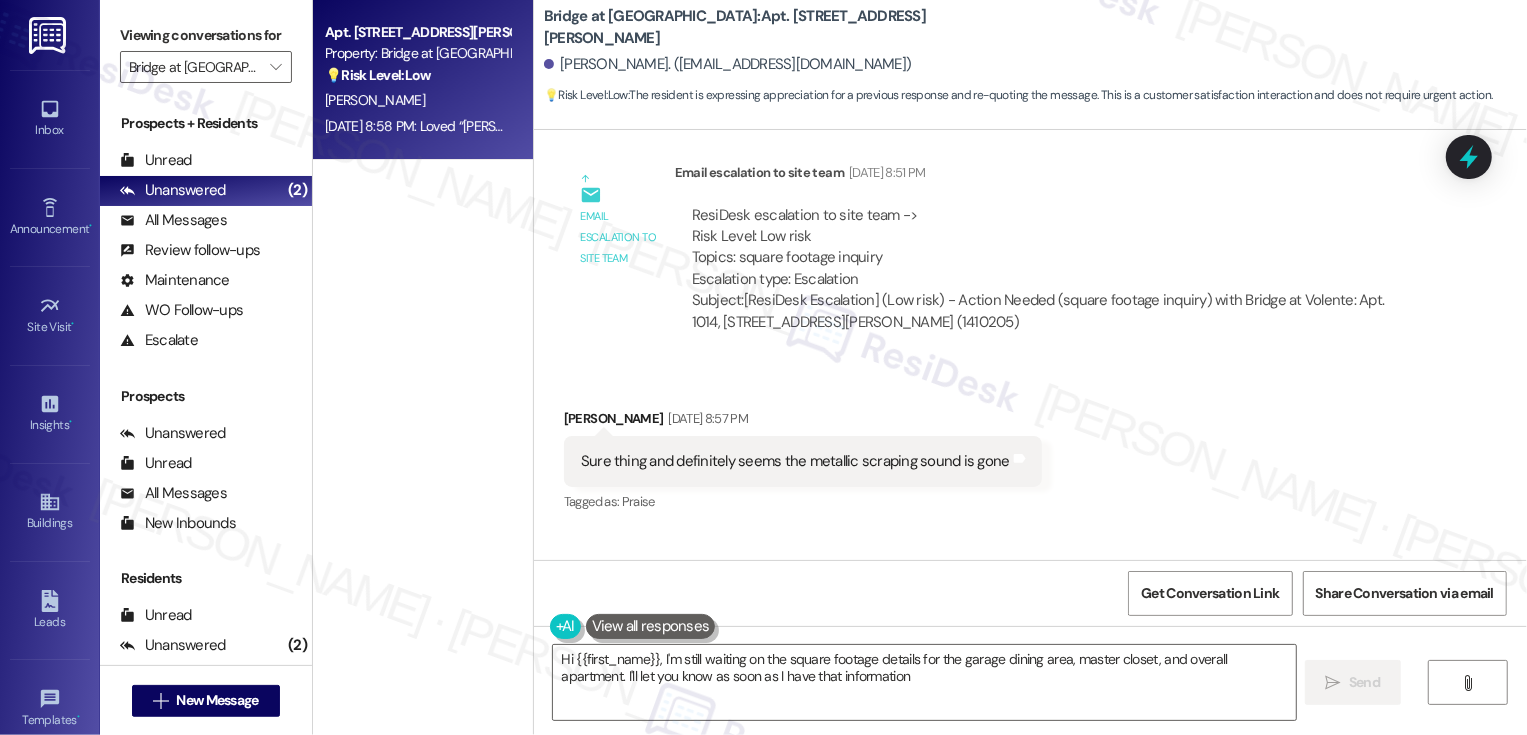 type on "Hi {{first_name}}, I'm still waiting on the square footage details for the garage dining area, master closet, and overall apartment. I'll let you know as soon as I have that information!" 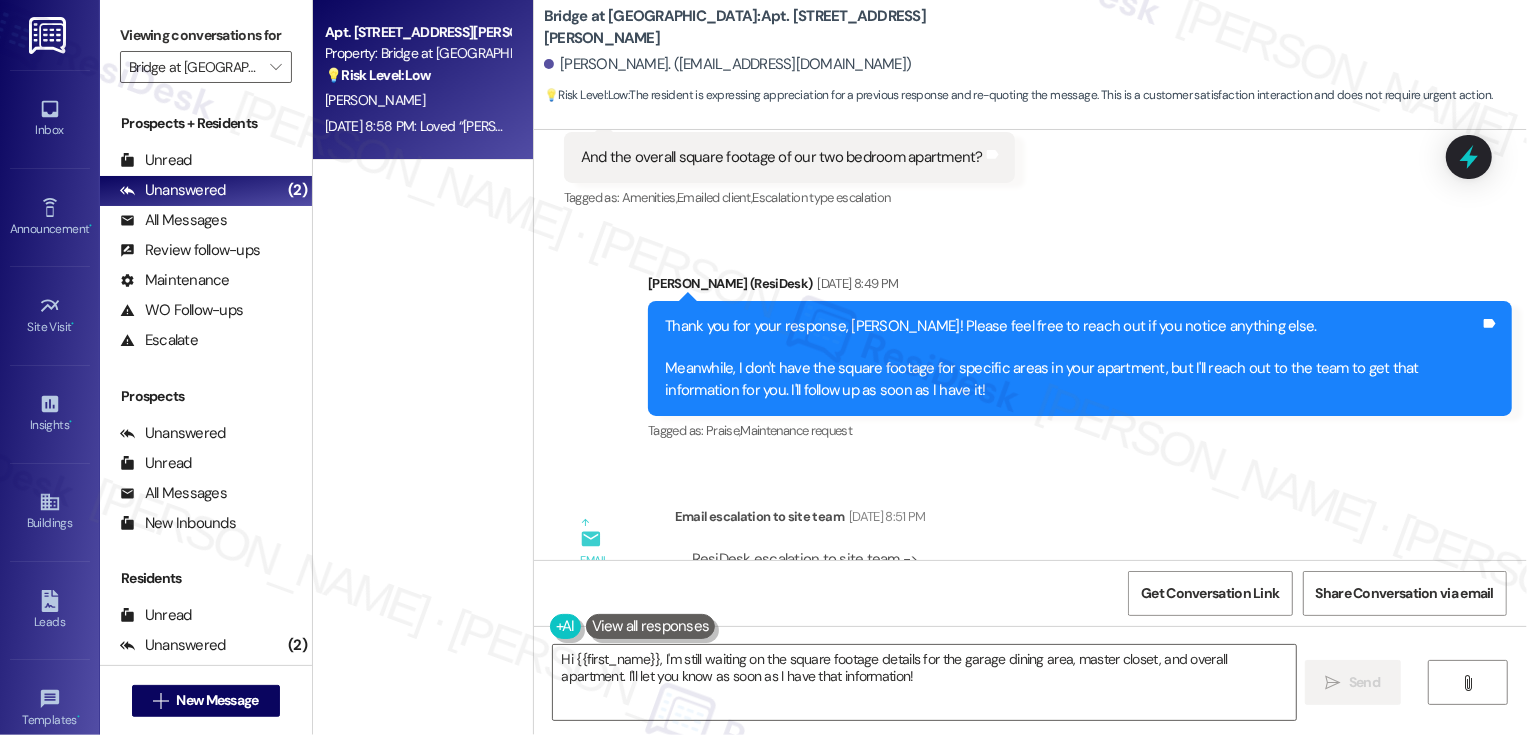 scroll, scrollTop: 11670, scrollLeft: 0, axis: vertical 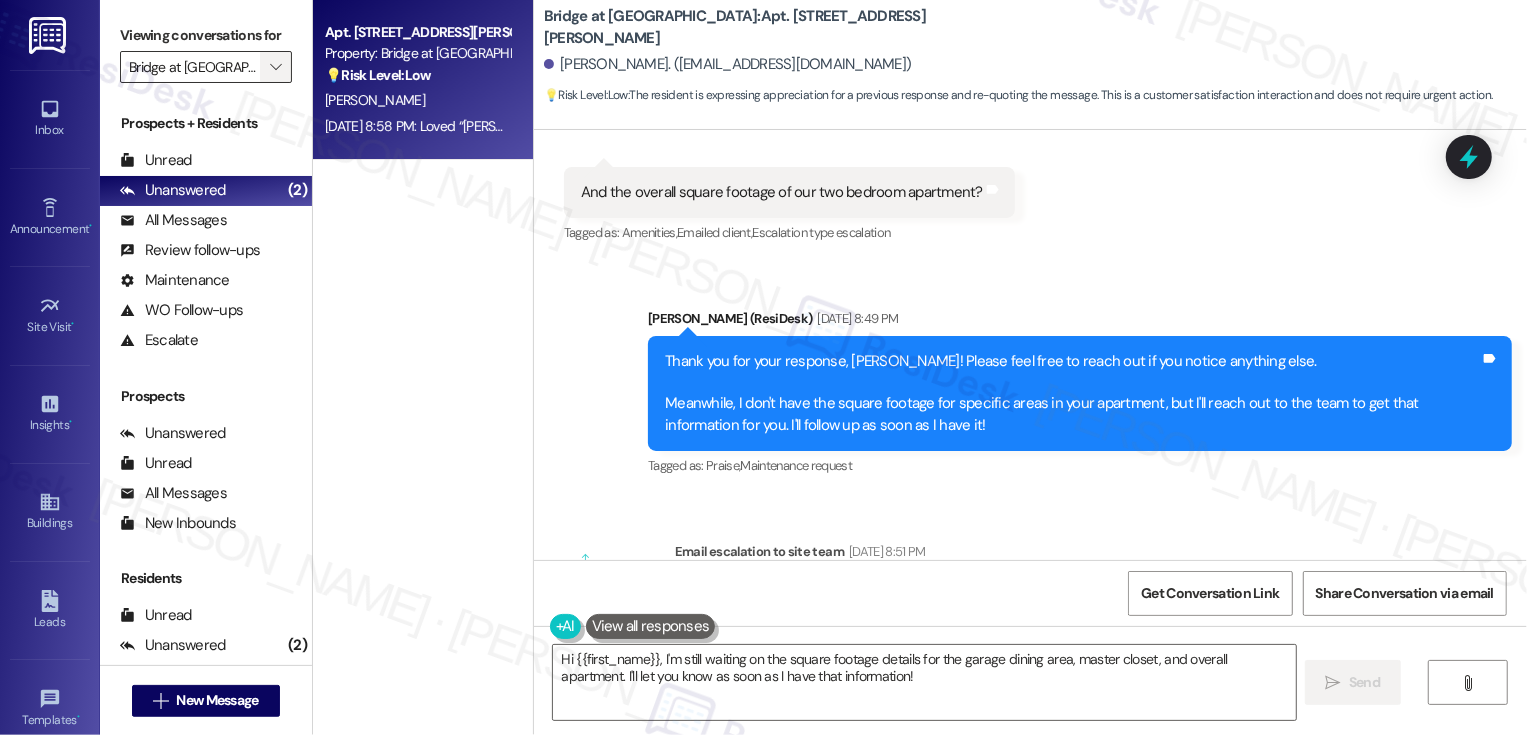 click on "" at bounding box center [275, 67] 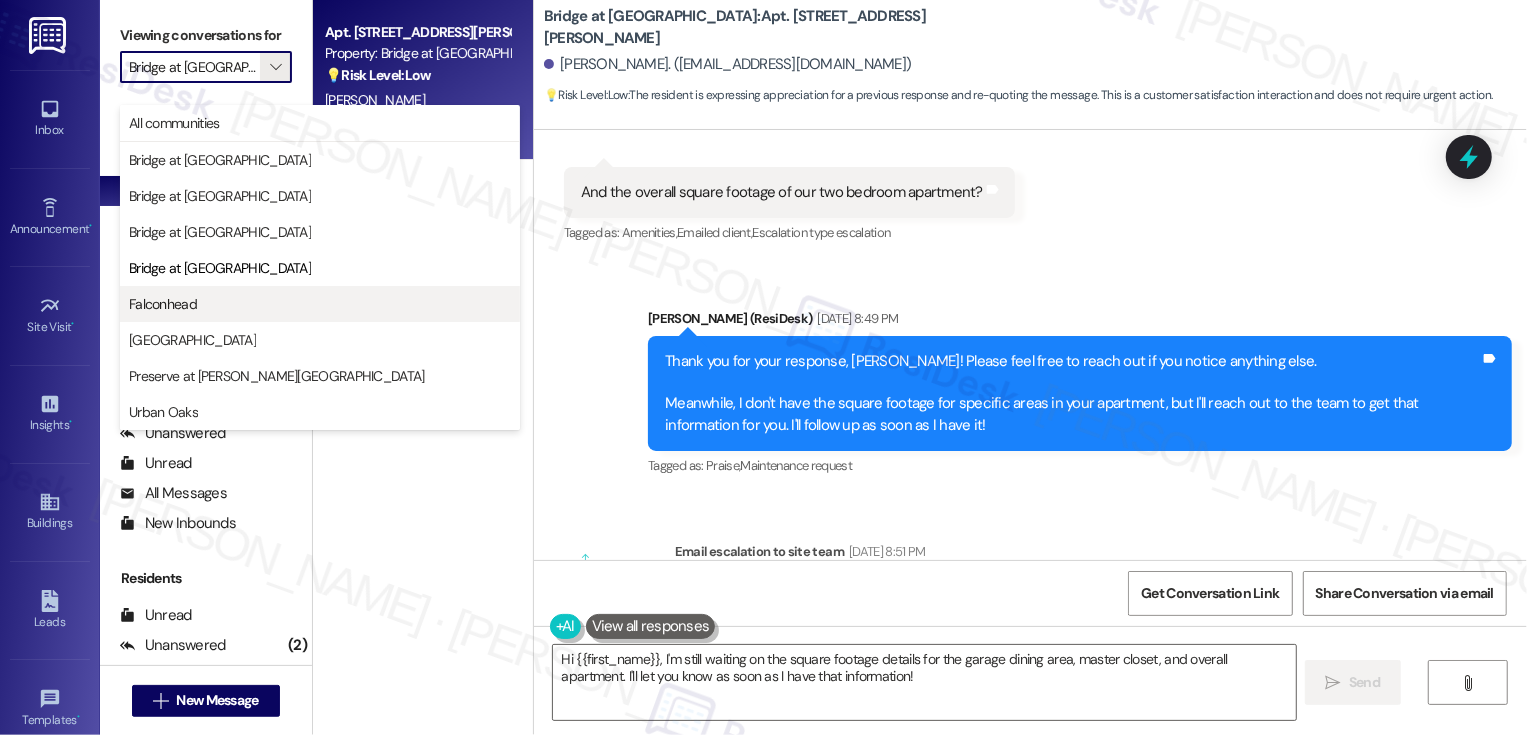 click on "Falconhead" at bounding box center (320, 304) 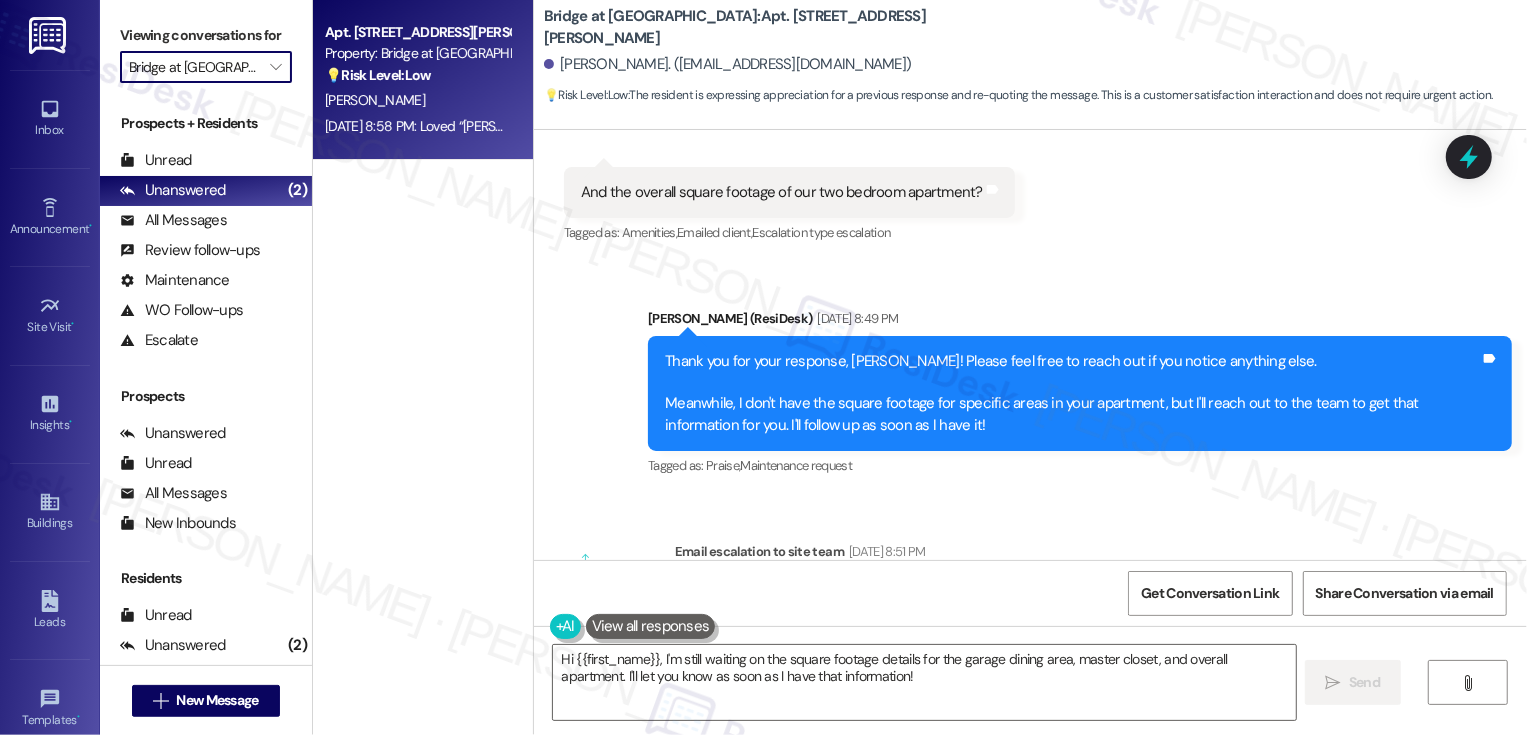 type on "Falconhead" 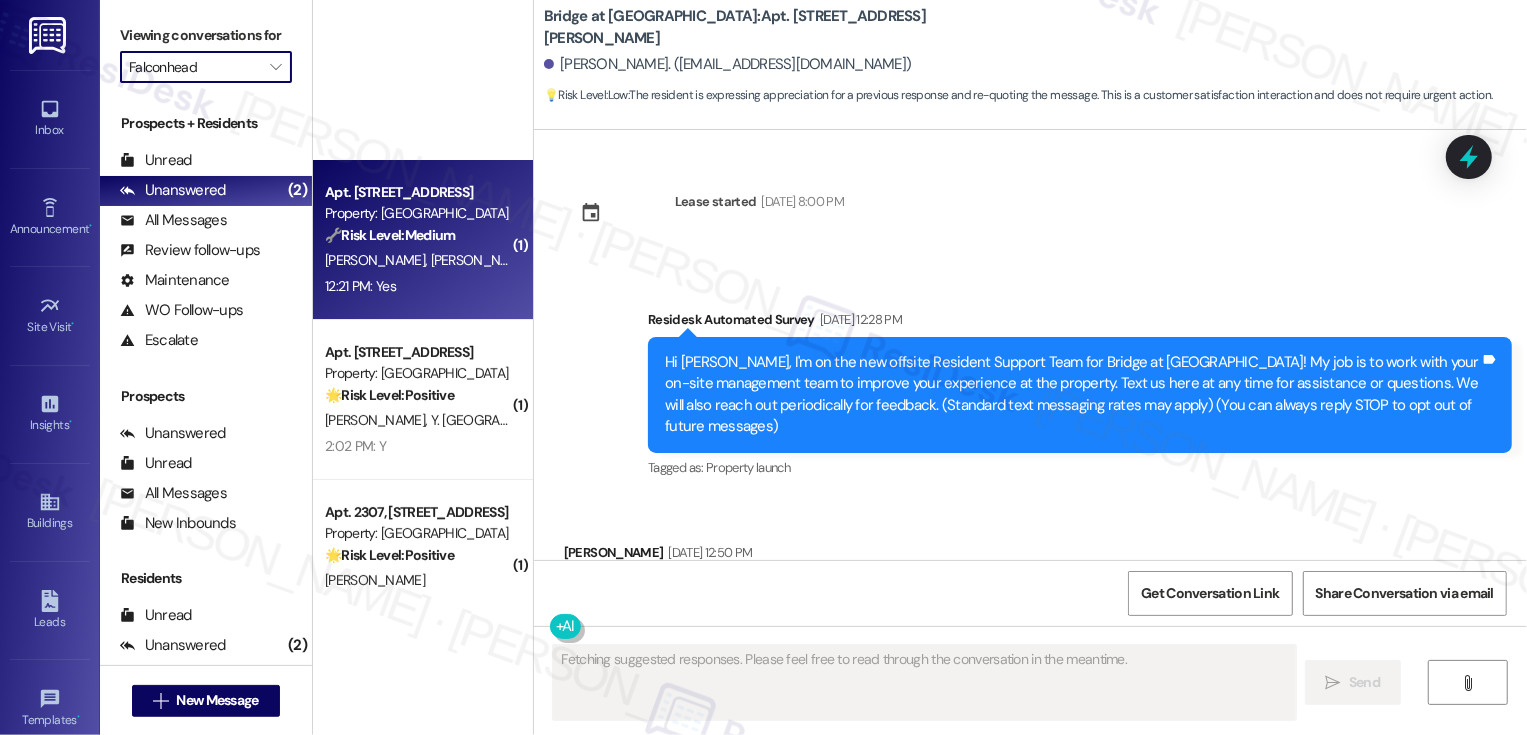 scroll, scrollTop: 396, scrollLeft: 0, axis: vertical 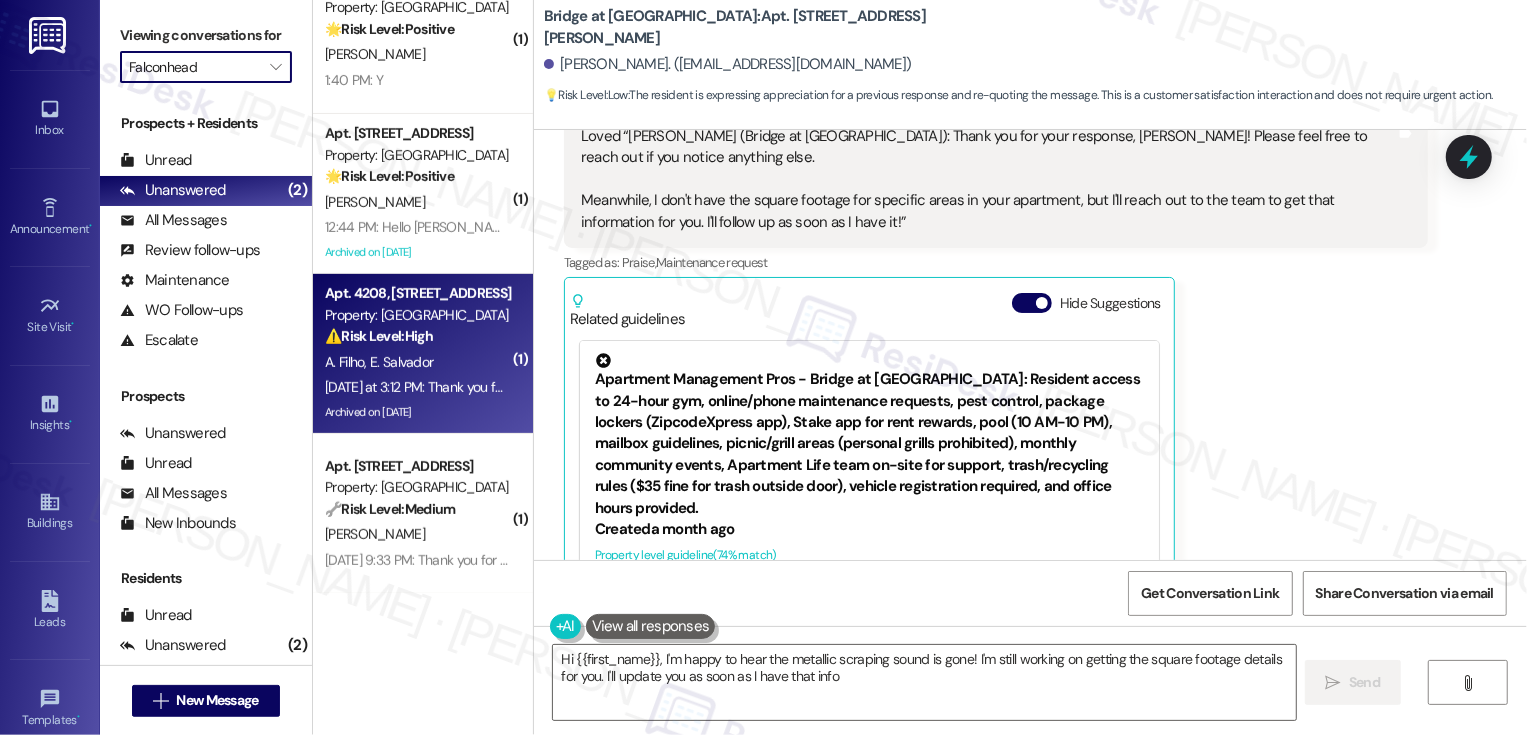 type on "Hi {{first_name}}, I'm happy to hear the metallic scraping sound is gone! I'm still working on getting the square footage details for you. I'll update you as soon as I have that info." 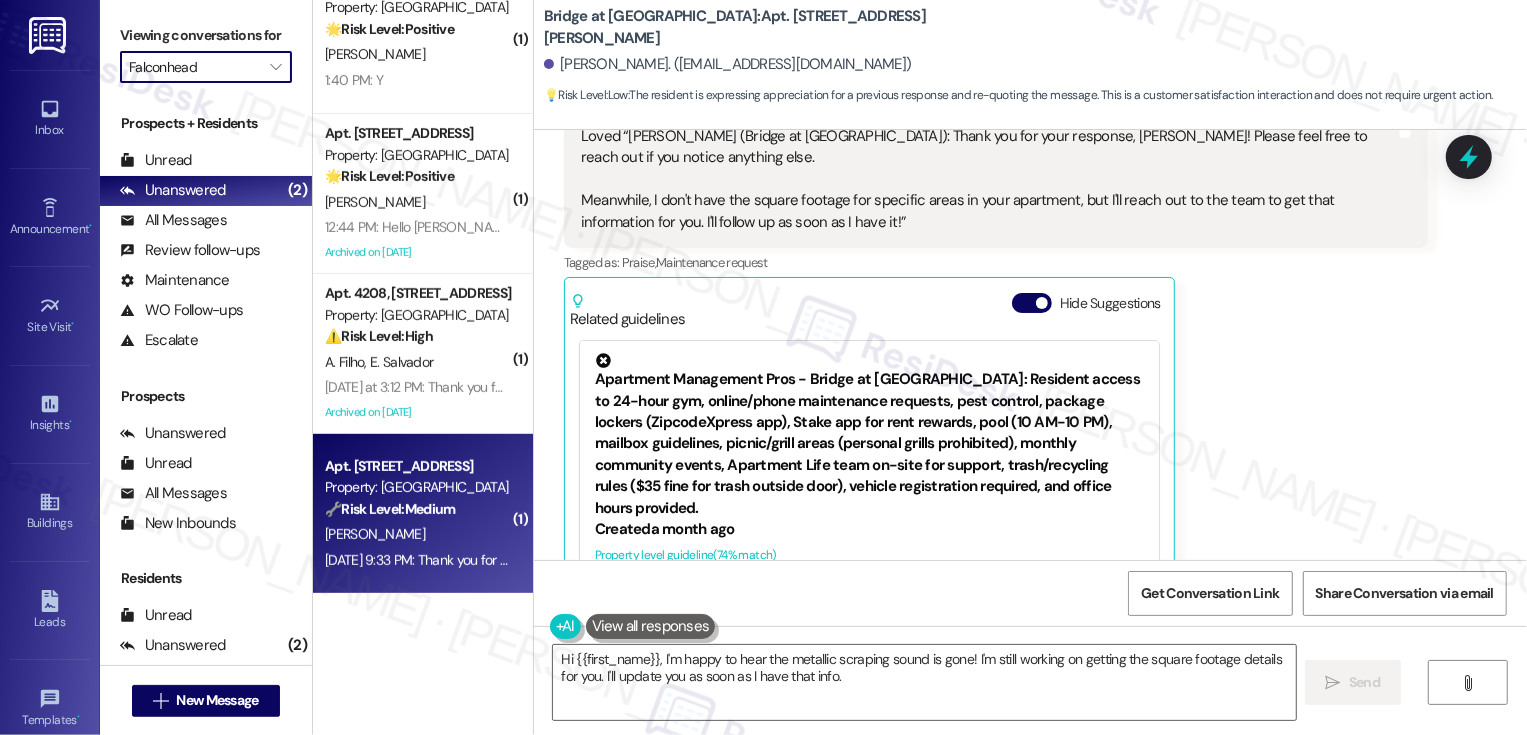 click on "🔧  Risk Level:  Medium The message is a follow-up on a completed work order, and the resident responded positively. This indicates satisfactory resolution and falls under routine customer service and asset preservation." at bounding box center [417, 509] 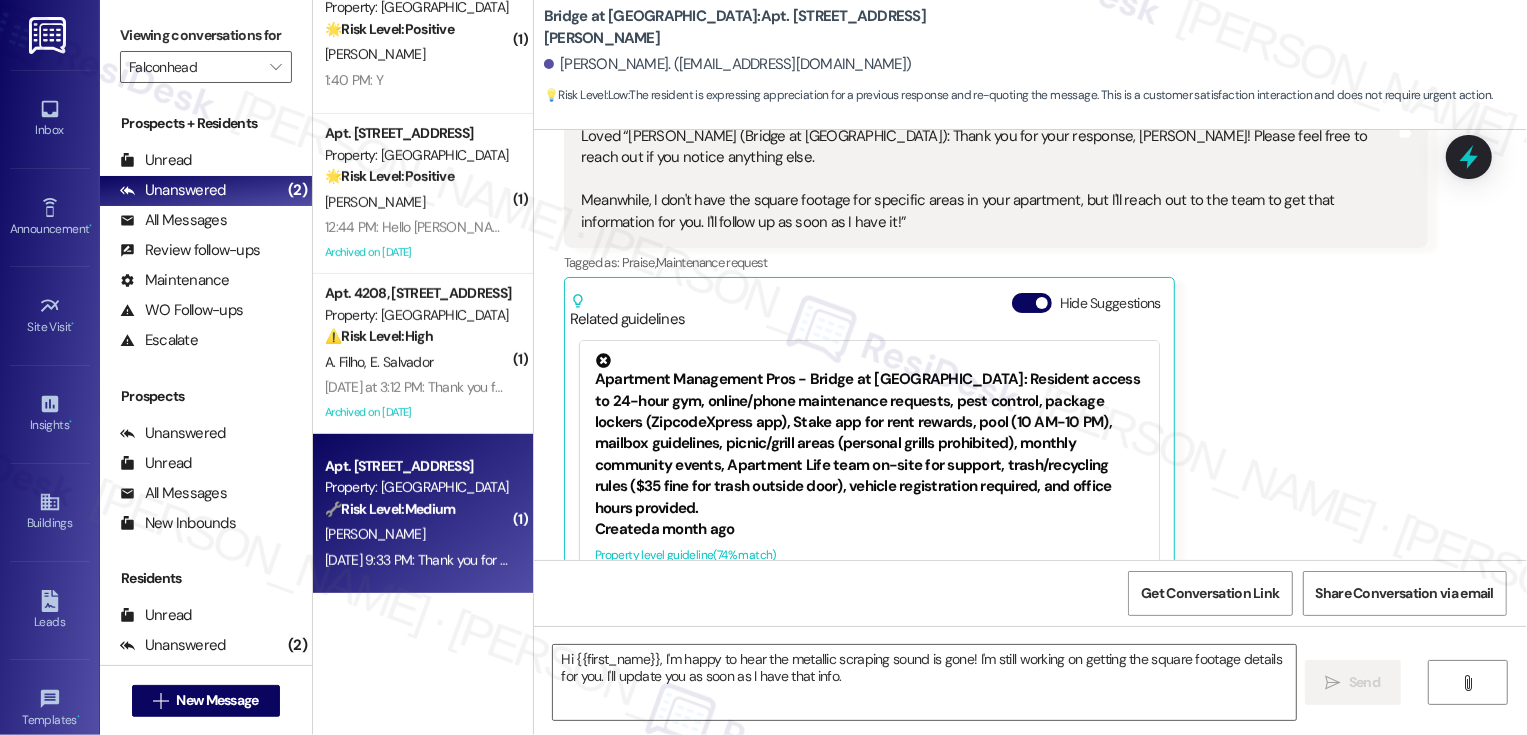 click on "🔧  Risk Level:  Medium The message is a follow-up on a completed work order, and the resident responded positively. This indicates satisfactory resolution and falls under routine customer service and asset preservation." at bounding box center (417, 509) 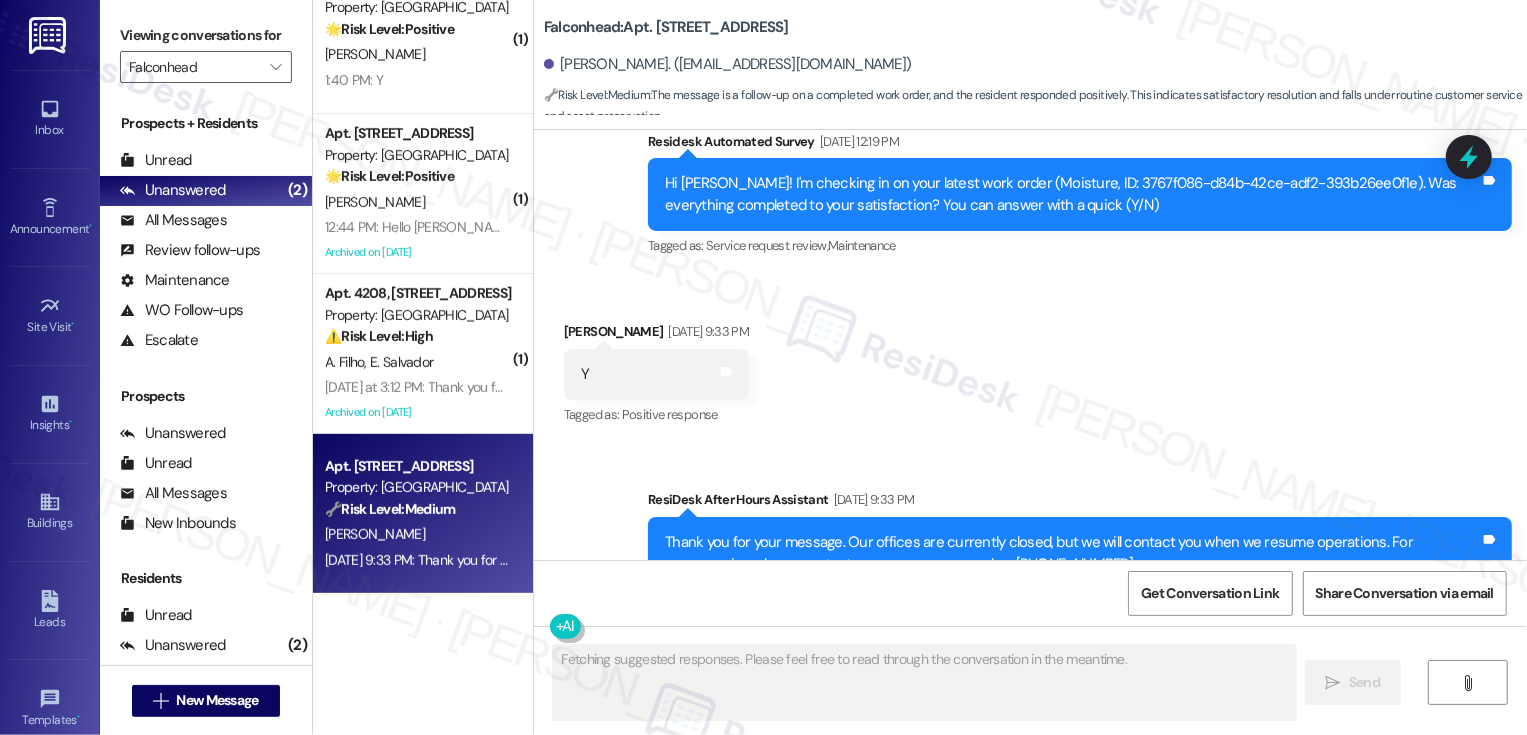 scroll, scrollTop: 343, scrollLeft: 0, axis: vertical 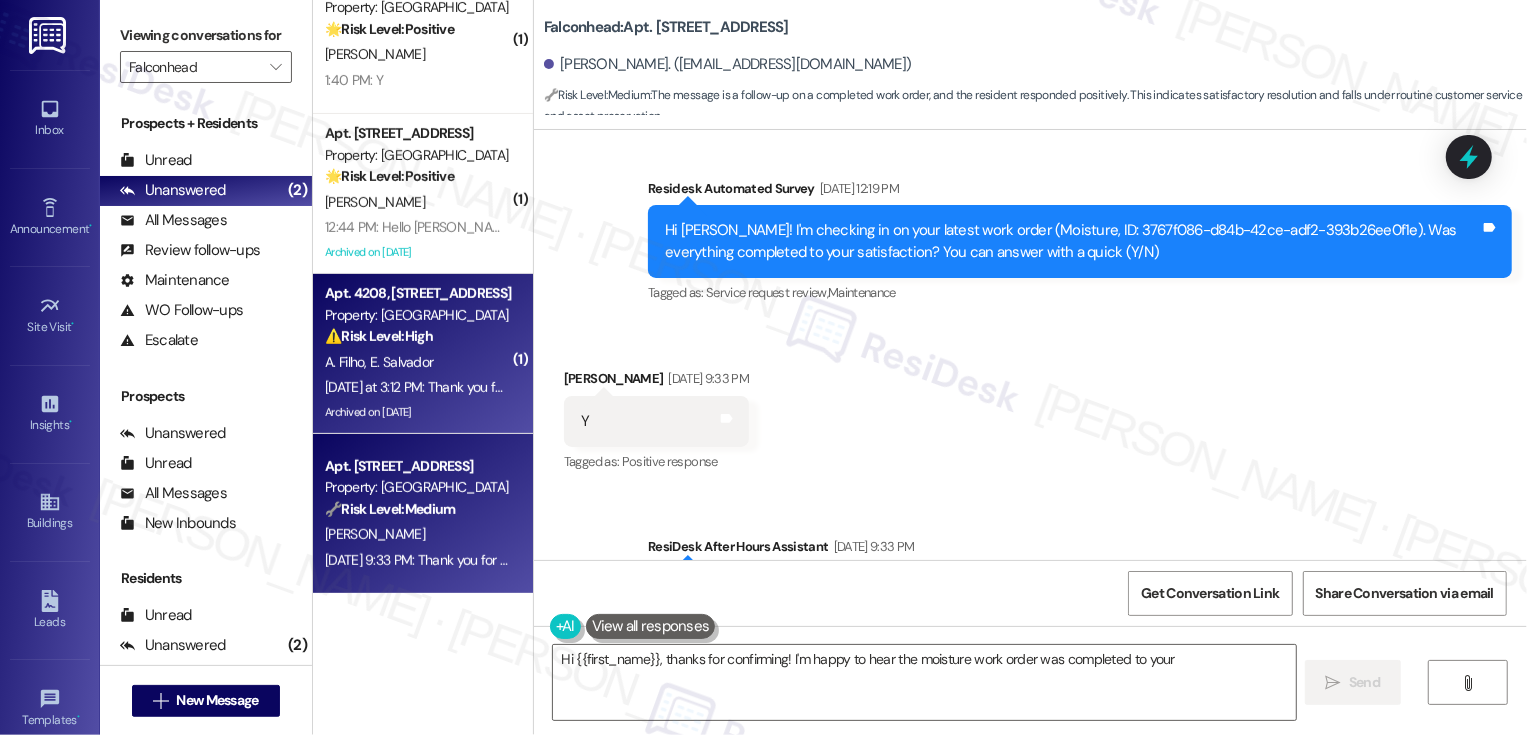 type on "Hi {{first_name}}, thanks for confirming! I'm happy to hear the moisture work order was completed to your satisfaction" 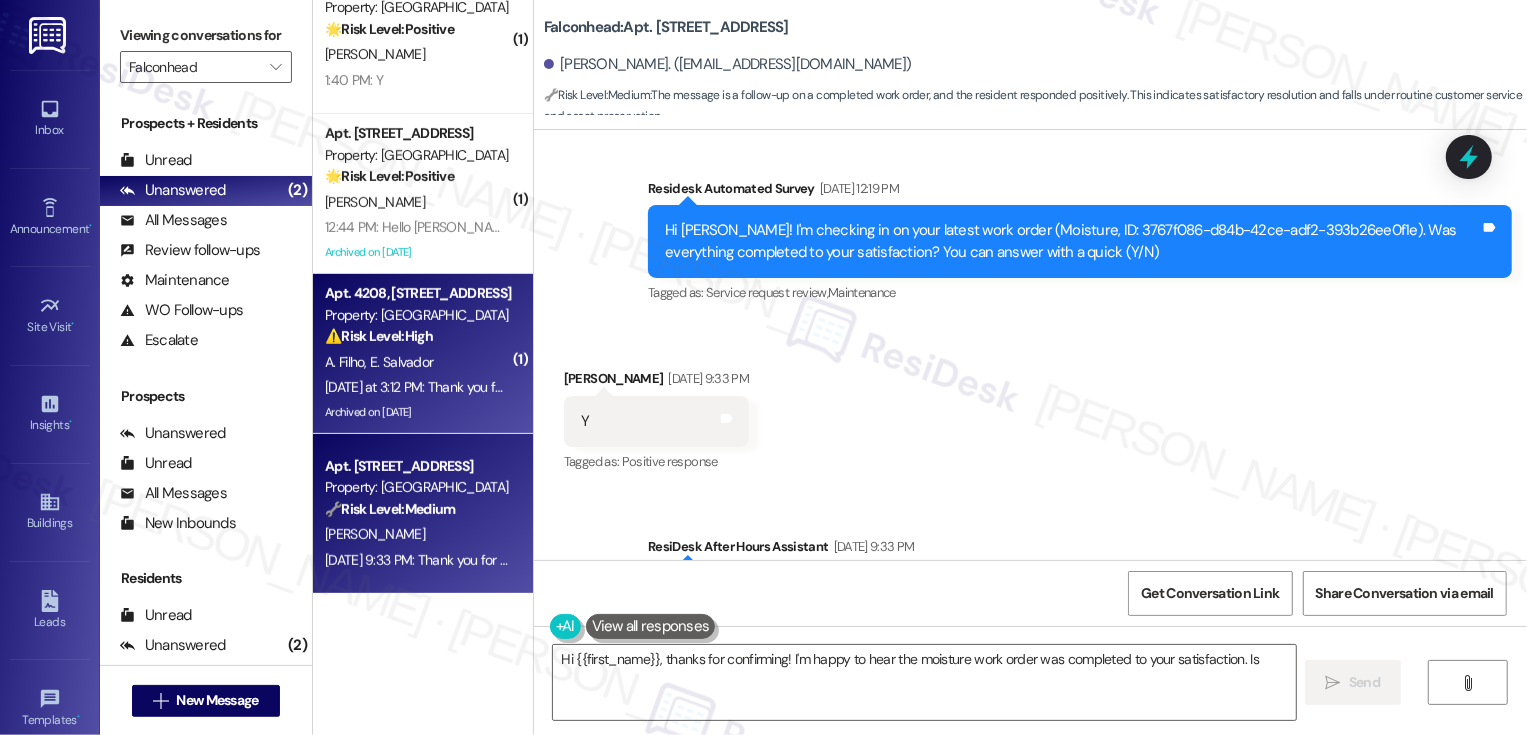 click on "⚠️  Risk Level:  High The resident reports being towed due to lack of parking caused by a broken gate, which has been unrepaired for three months. This indicates a potential security issue (open gate) and financial concern (towing costs), as well as a breach of the implied agreement for parking. The resident's frustration and mention of removing a negative review in exchange for benefits that are now deemed 'meaningless' suggests a risk of further negative reviews or lease termination." at bounding box center (417, 336) 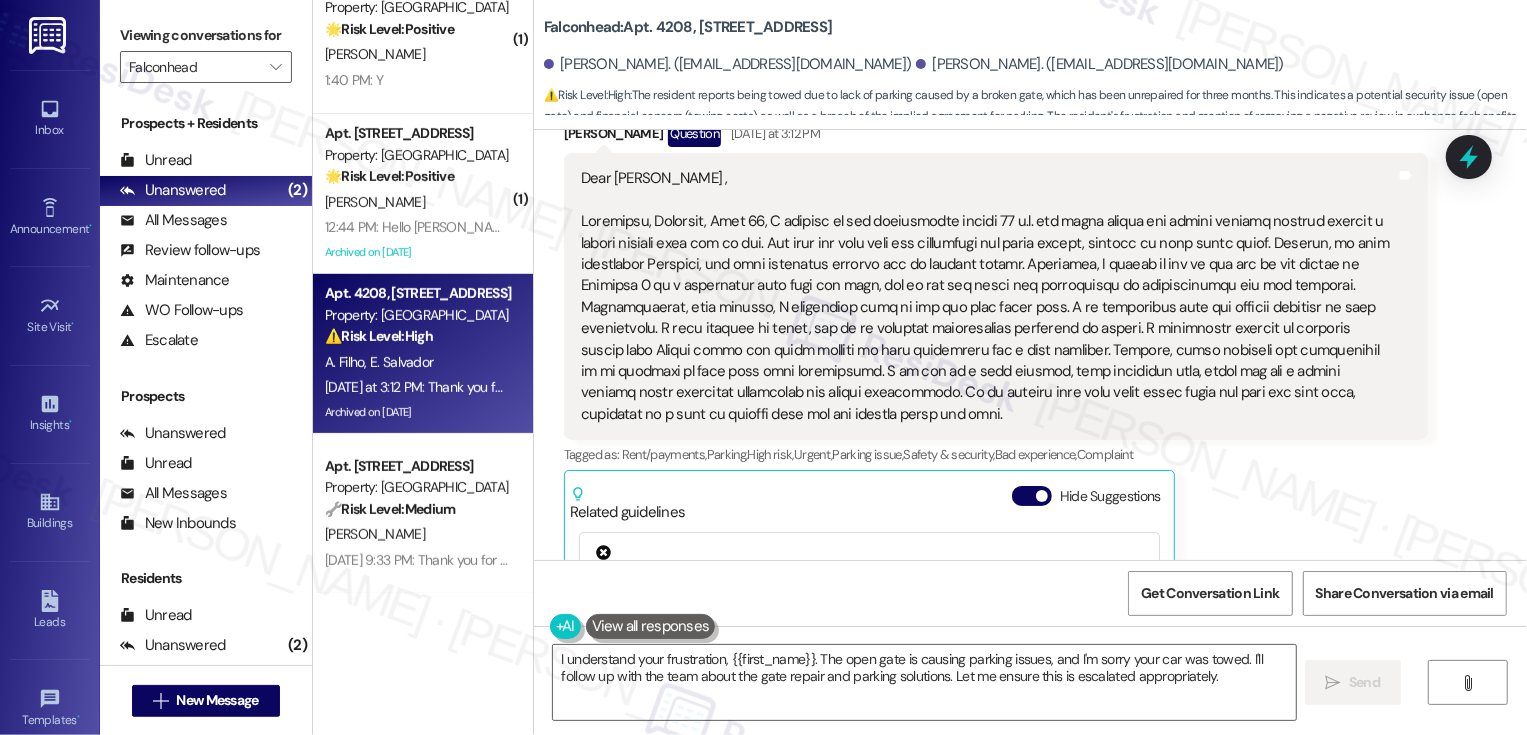 scroll, scrollTop: 3991, scrollLeft: 0, axis: vertical 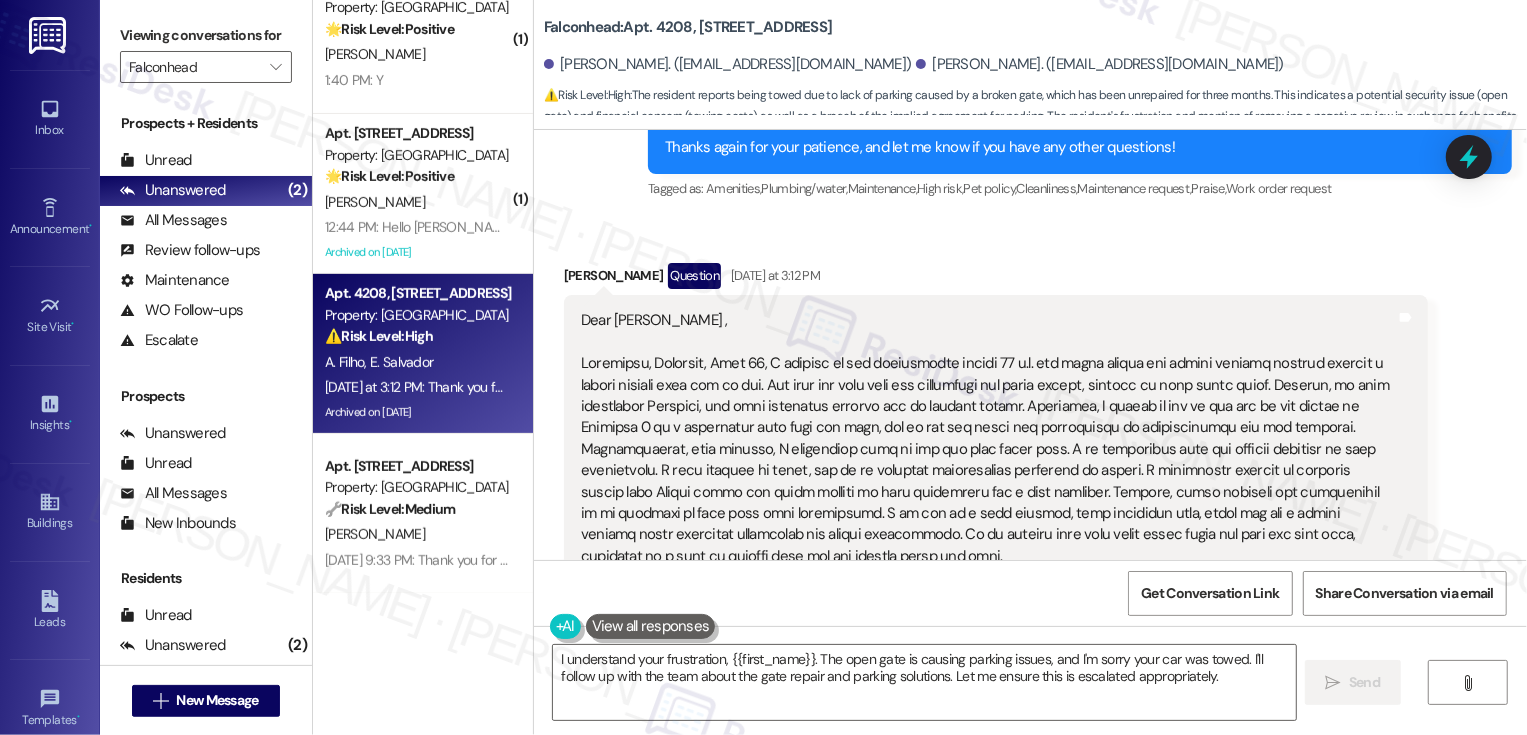 click on "[PERSON_NAME] Question [DATE] at 3:12 PM" at bounding box center (996, 279) 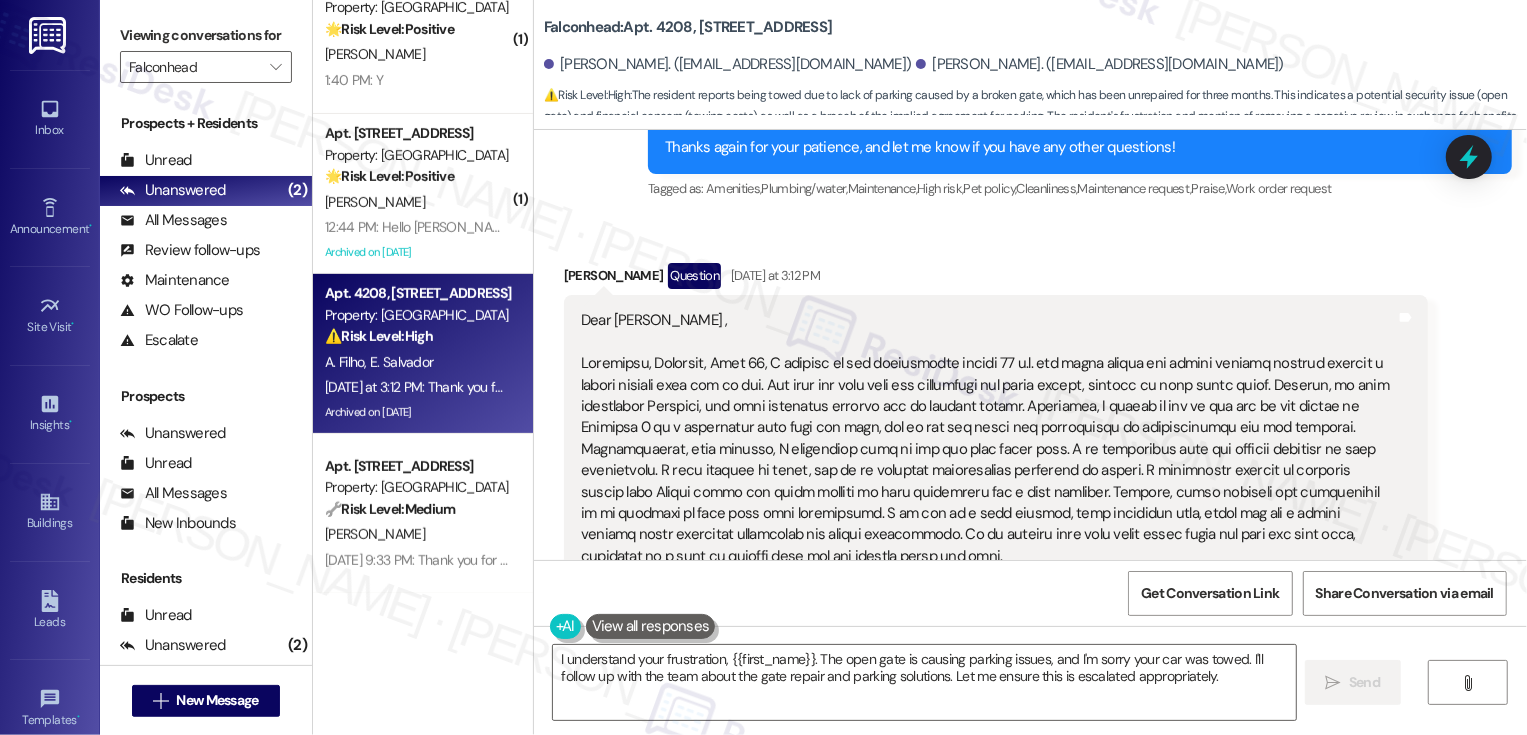 click on "[PERSON_NAME] Question [DATE] at 3:12 PM" at bounding box center (996, 279) 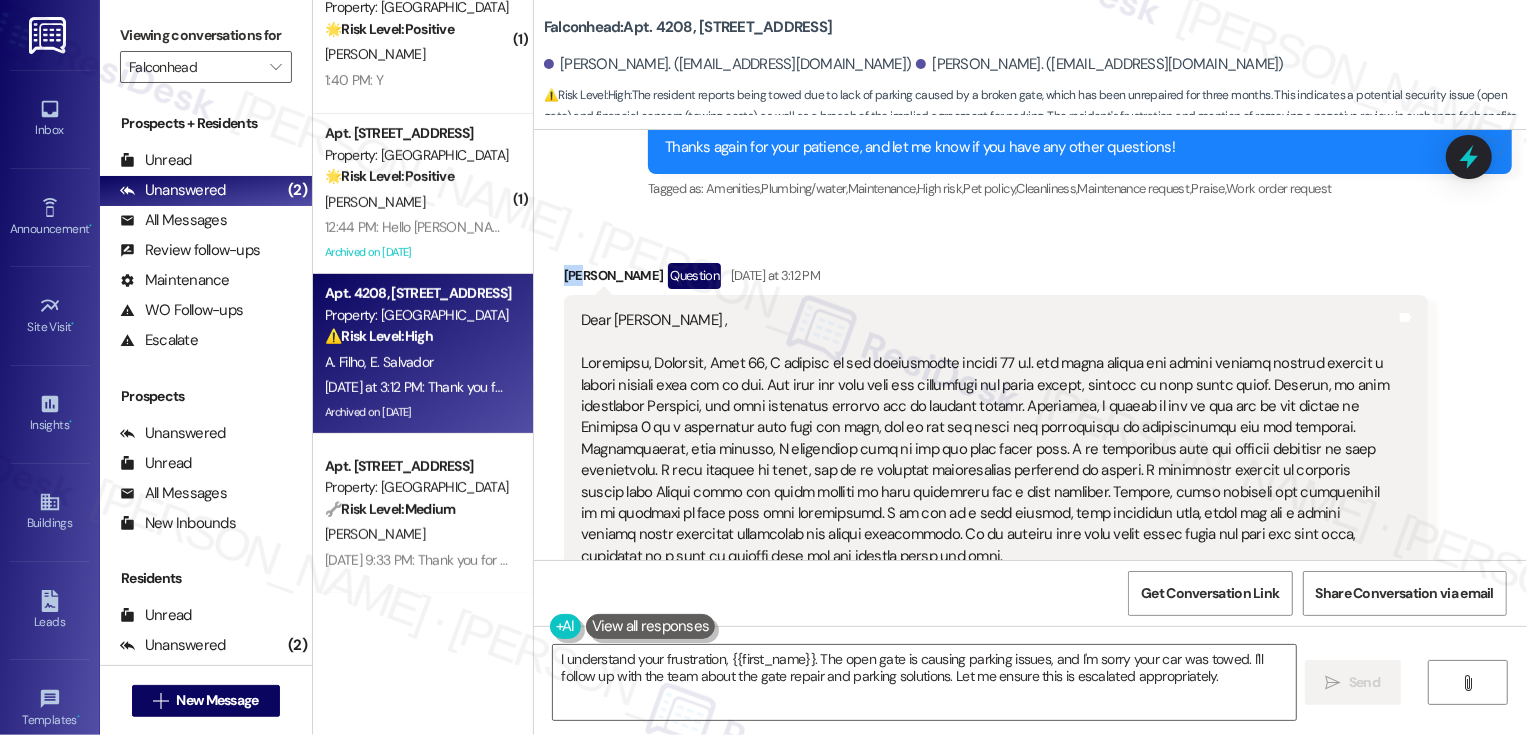 copy on "Ary" 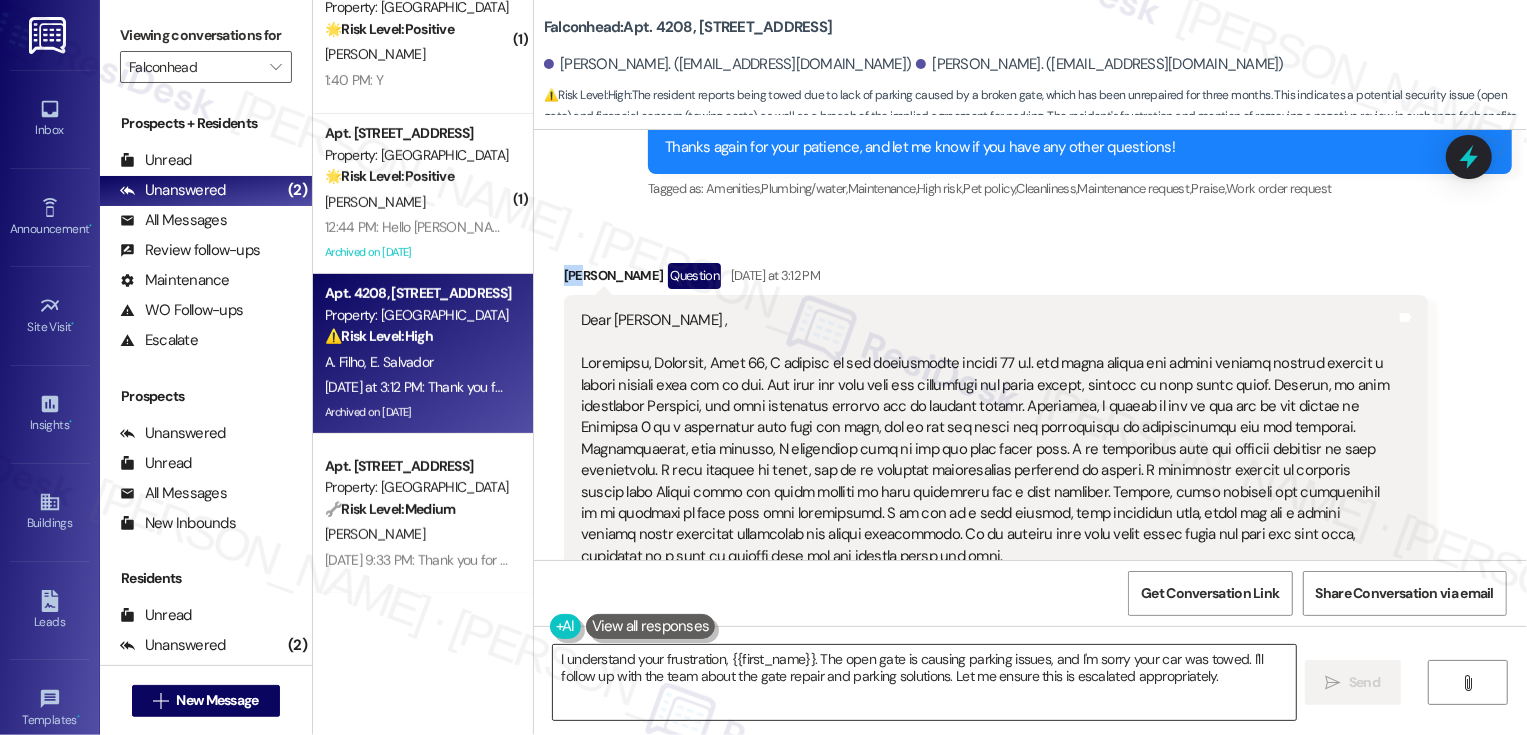 click on "I understand your frustration, {{first_name}}. The open gate is causing parking issues, and I'm sorry your car was towed. I'll follow up with the team about the gate repair and parking solutions. Let me ensure this is escalated appropriately." at bounding box center [924, 682] 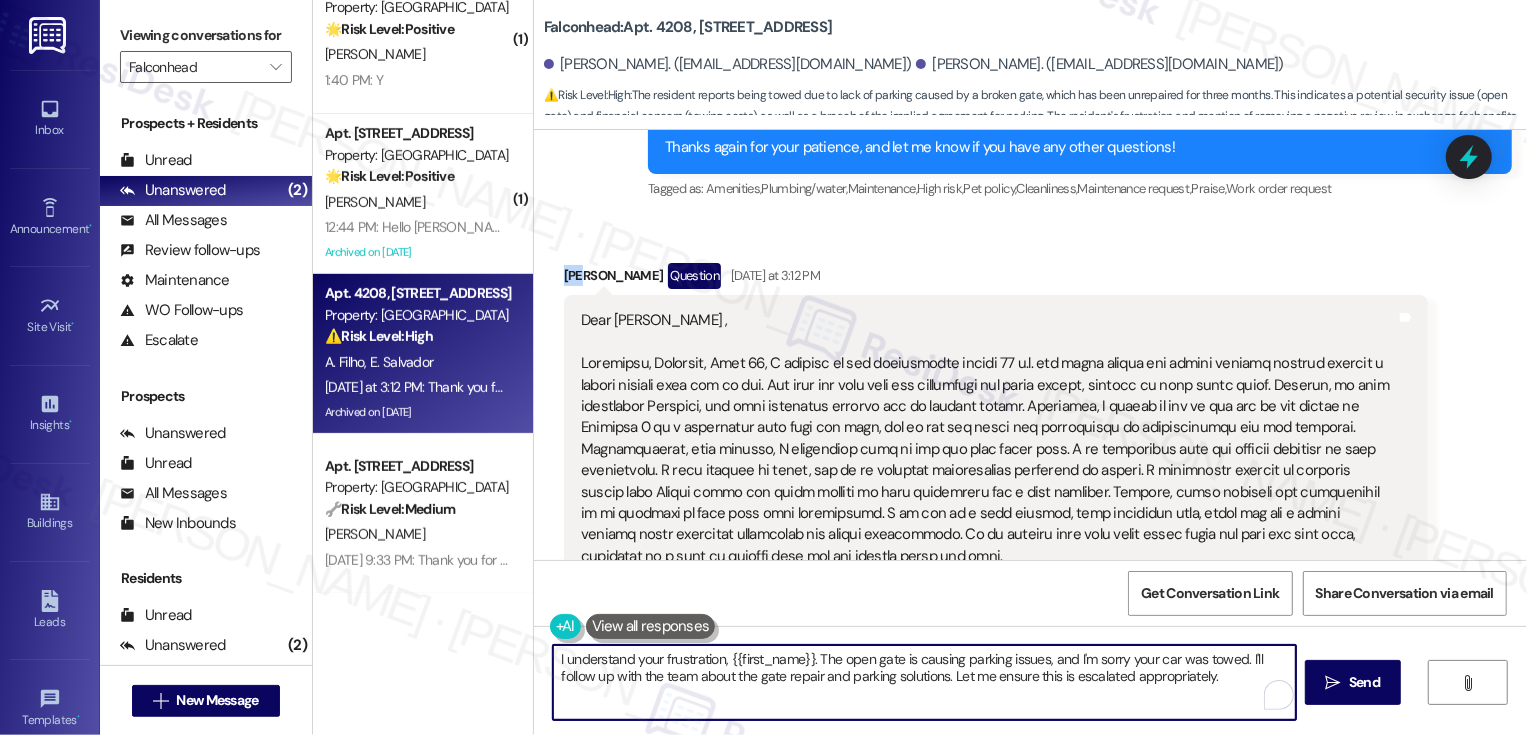 click on "I understand your frustration, {{first_name}}. The open gate is causing parking issues, and I'm sorry your car was towed. I'll follow up with the team about the gate repair and parking solutions. Let me ensure this is escalated appropriately." at bounding box center [924, 682] 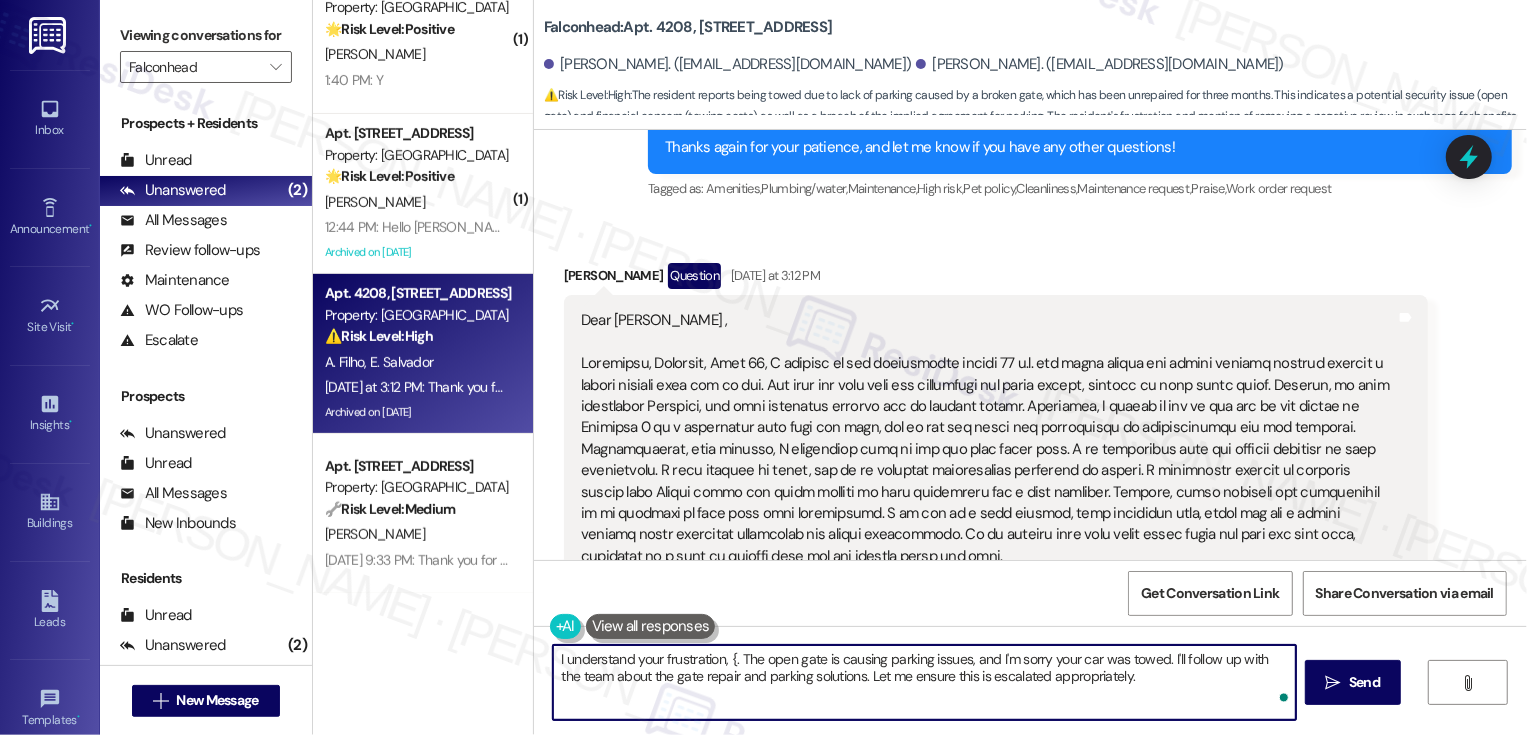 paste on "Ary" 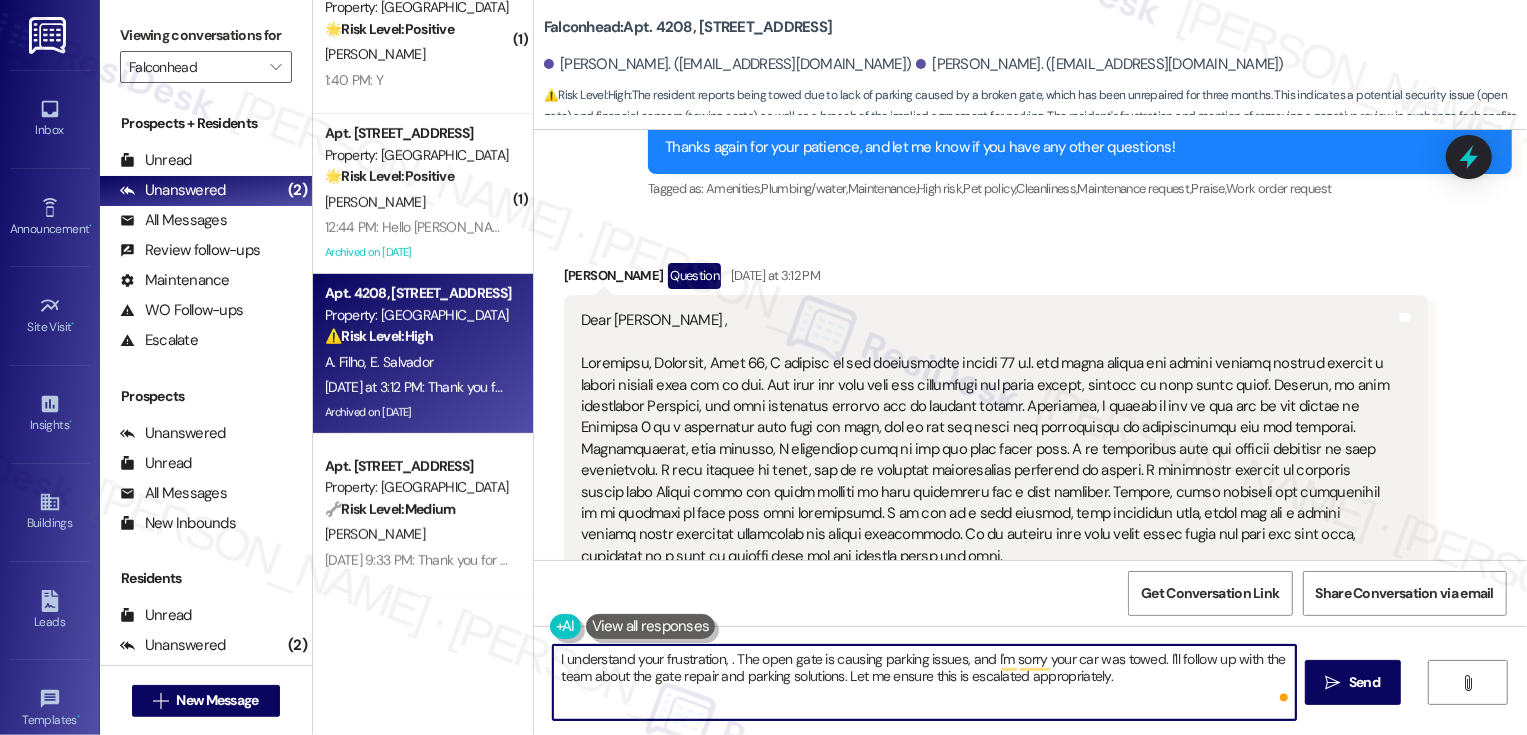 paste on "Ary" 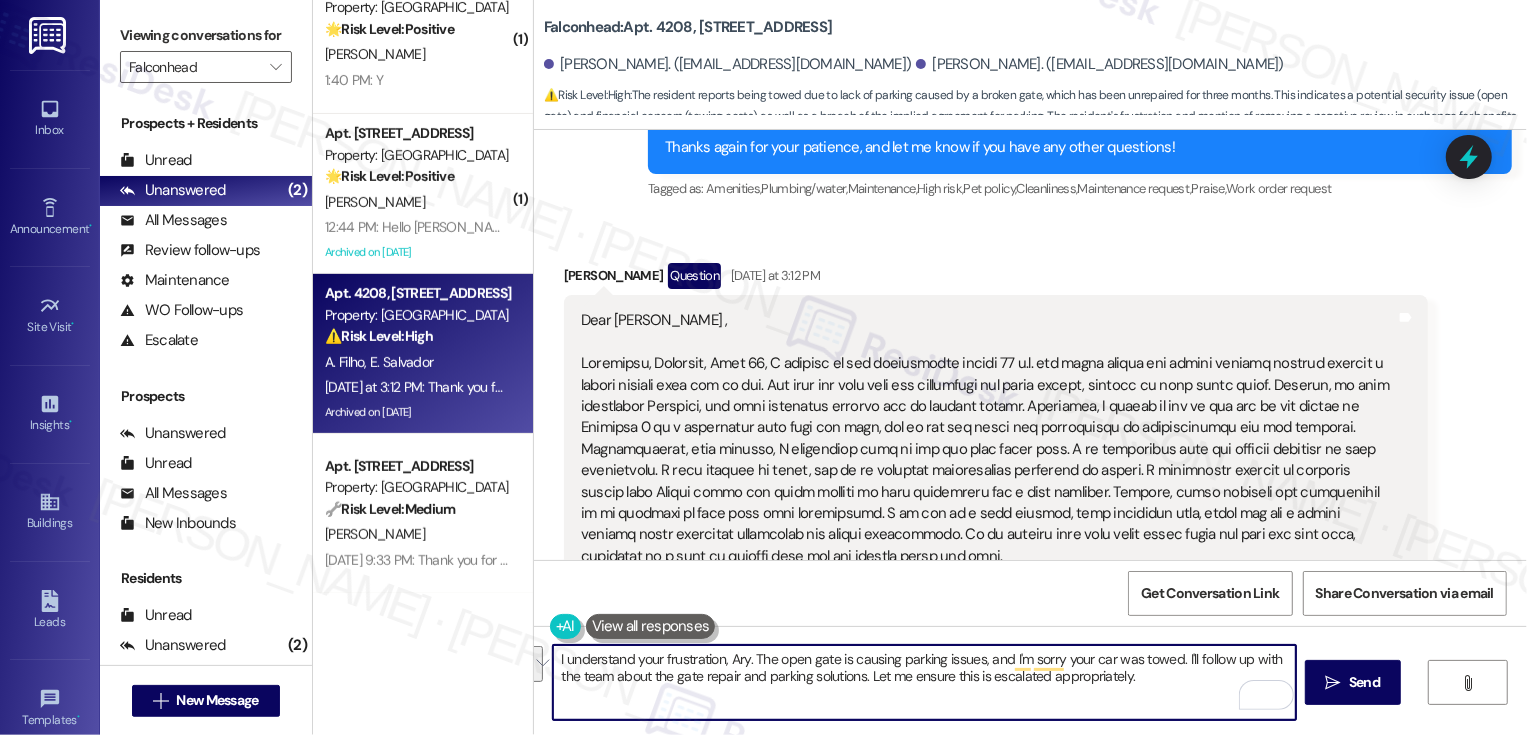 drag, startPoint x: 764, startPoint y: 656, endPoint x: 870, endPoint y: 686, distance: 110.16351 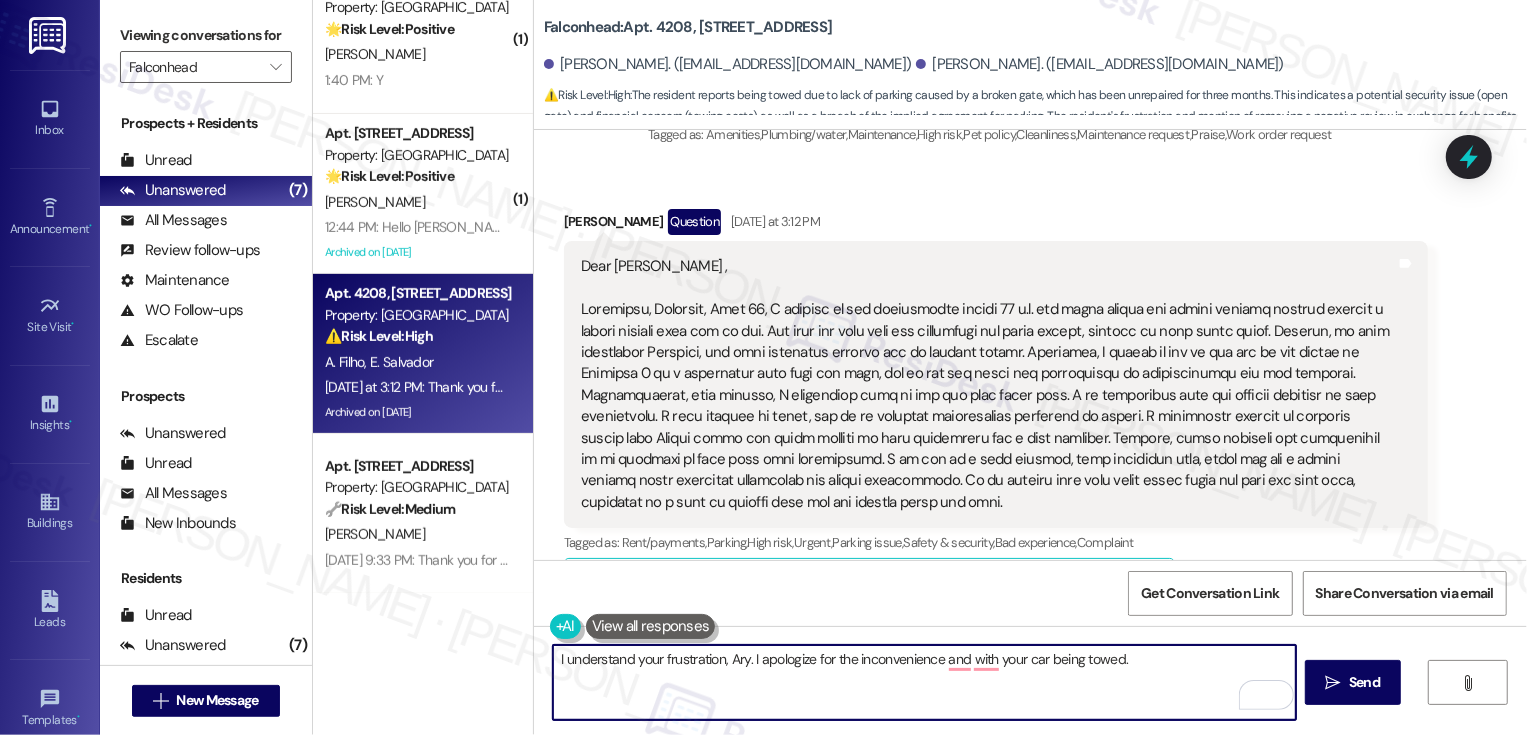 scroll, scrollTop: 3784, scrollLeft: 0, axis: vertical 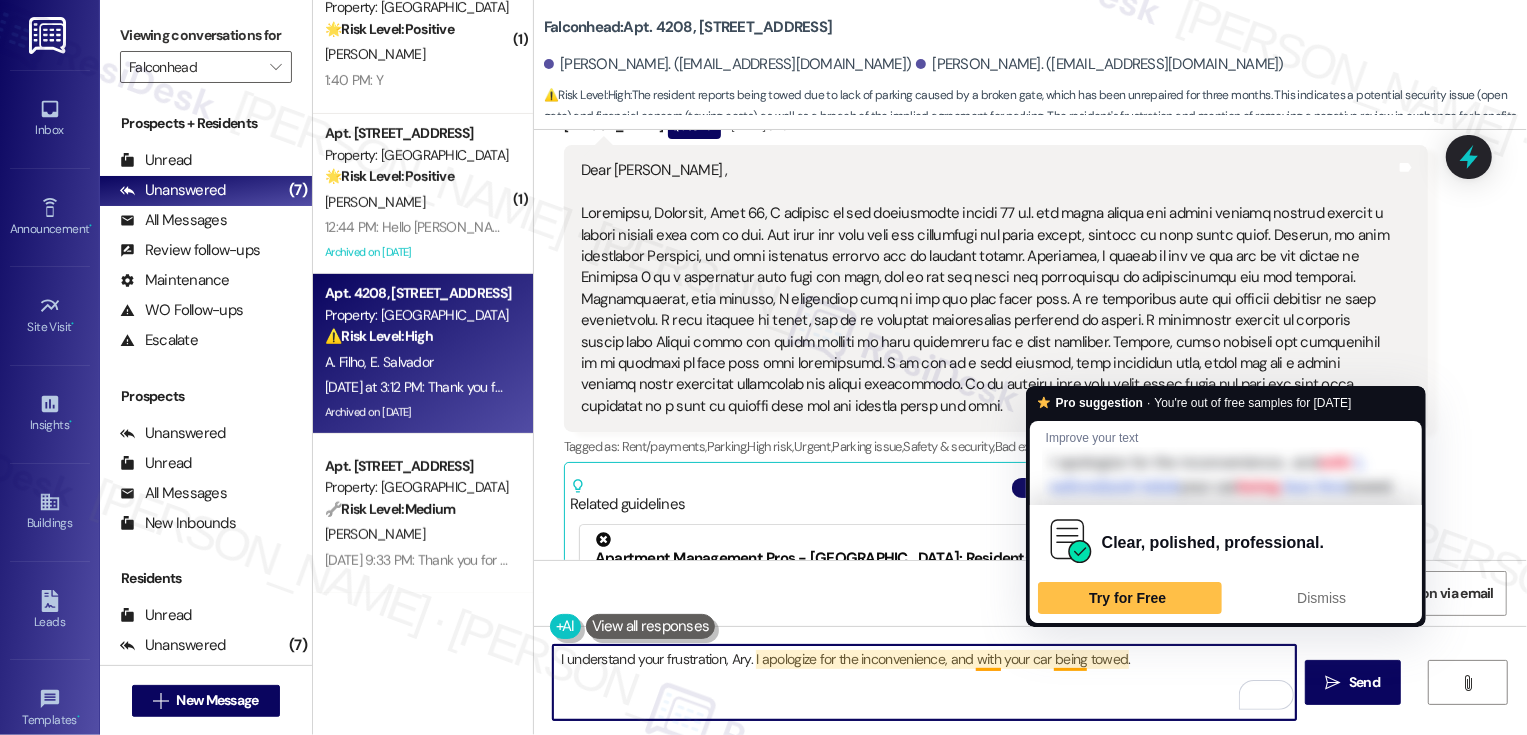 click on "I understand your frustration, Ary. I apologize for the inconvenience, and with your car being towed." at bounding box center (924, 682) 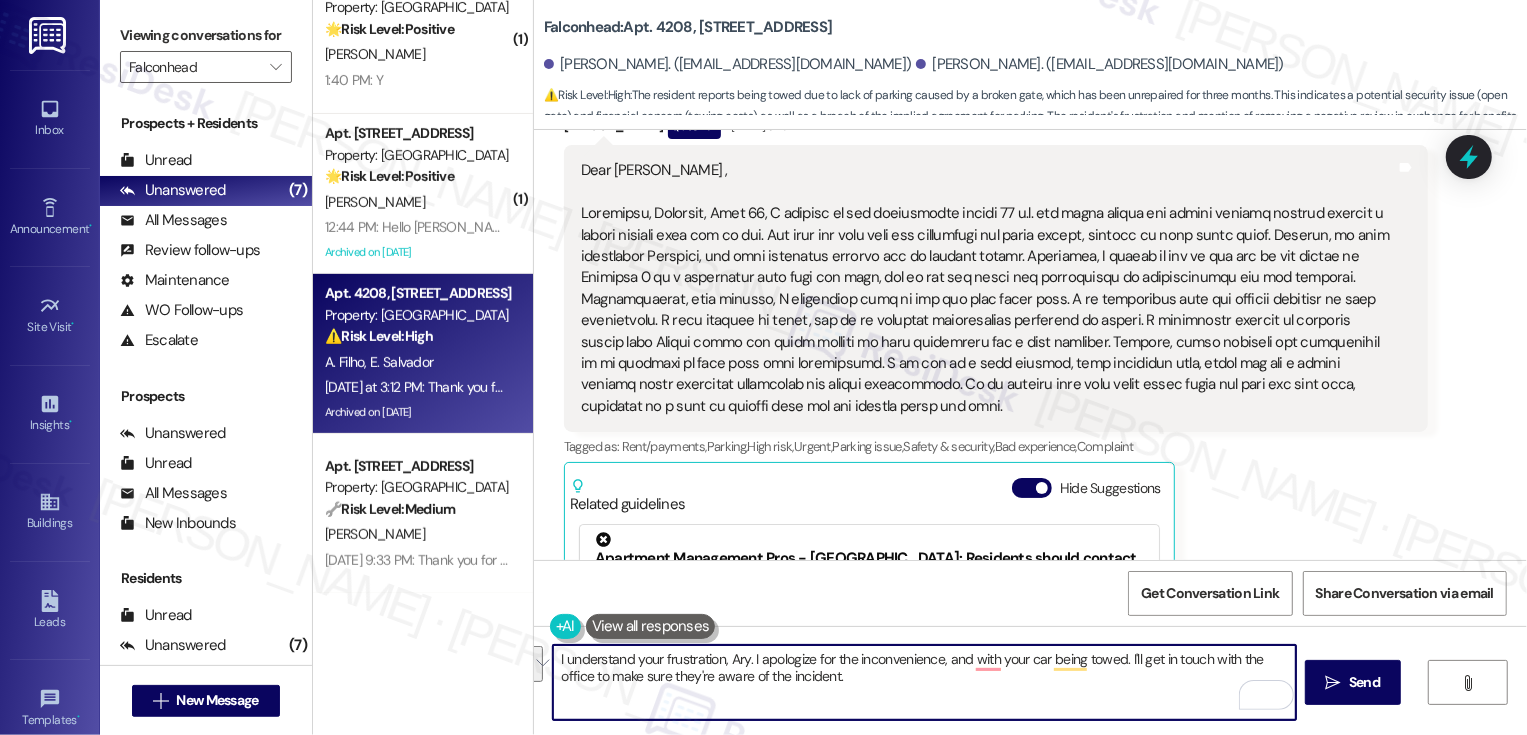 paste on "’m really sorry to hear that, [PERSON_NAME]. I can only imagine how frustrating that must have been—especially with your car being towed. I’ll go ahead and reach out to the office to make sure they’re aware of what happened and see what can be done" 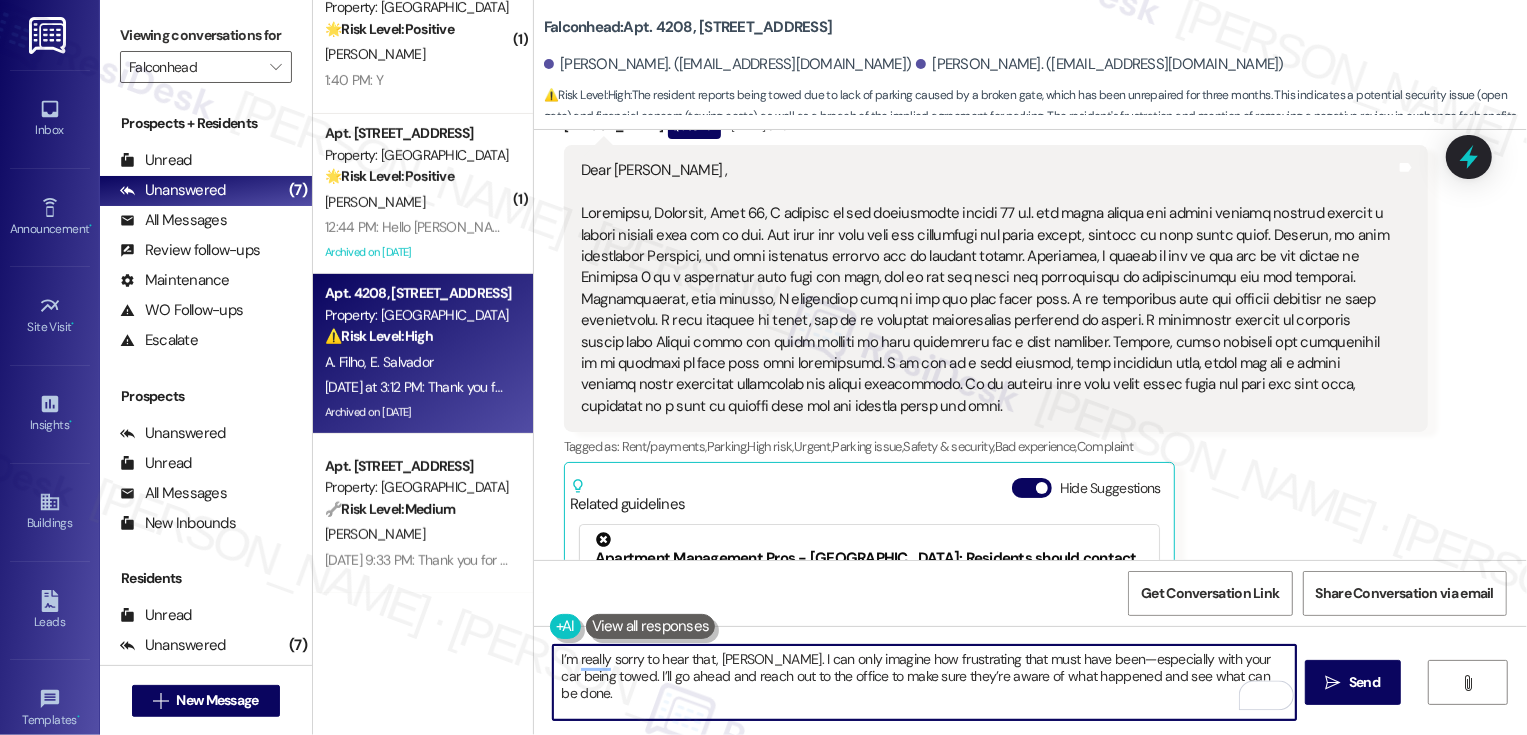 scroll, scrollTop: 0, scrollLeft: 0, axis: both 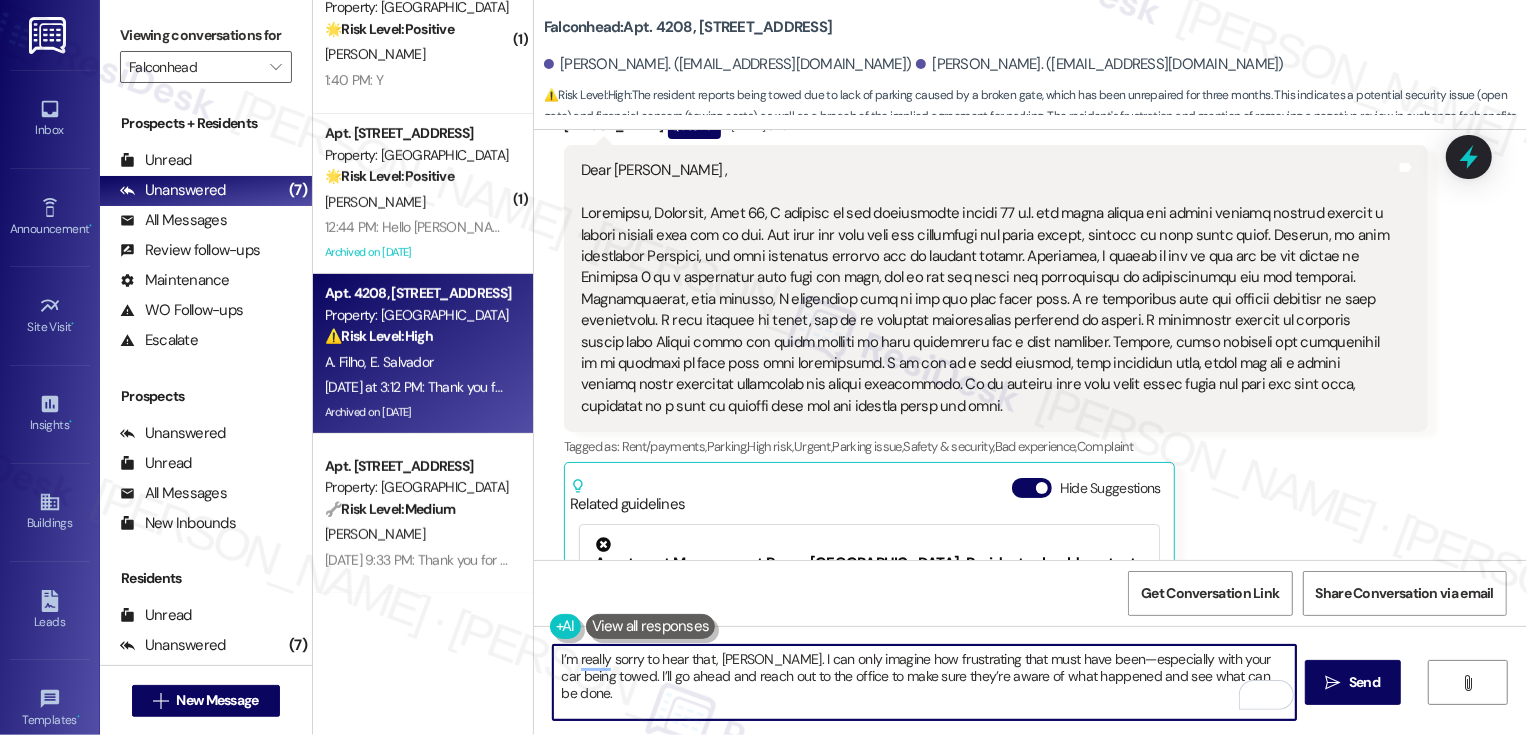 click on "I’m really sorry to hear that, [PERSON_NAME]. I can only imagine how frustrating that must have been—especially with your car being towed. I’ll go ahead and reach out to the office to make sure they’re aware of what happened and see what can be done." at bounding box center (924, 682) 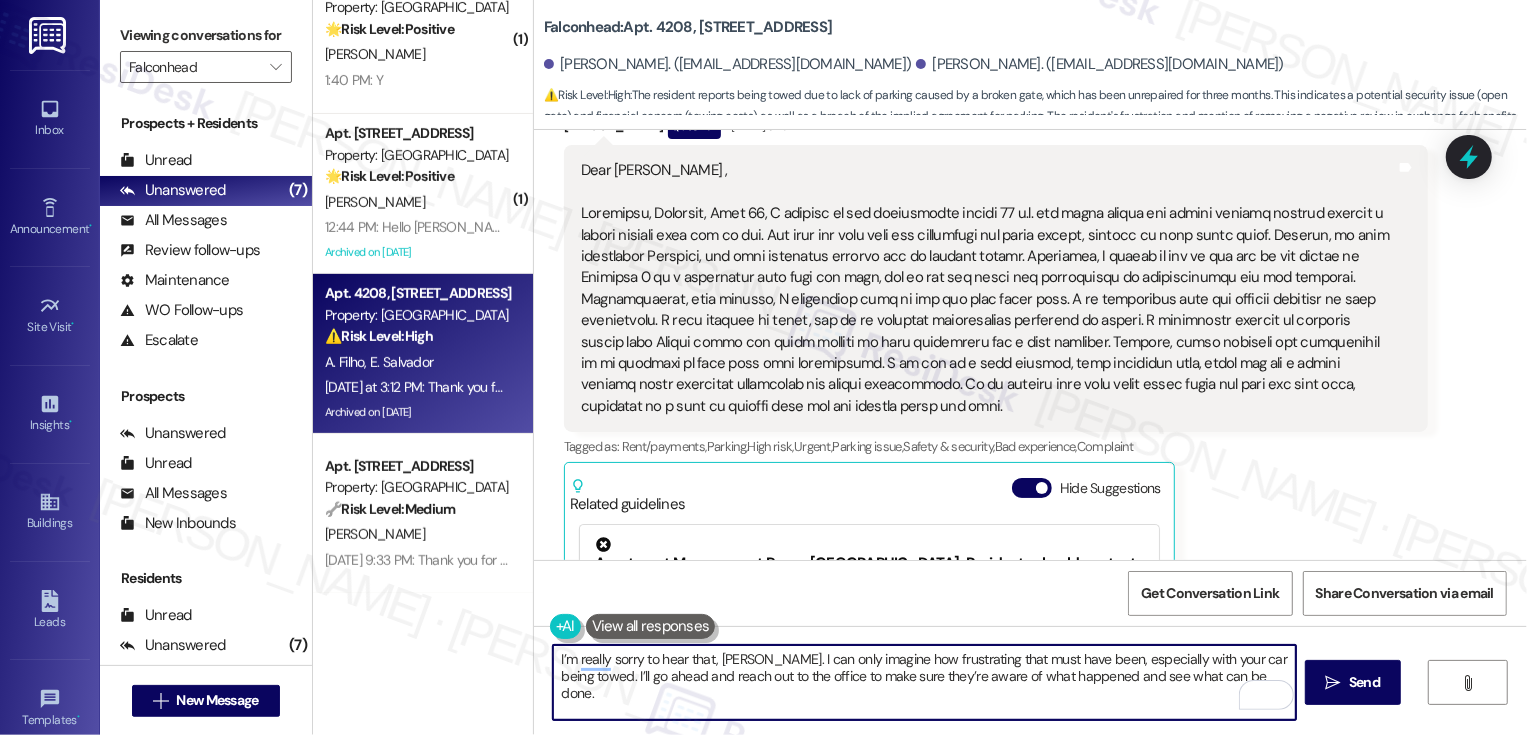 drag, startPoint x: 1029, startPoint y: 675, endPoint x: 1091, endPoint y: 708, distance: 70.23532 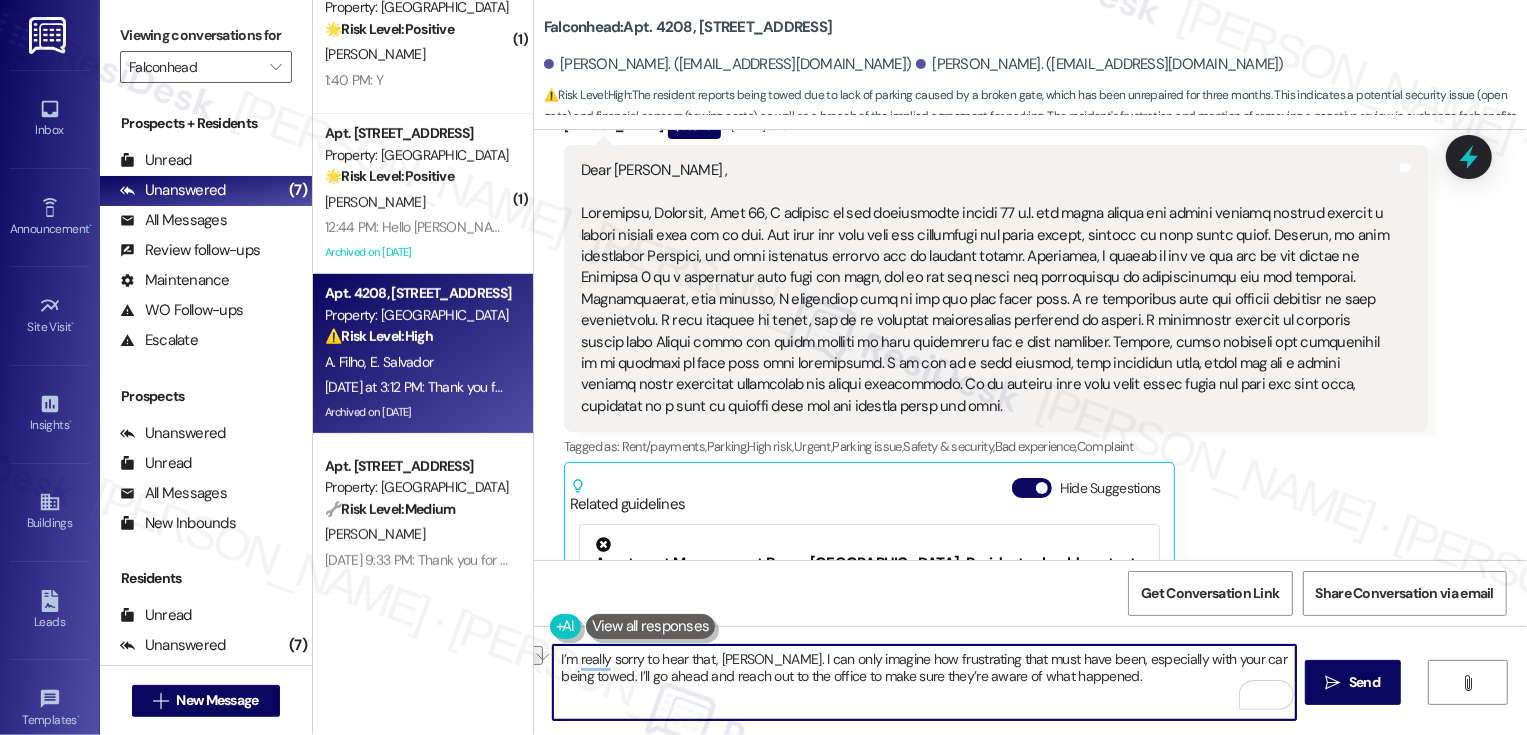 drag, startPoint x: 740, startPoint y: 658, endPoint x: 949, endPoint y: 665, distance: 209.11719 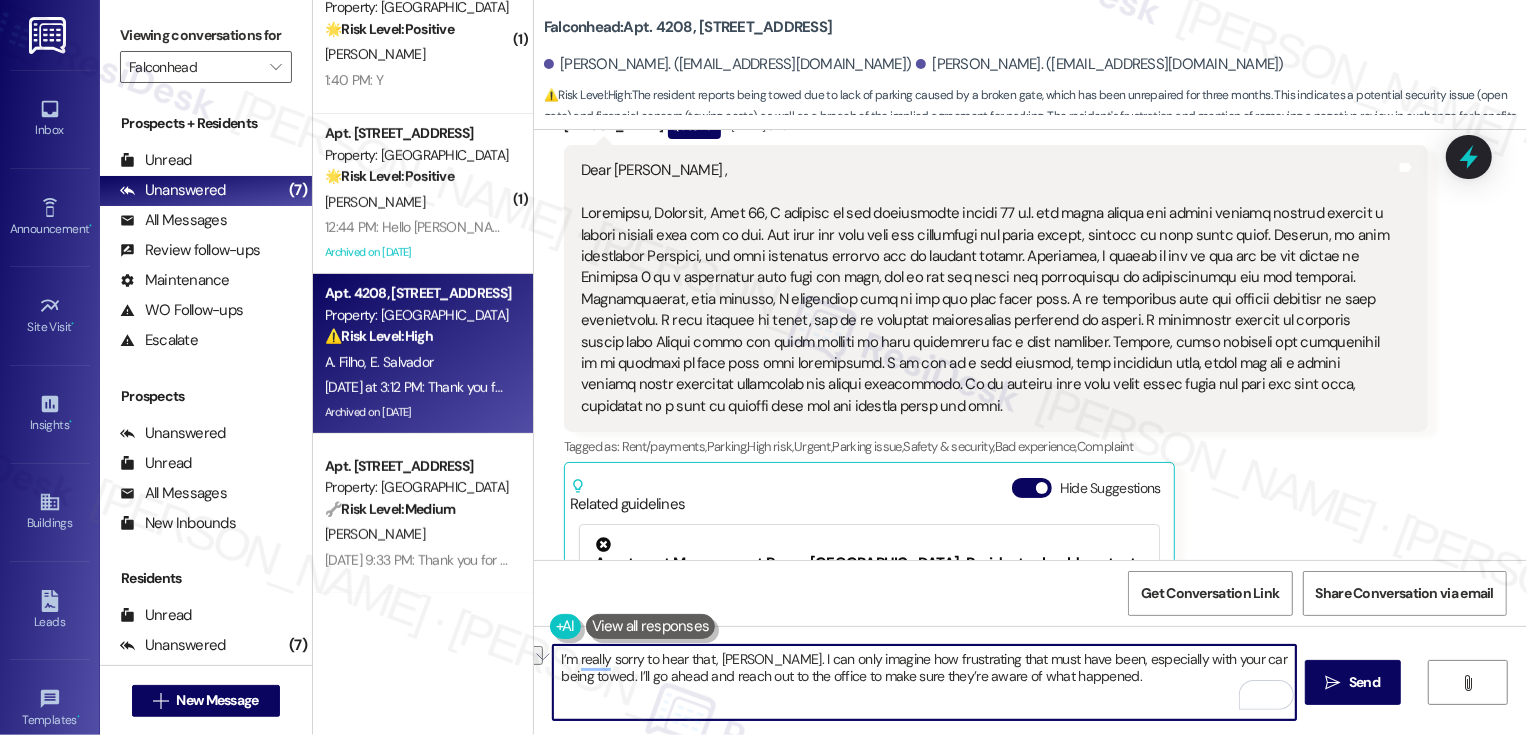 drag, startPoint x: 736, startPoint y: 661, endPoint x: 866, endPoint y: 661, distance: 130 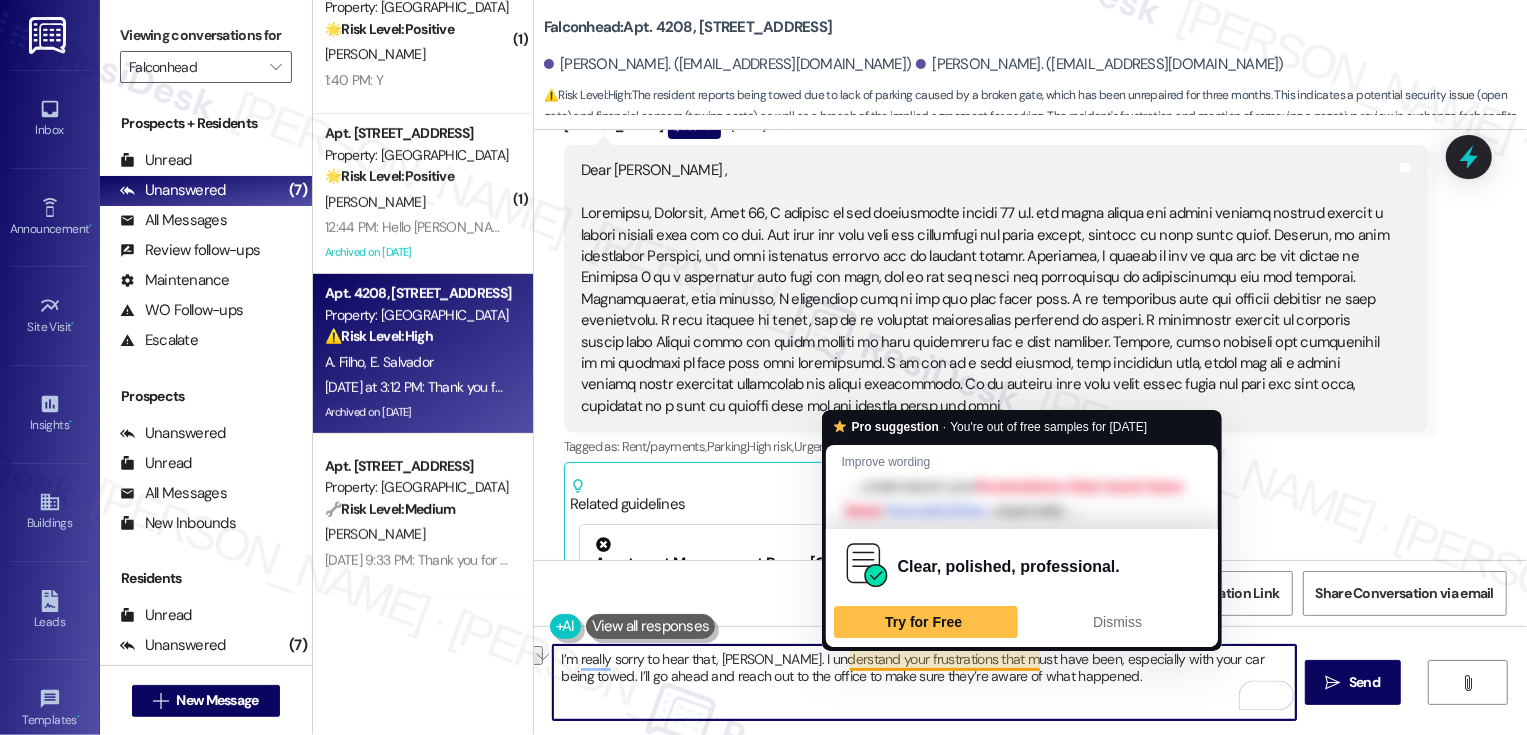 drag, startPoint x: 909, startPoint y: 656, endPoint x: 1025, endPoint y: 660, distance: 116.06895 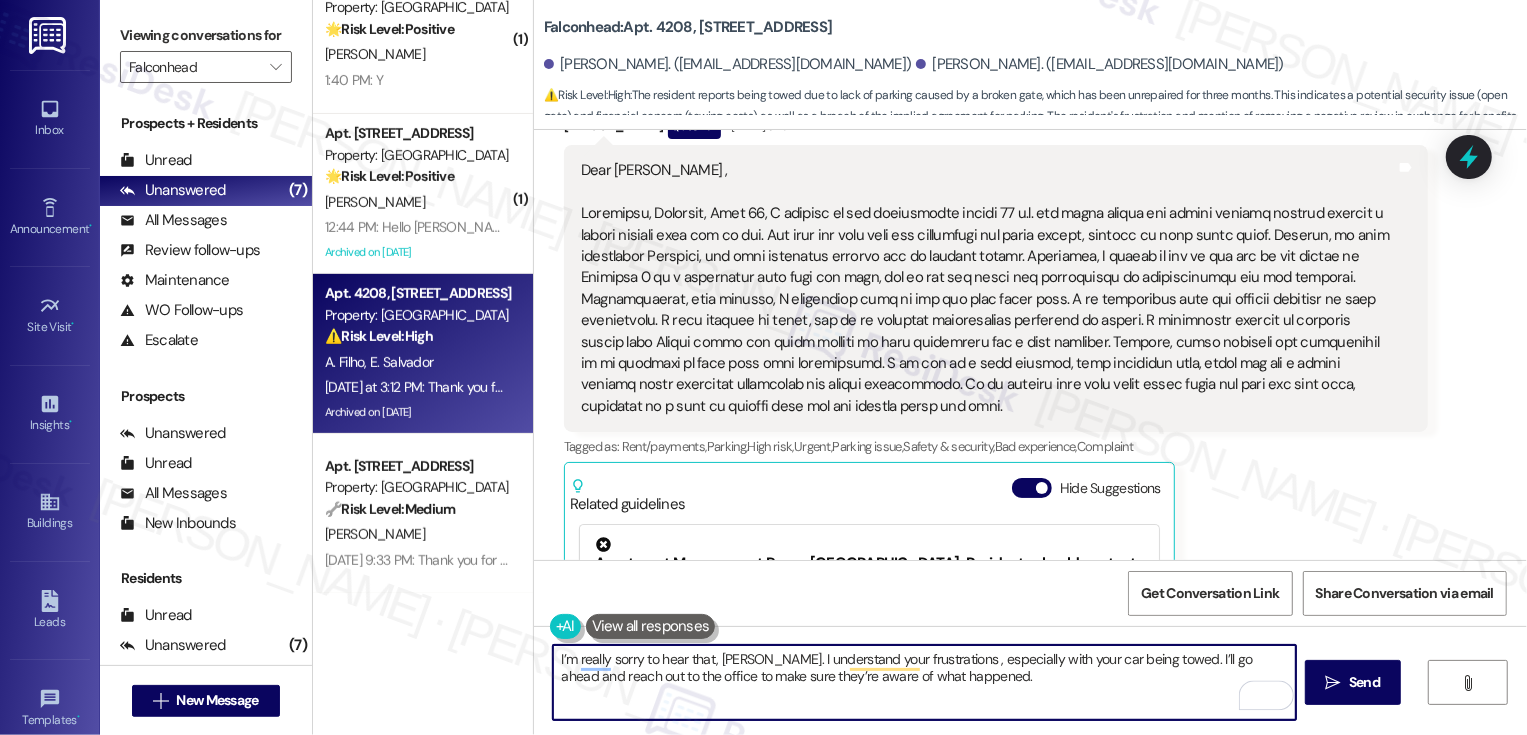 type on "I’m really sorry to hear that, [PERSON_NAME]. I understand your frustrations, especially with your car being towed. I’ll go ahead and reach out to the office to make sure they’re aware of what happened." 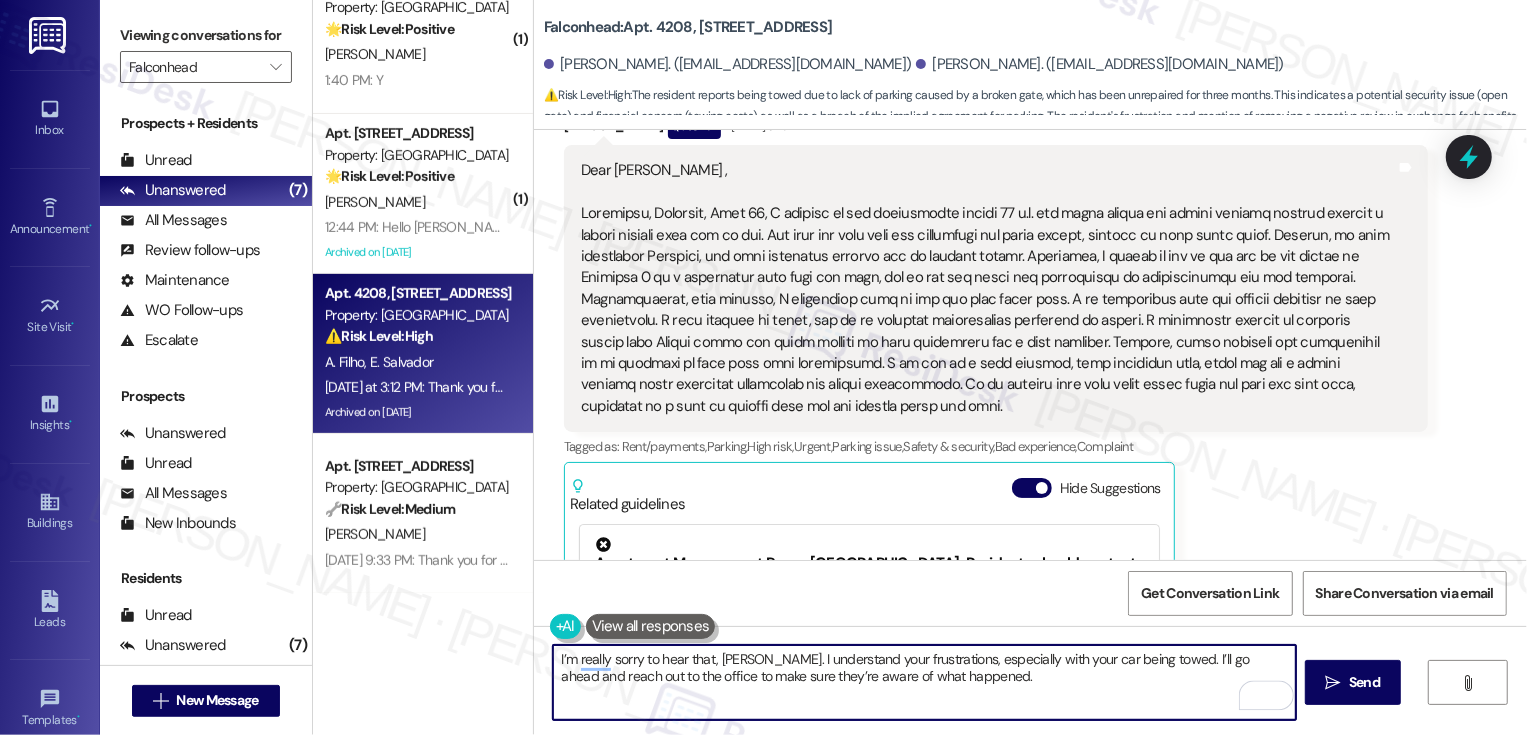 click on "I’m really sorry to hear that, [PERSON_NAME]. I understand your frustrations, especially with your car being towed. I’ll go ahead and reach out to the office to make sure they’re aware of what happened." at bounding box center (924, 682) 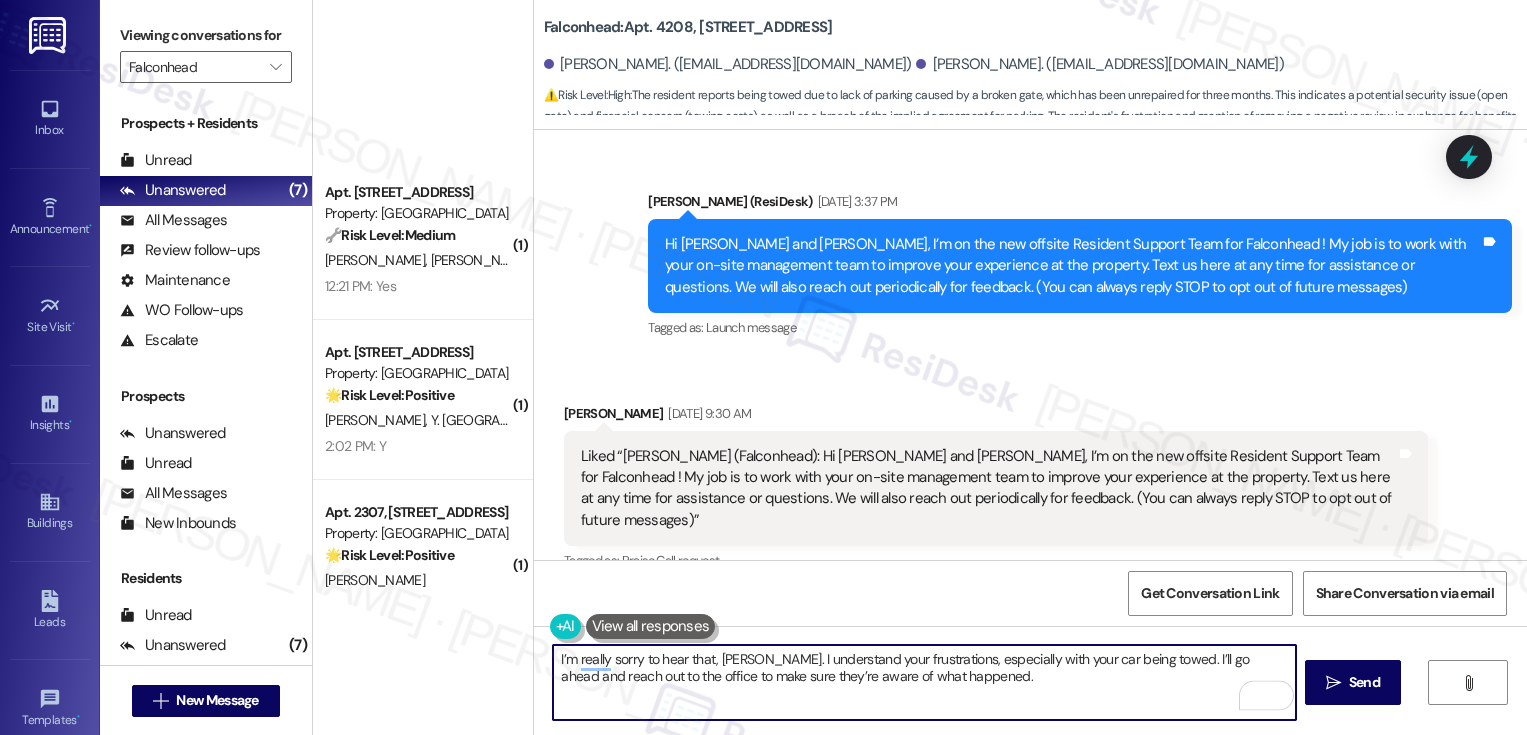 scroll, scrollTop: 0, scrollLeft: 0, axis: both 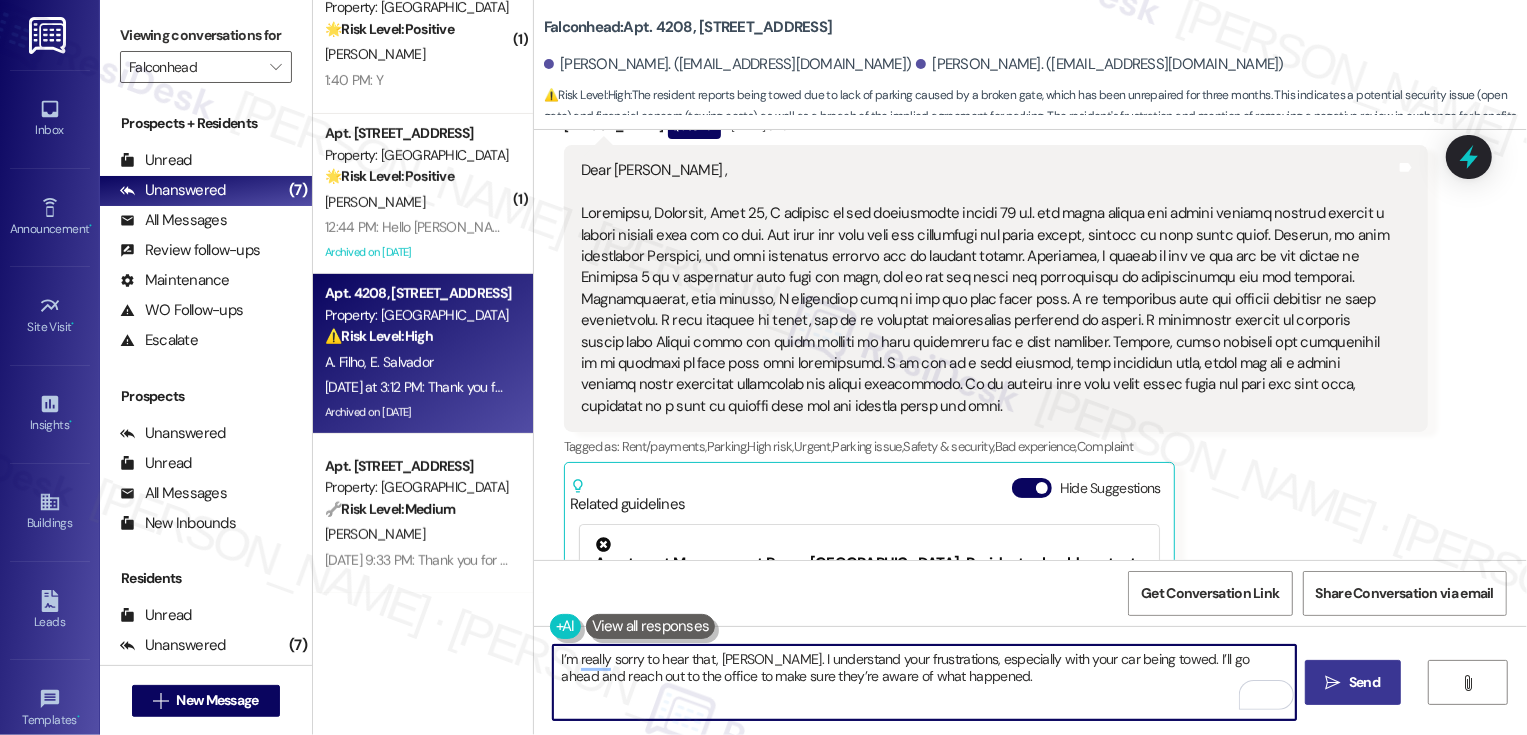 type on "I’m really sorry to hear that, [PERSON_NAME]. I understand your frustrations, especially with your car being towed. I’ll go ahead and reach out to the office to make sure they’re aware of what happened." 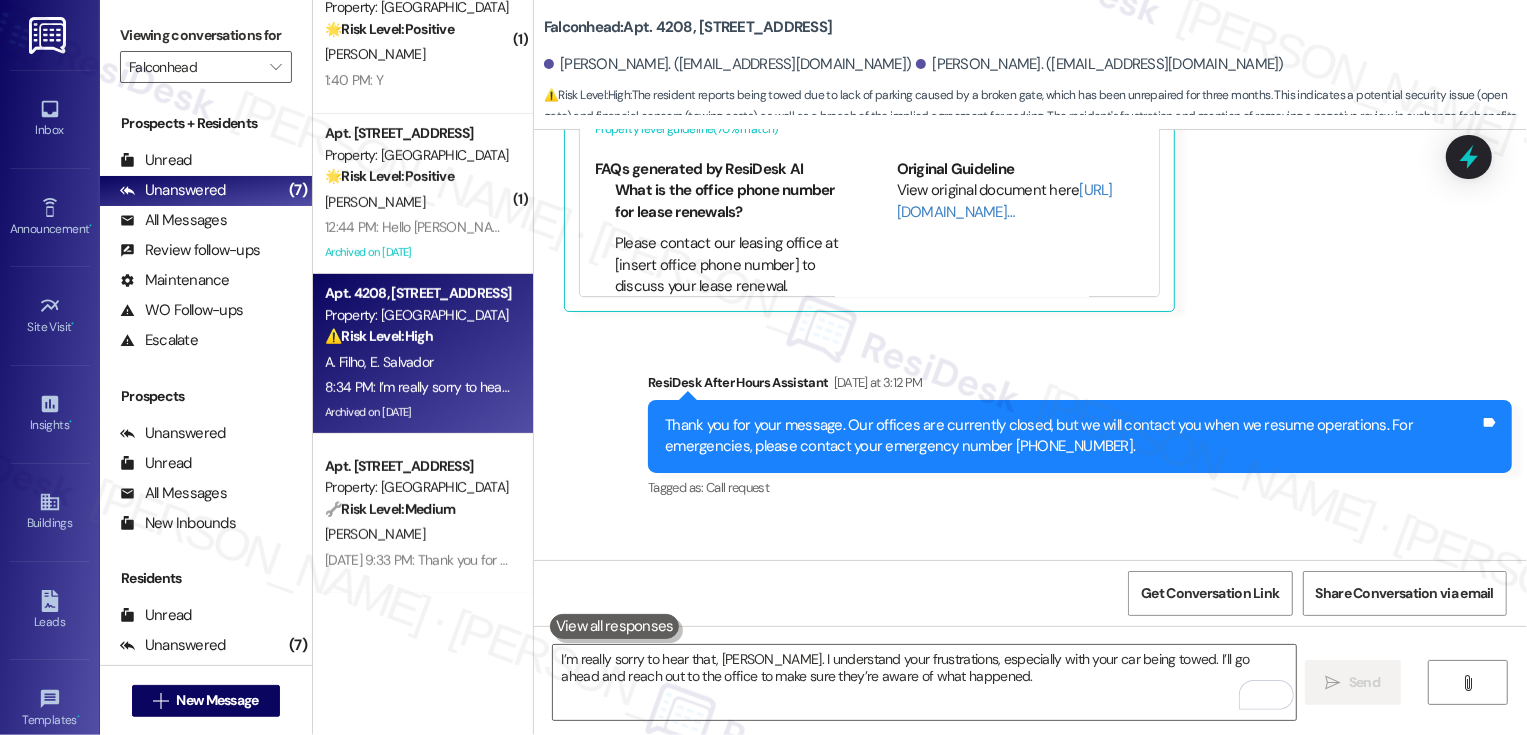 scroll, scrollTop: 4341, scrollLeft: 0, axis: vertical 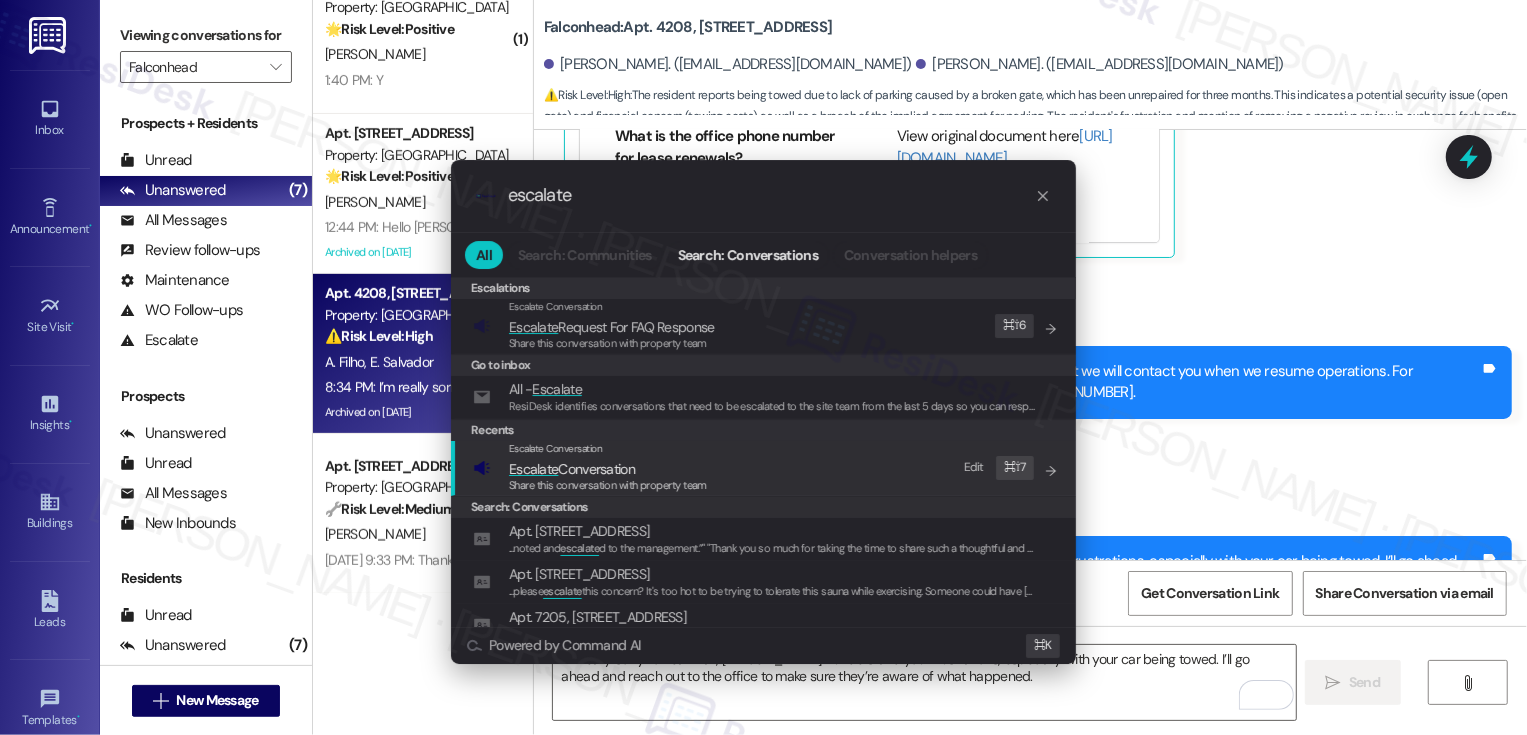 type on "escalate" 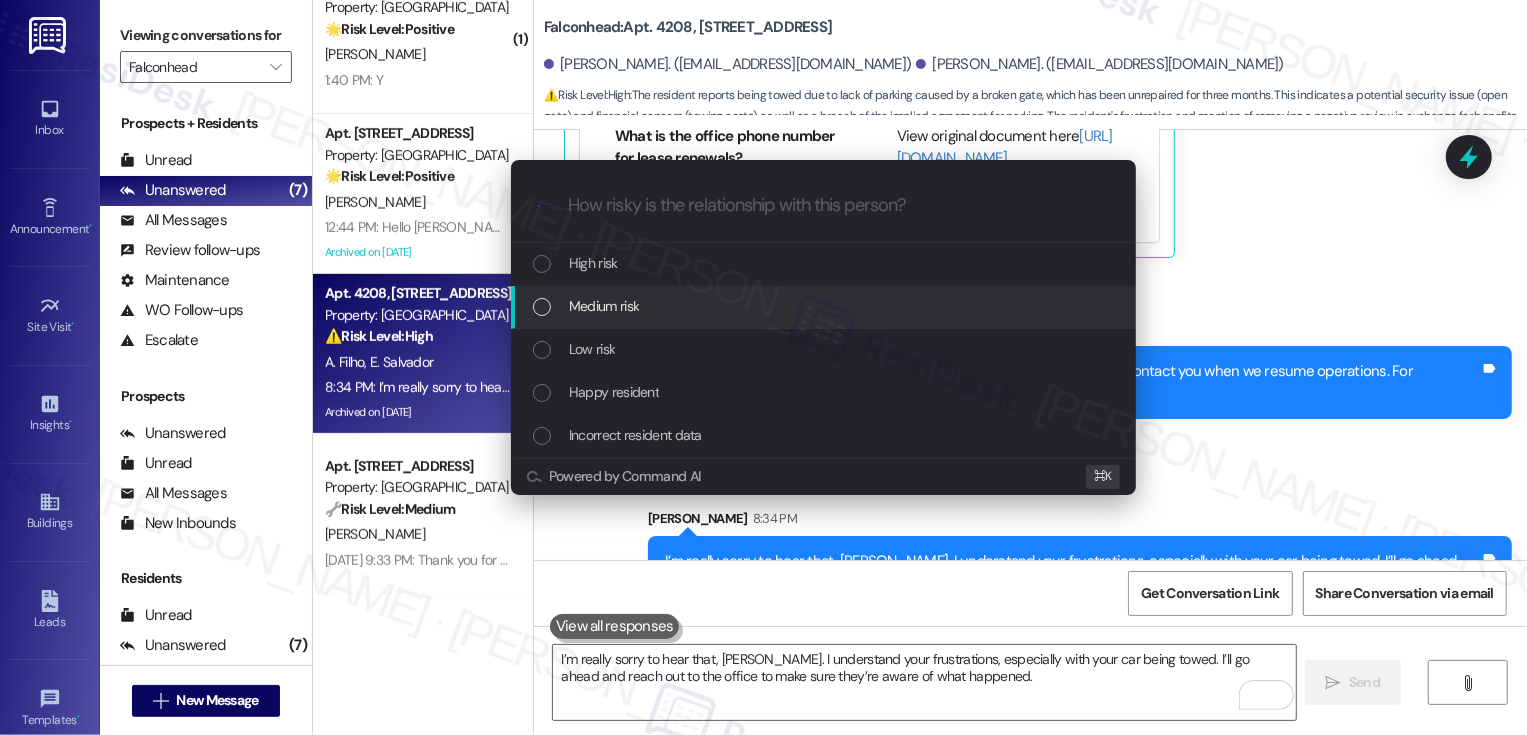 click on "Medium risk" at bounding box center (604, 306) 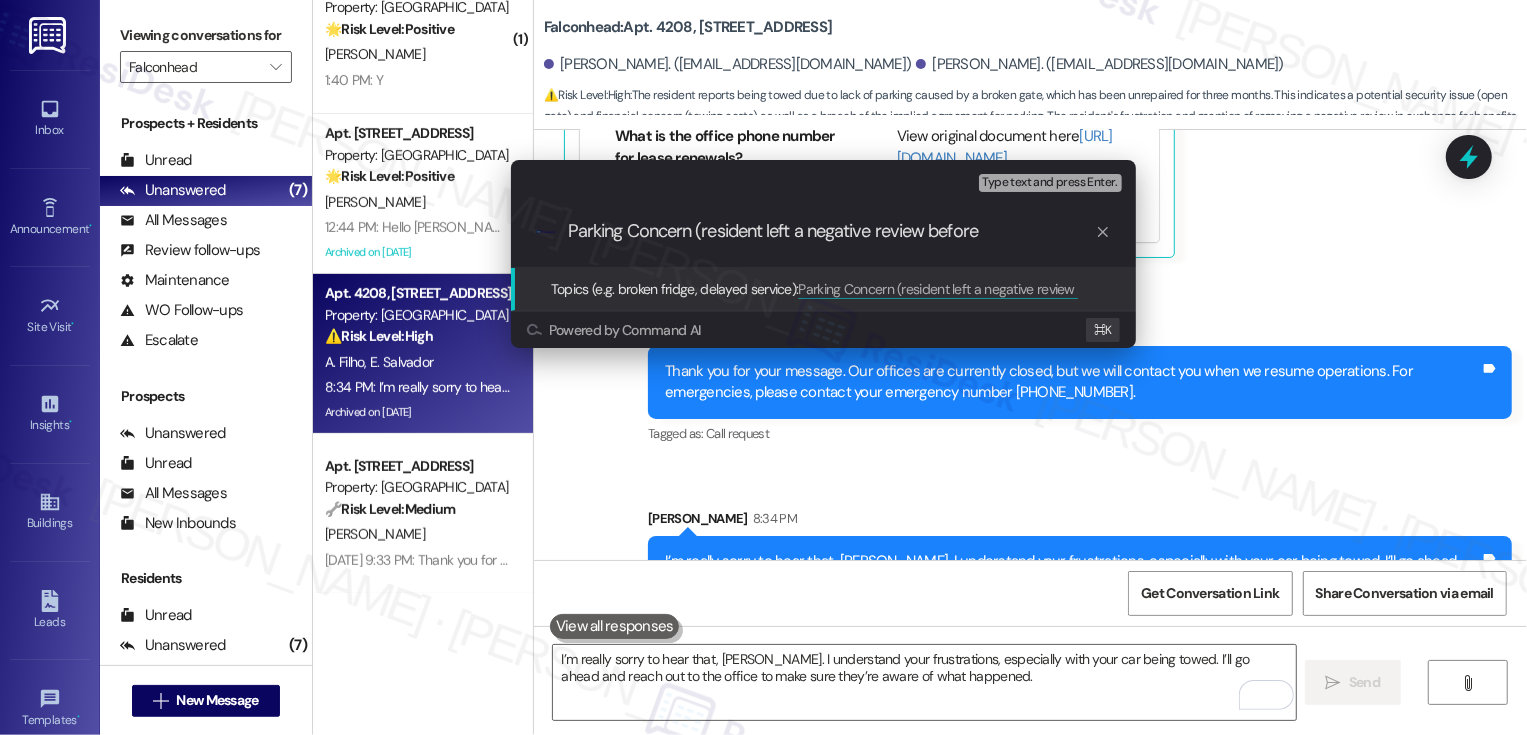 type on "Parking Concern (resident left a negative review before)" 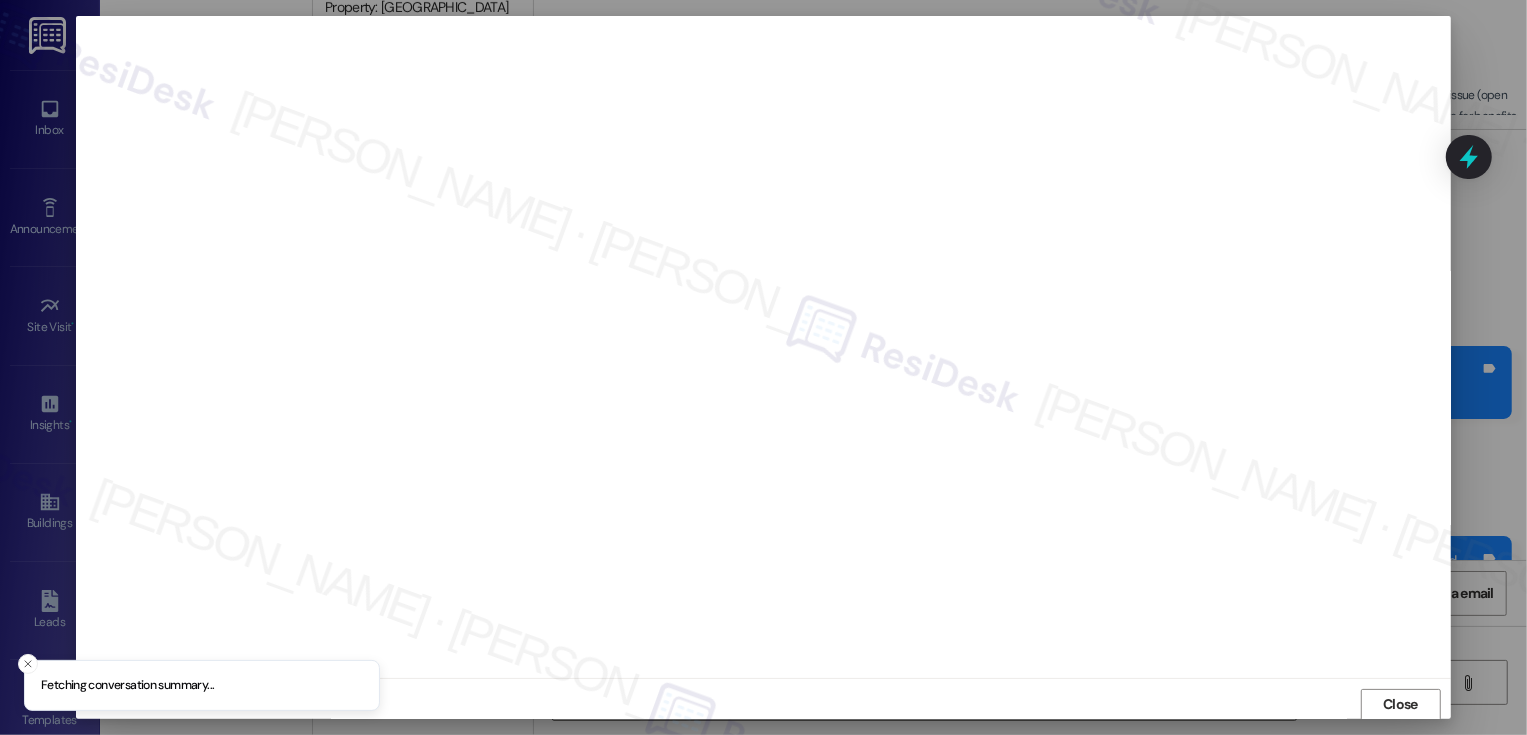 scroll, scrollTop: 1, scrollLeft: 0, axis: vertical 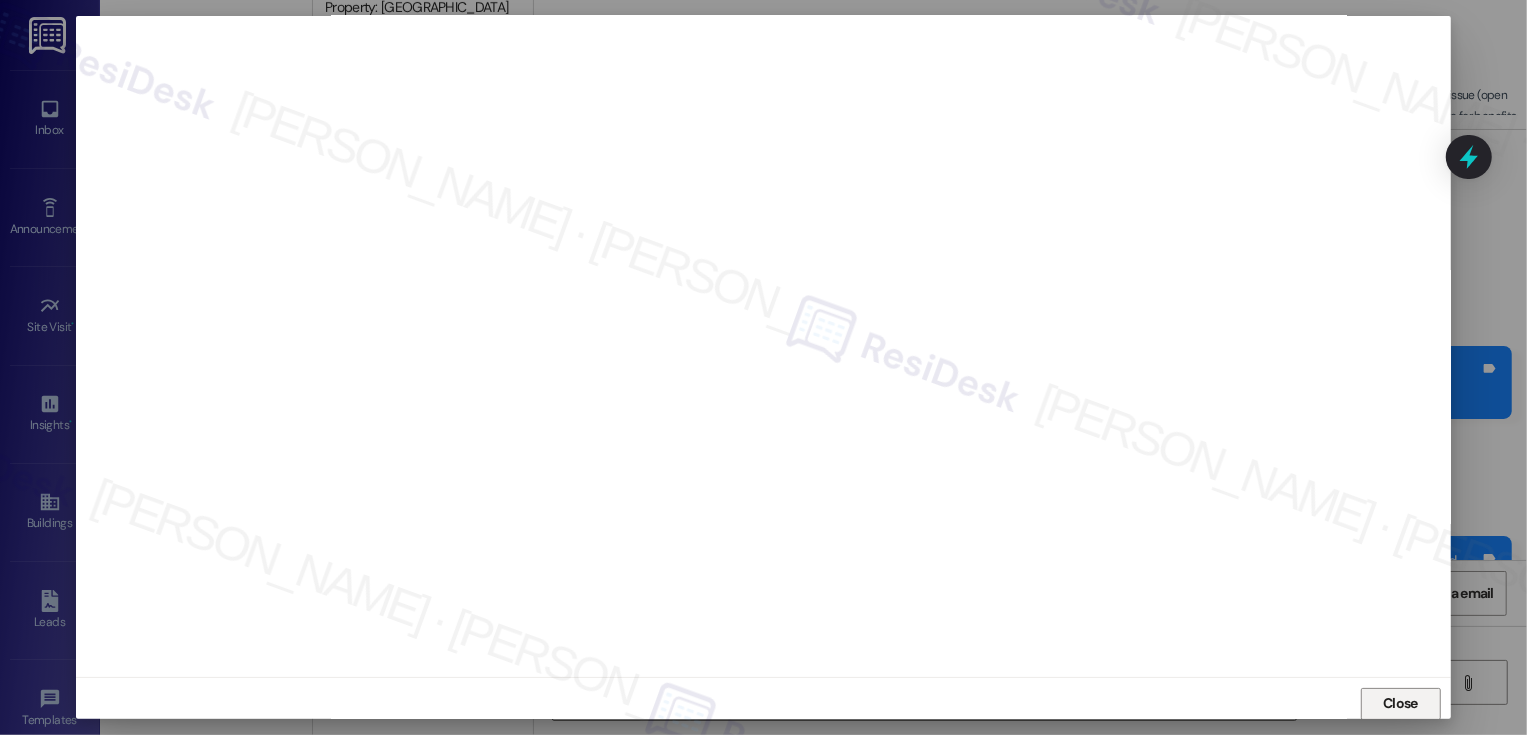 click on "Close" at bounding box center [1401, 704] 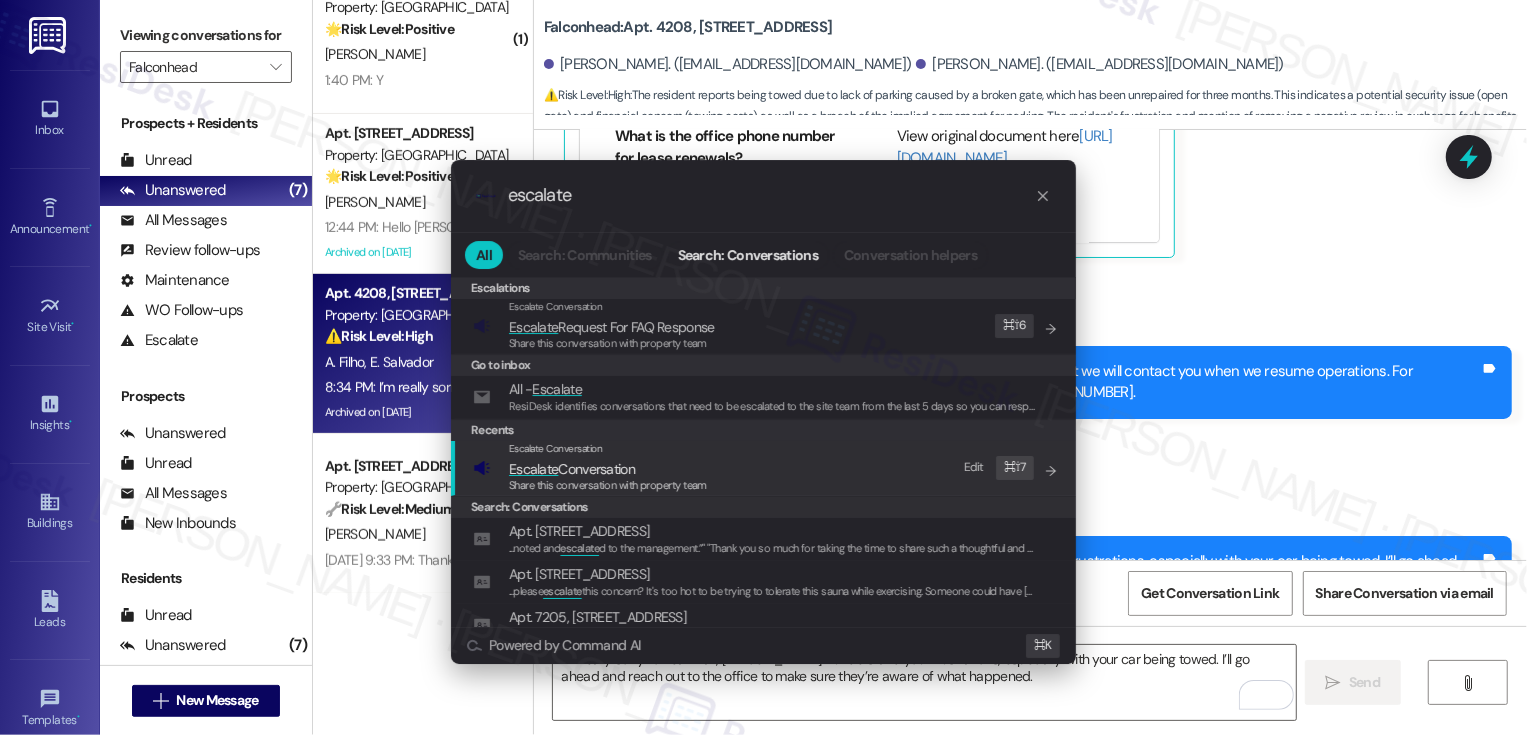 type on "escalate" 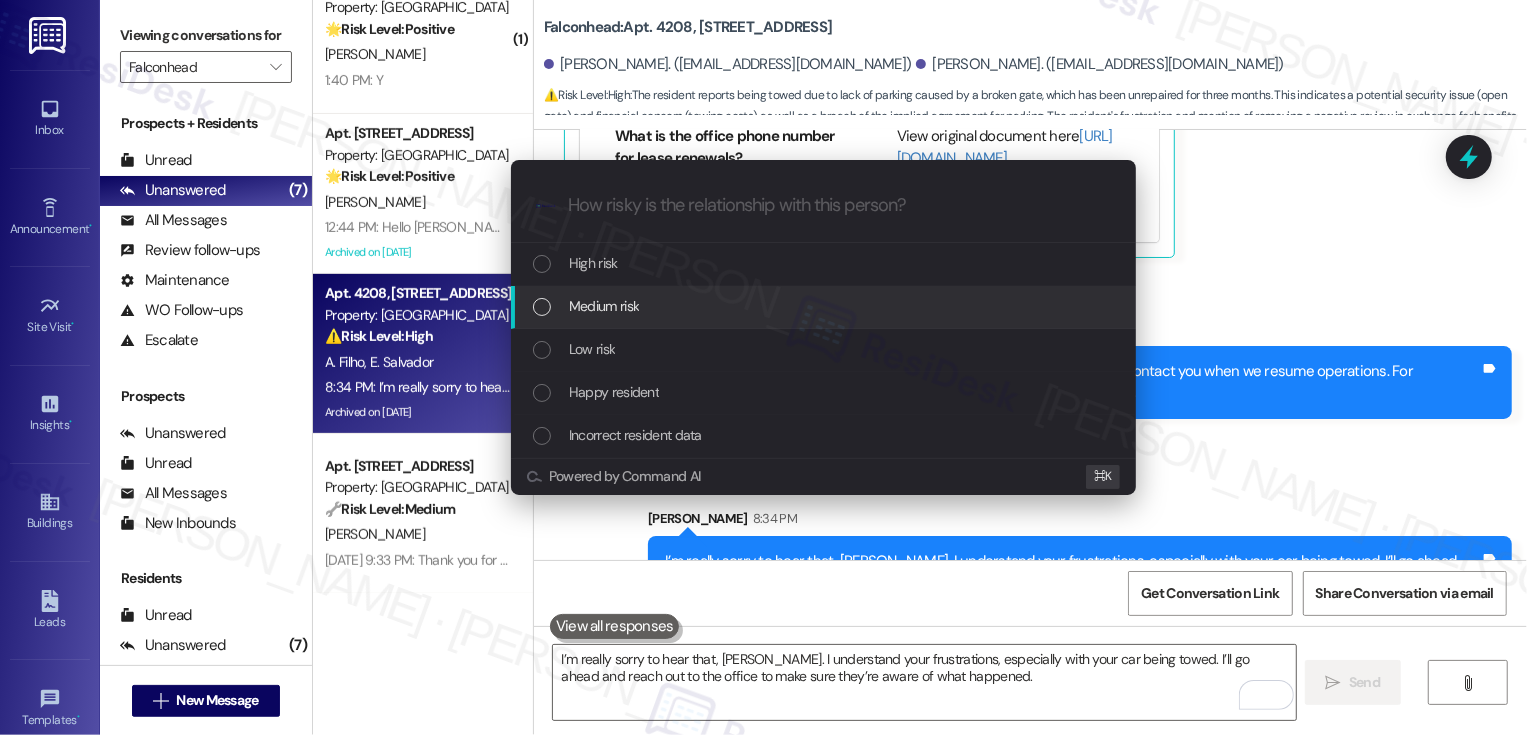 click on "Medium risk" at bounding box center (604, 306) 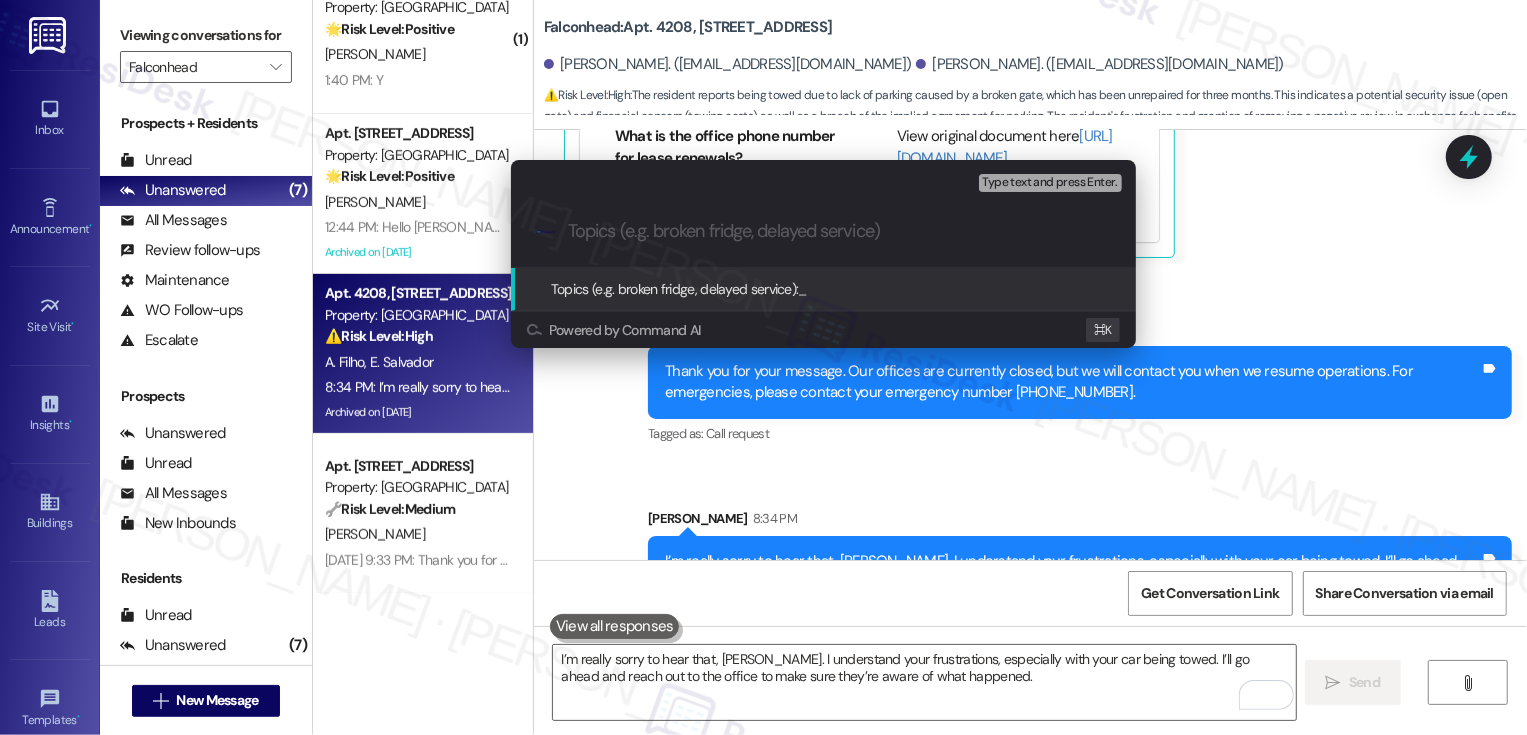 paste on "Parking Concern (resident left a negative review before)" 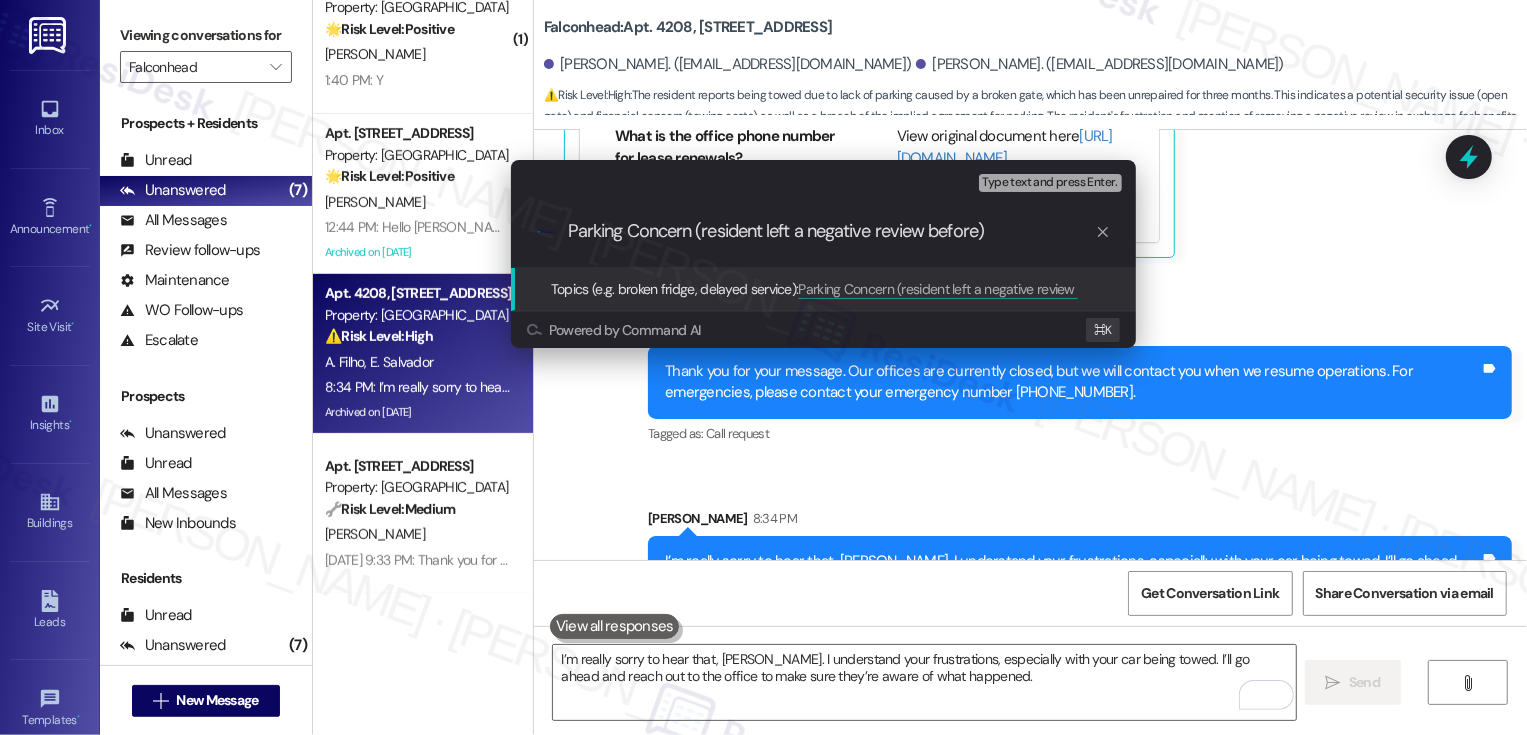 type 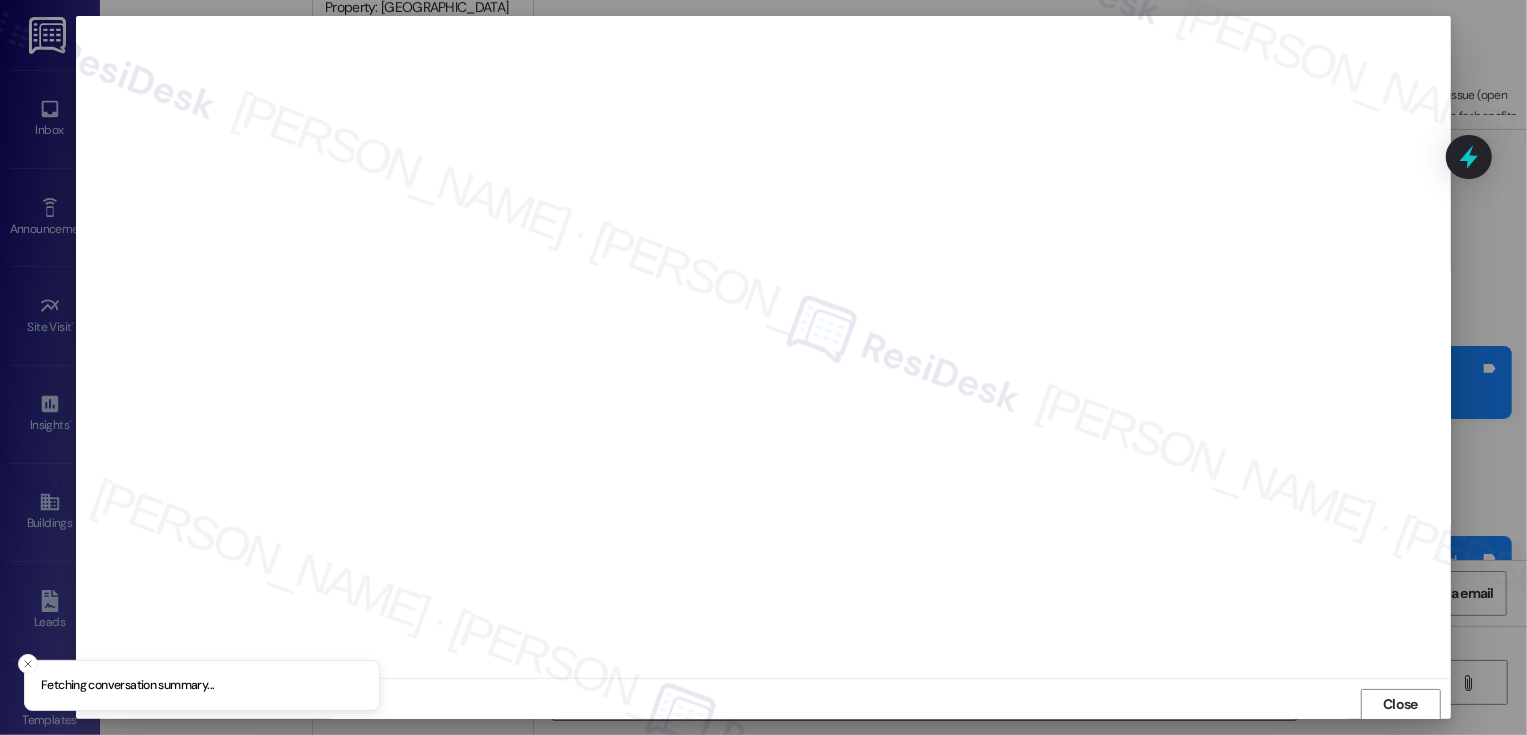 scroll, scrollTop: 1, scrollLeft: 0, axis: vertical 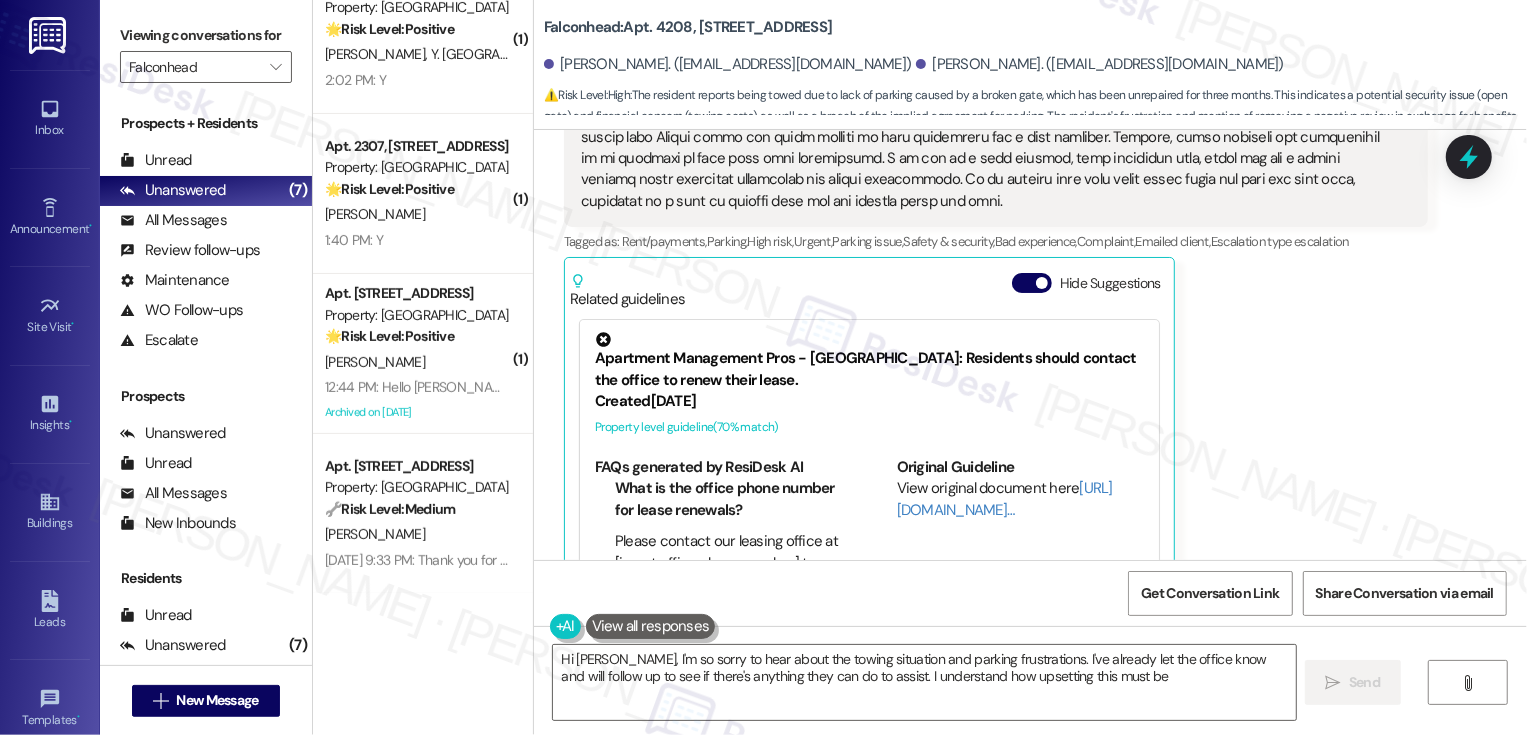 type on "Hi Ary, I'm so sorry to hear about the towing situation and parking frustrations. I've already let the office know and will follow up to see if there's anything they can do to assist. I understand how upsetting this must be." 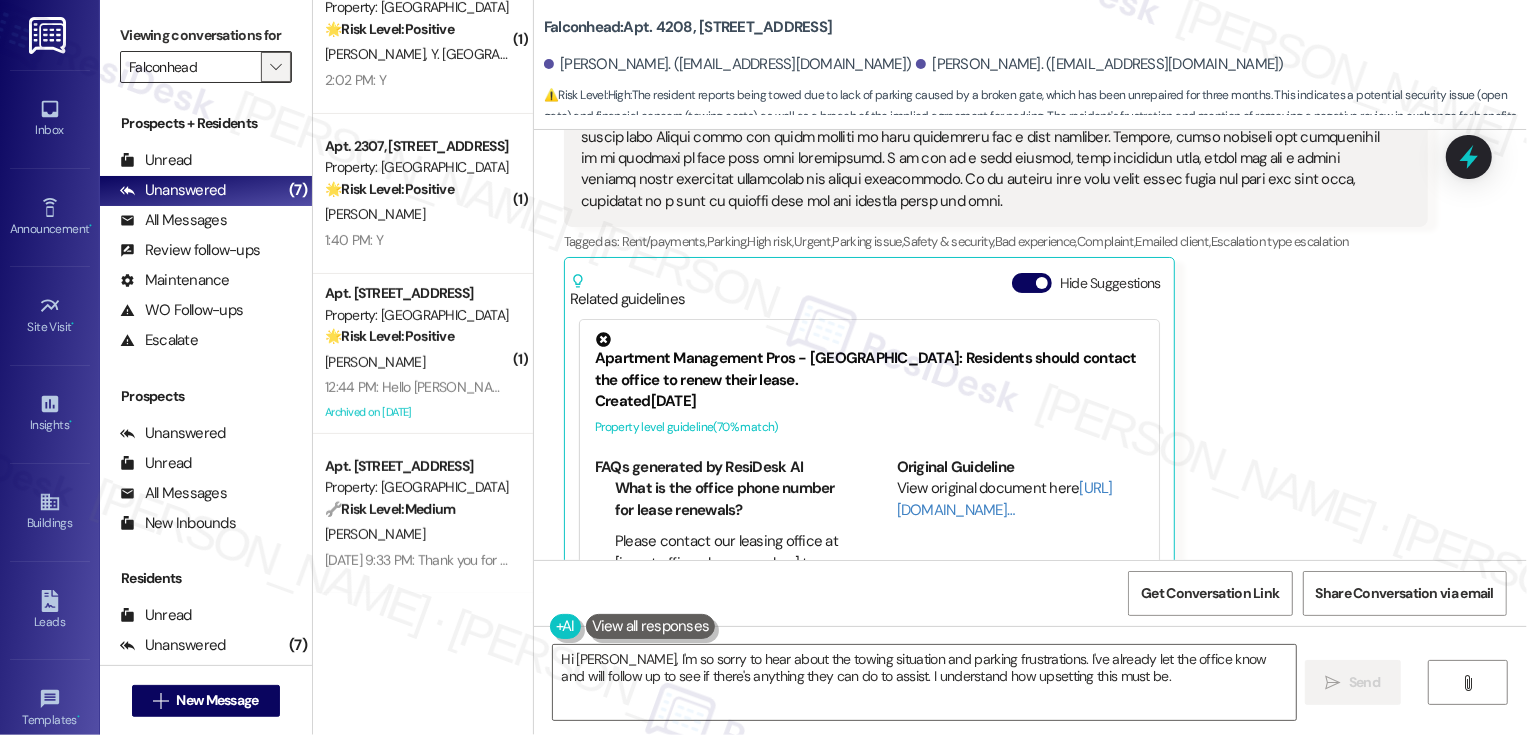 click on "" at bounding box center (275, 67) 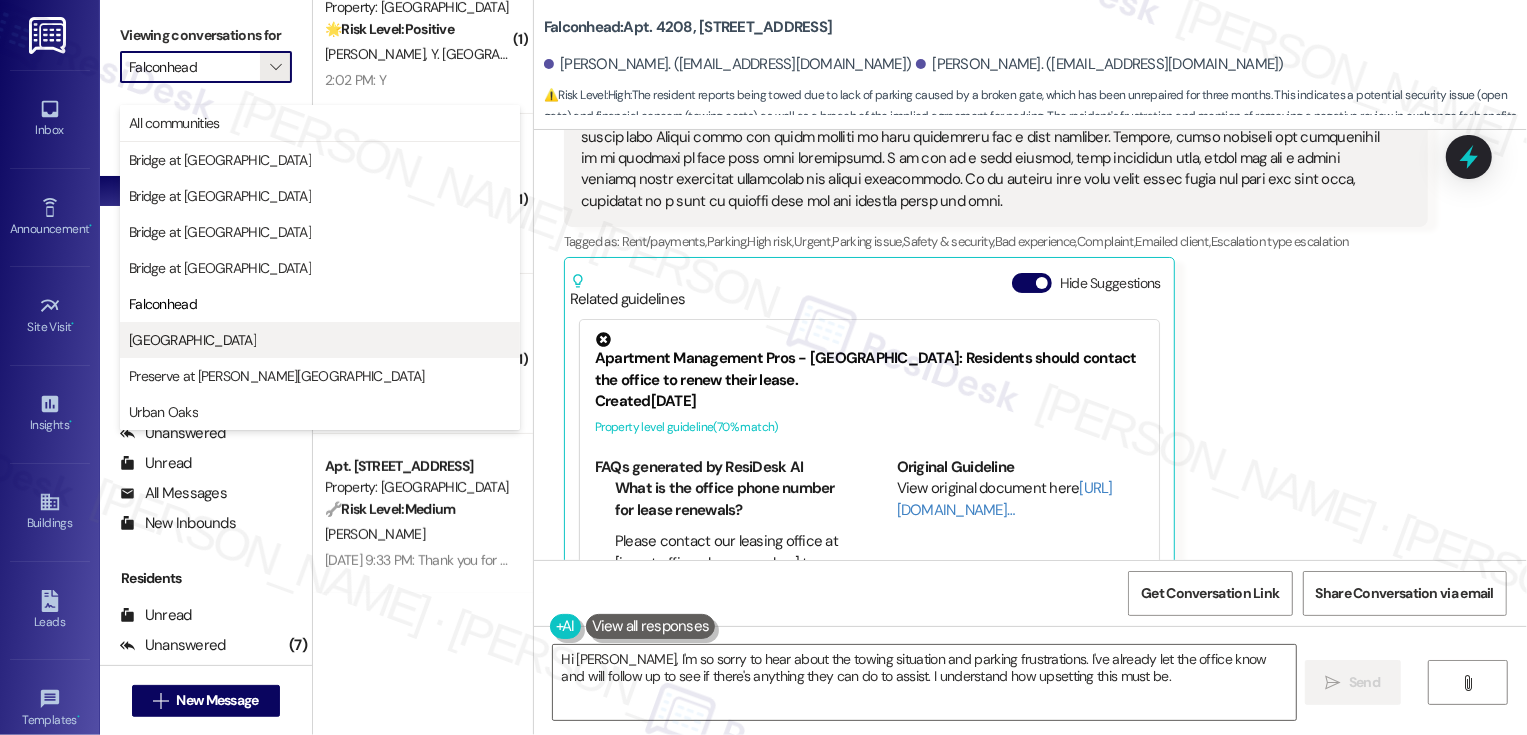 click on "[GEOGRAPHIC_DATA]" at bounding box center [320, 340] 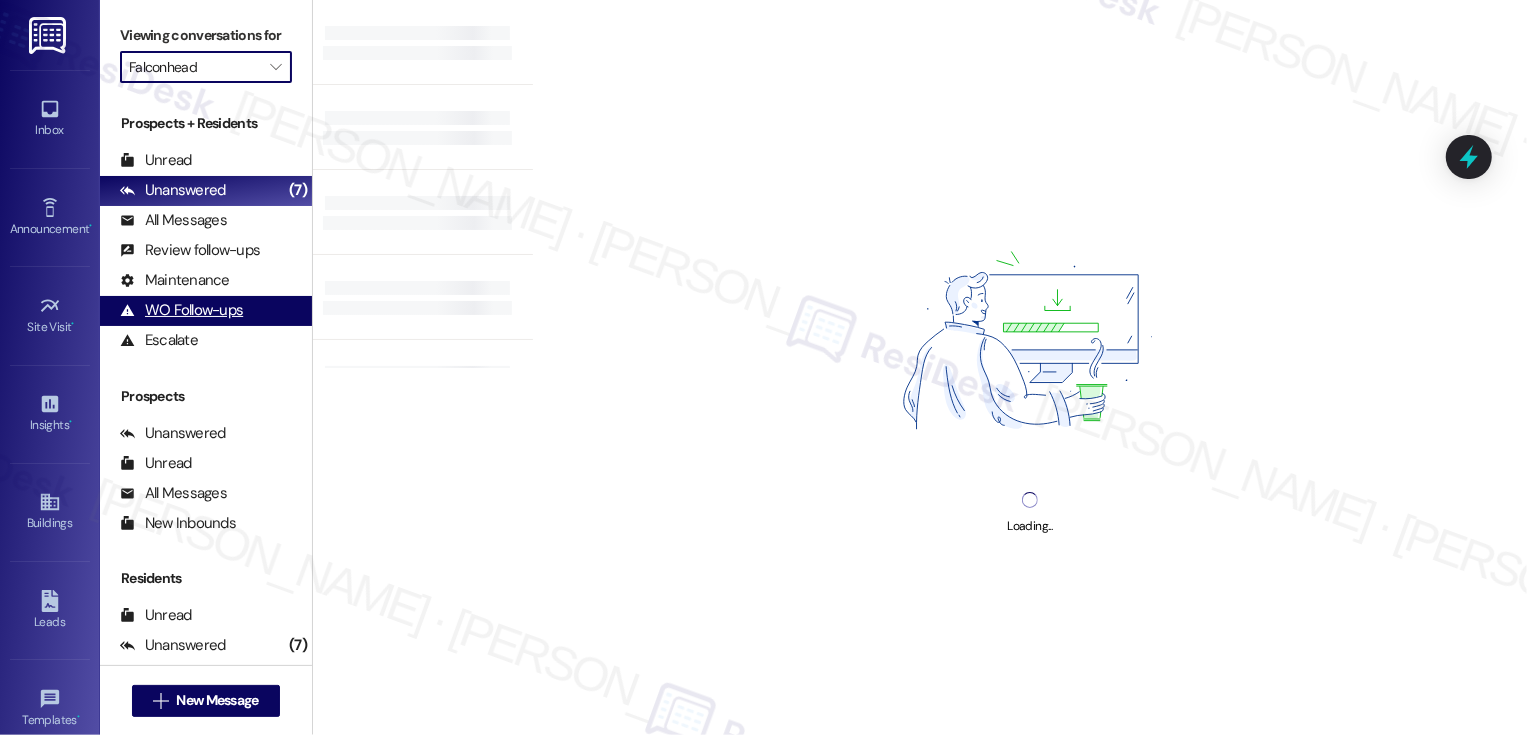 type on "[GEOGRAPHIC_DATA]" 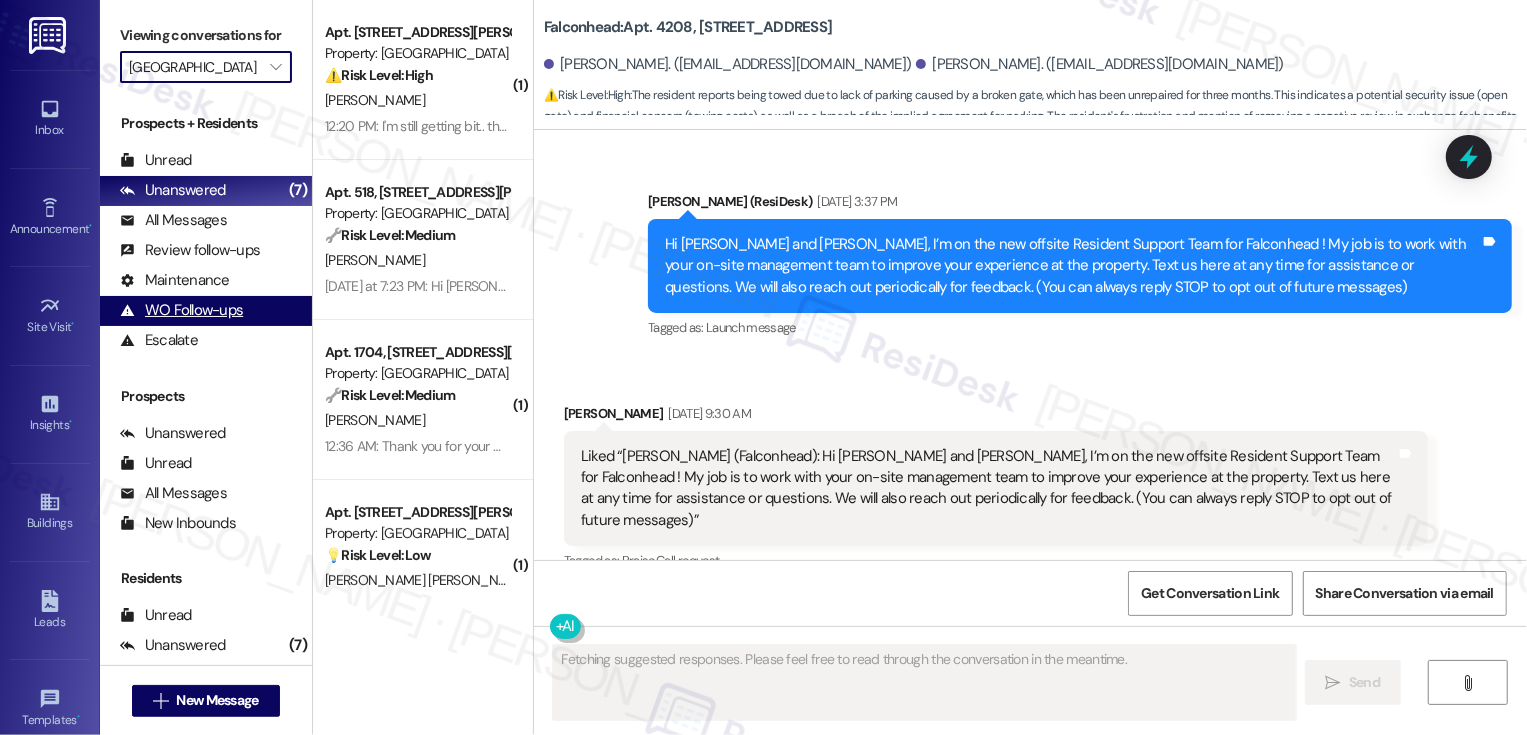 scroll, scrollTop: 3989, scrollLeft: 0, axis: vertical 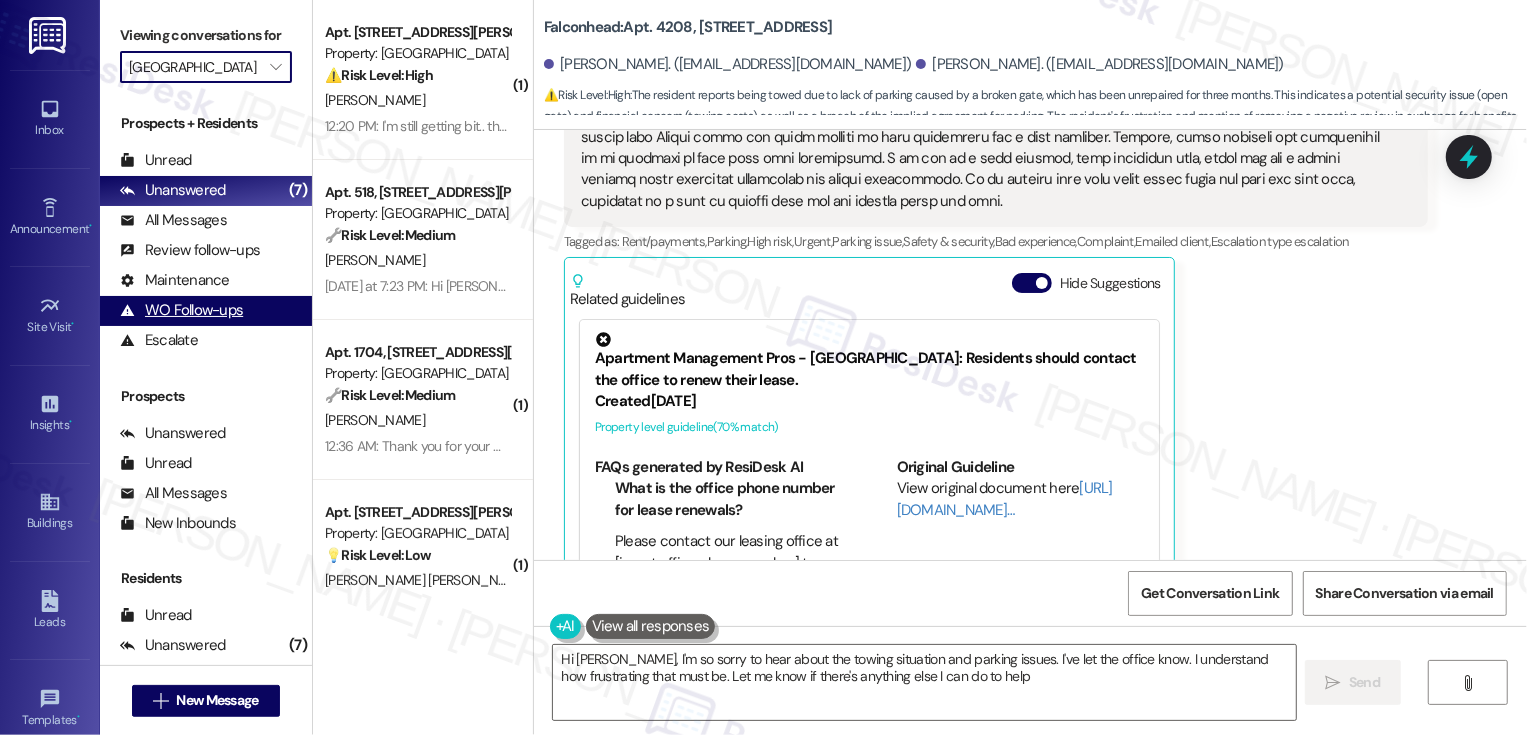 type on "Hi Ary, I'm so sorry to hear about the towing situation and parking issues. I've let the office know. I understand how frustrating that must be. Let me know if there's anything else I can do to help!" 